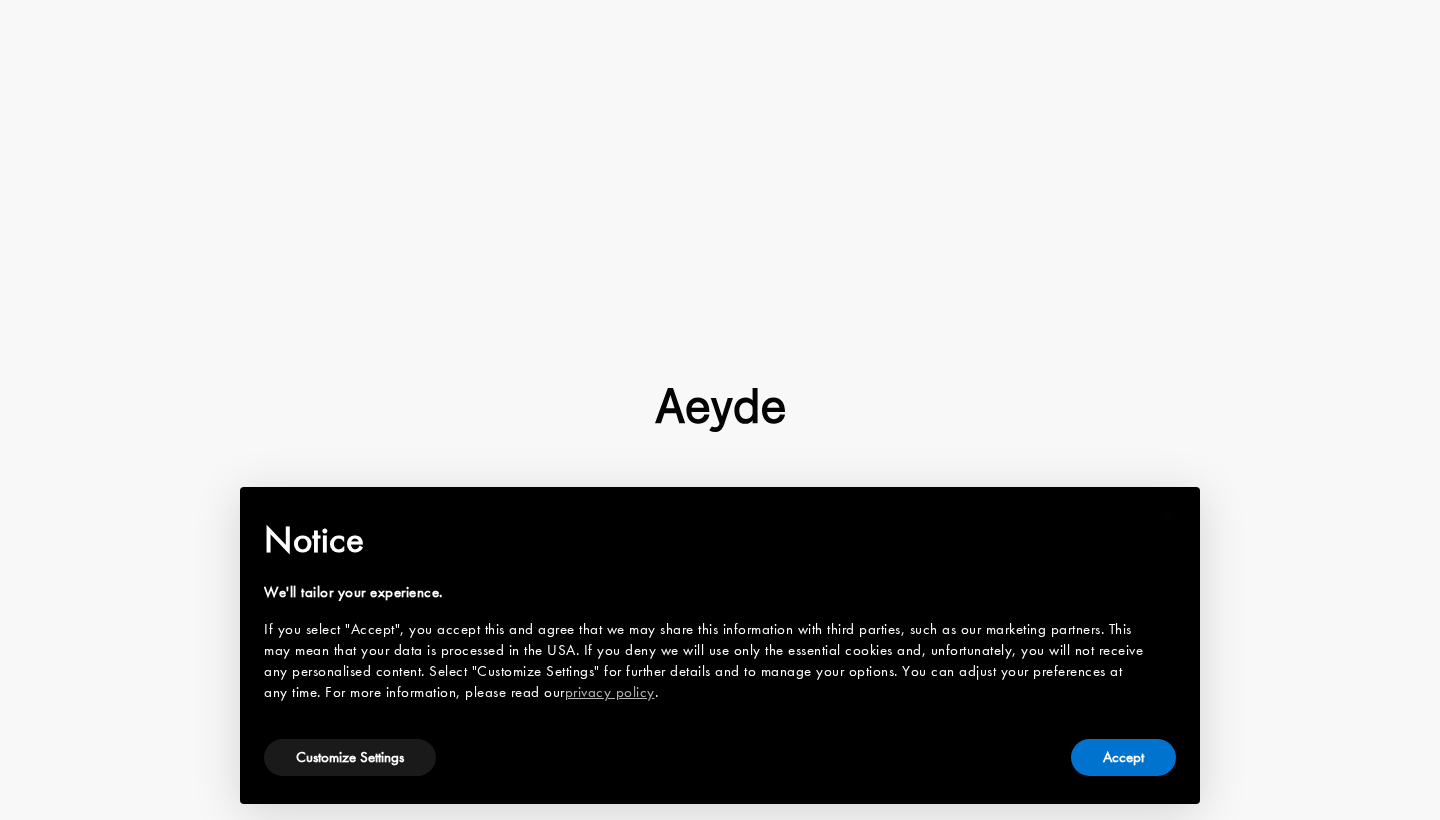 scroll, scrollTop: 0, scrollLeft: 0, axis: both 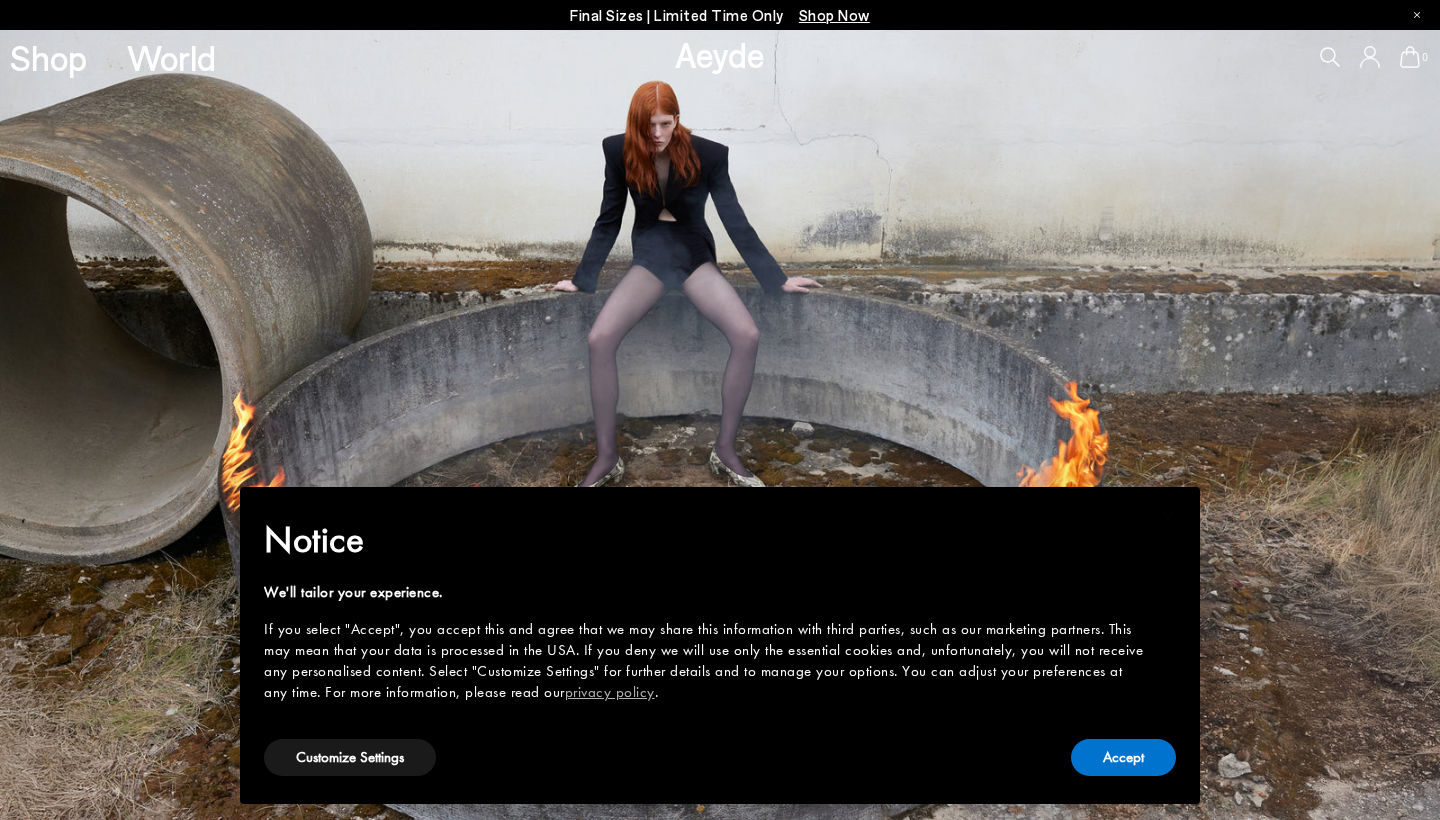 type 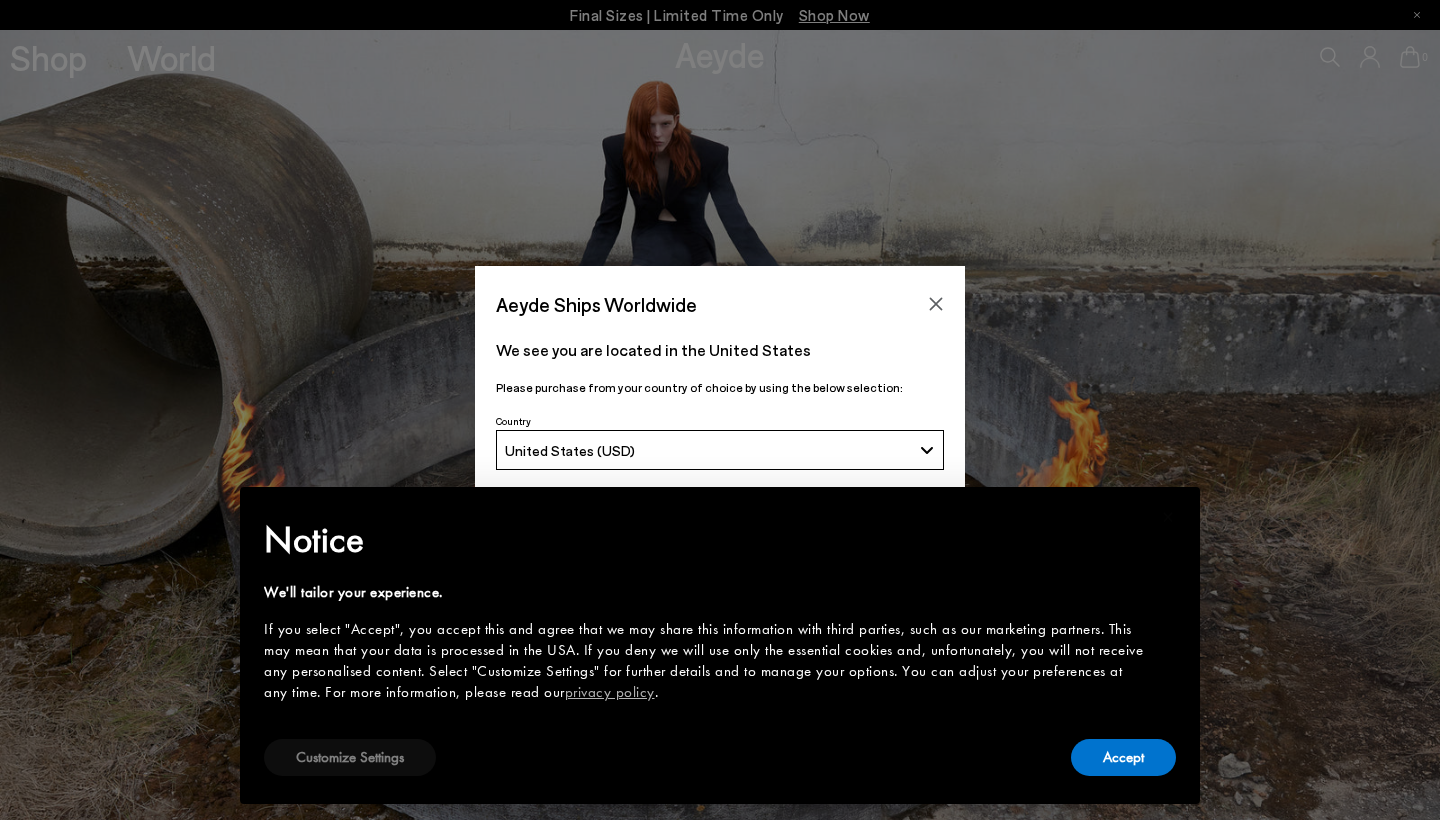 click on "Customize Settings" at bounding box center (350, 757) 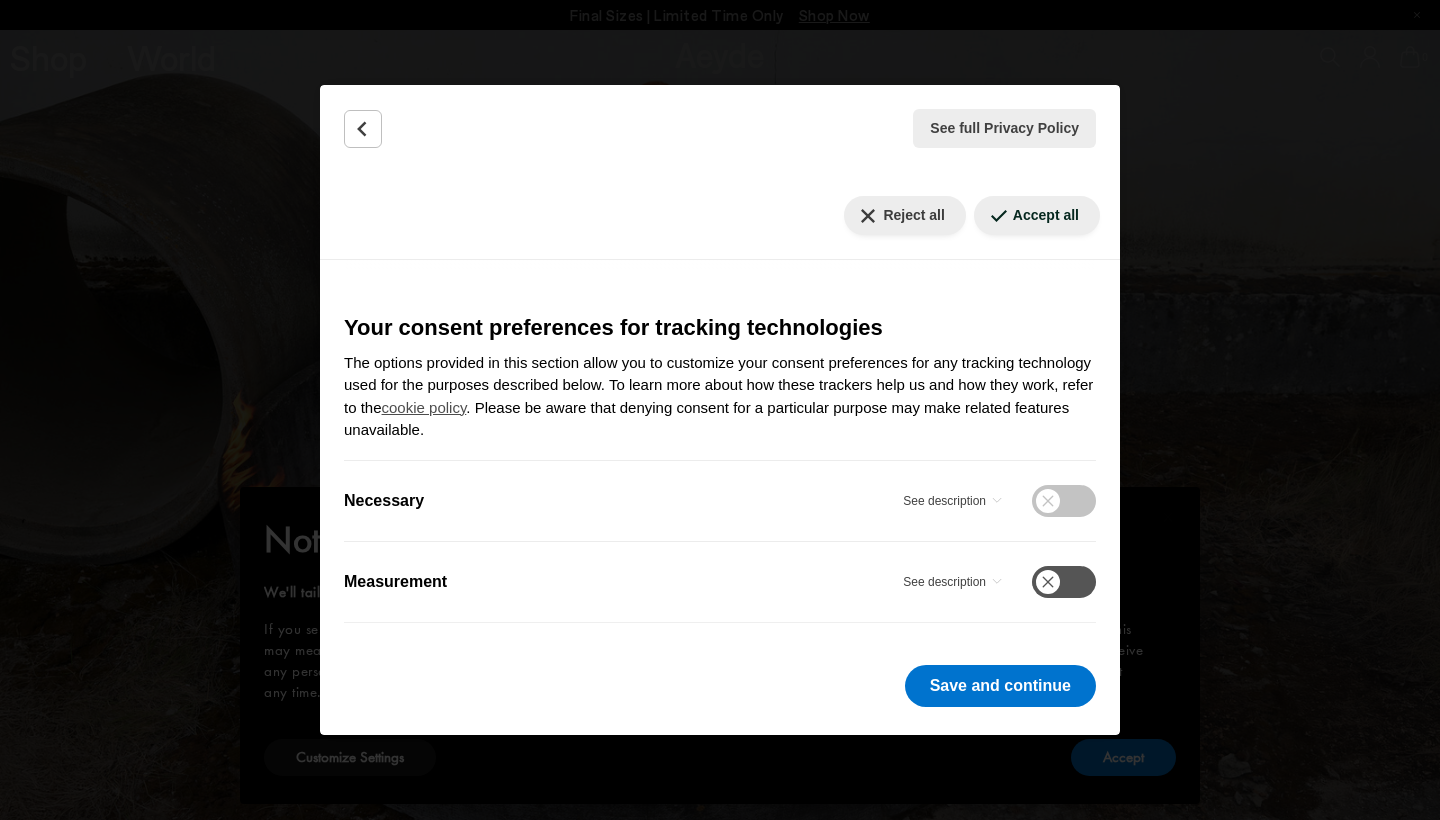 scroll, scrollTop: 601, scrollLeft: 0, axis: vertical 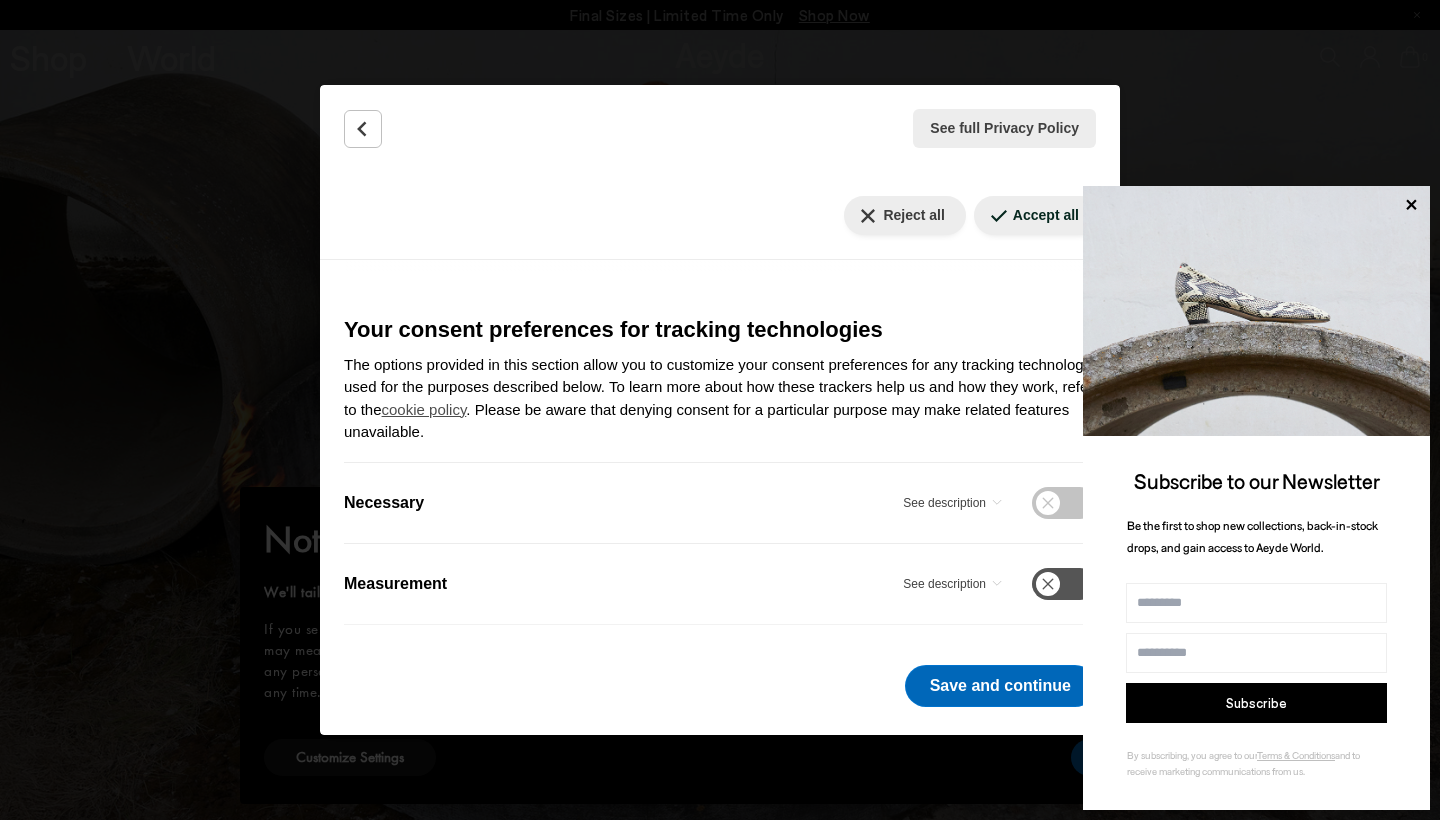 click on "Save and continue" at bounding box center [1000, 686] 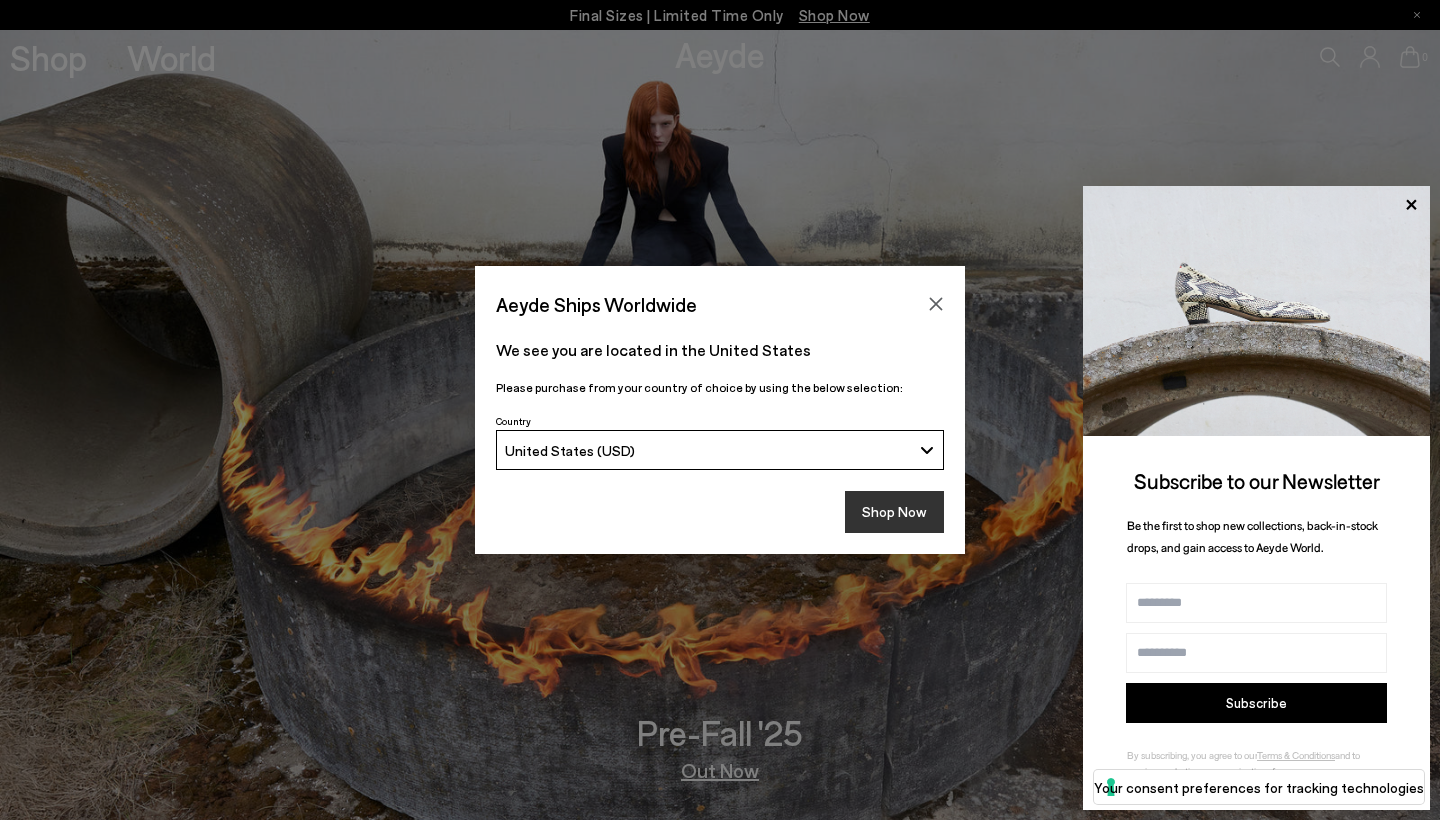 click on "Shop Now" at bounding box center (894, 512) 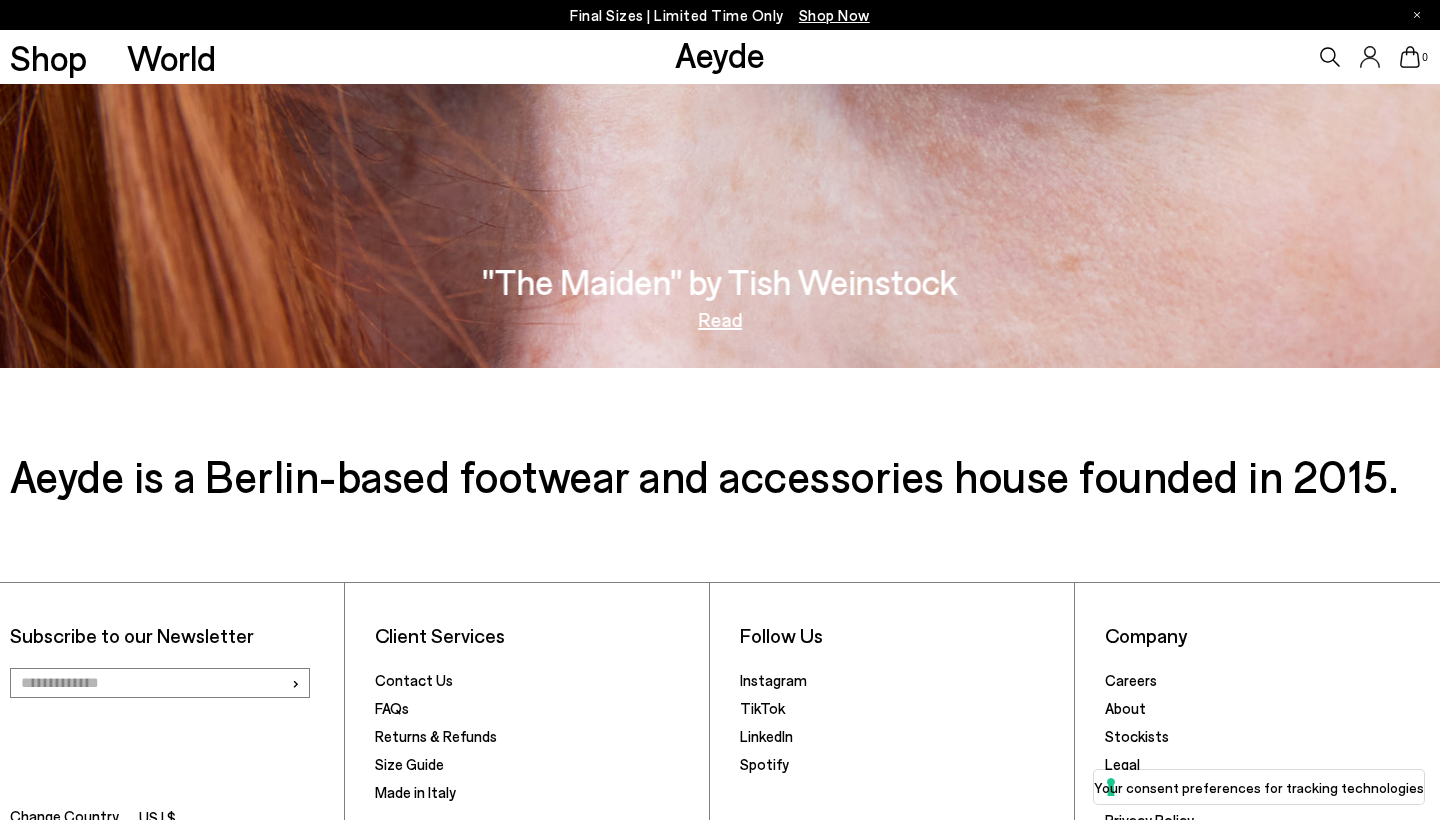 scroll, scrollTop: 3295, scrollLeft: 0, axis: vertical 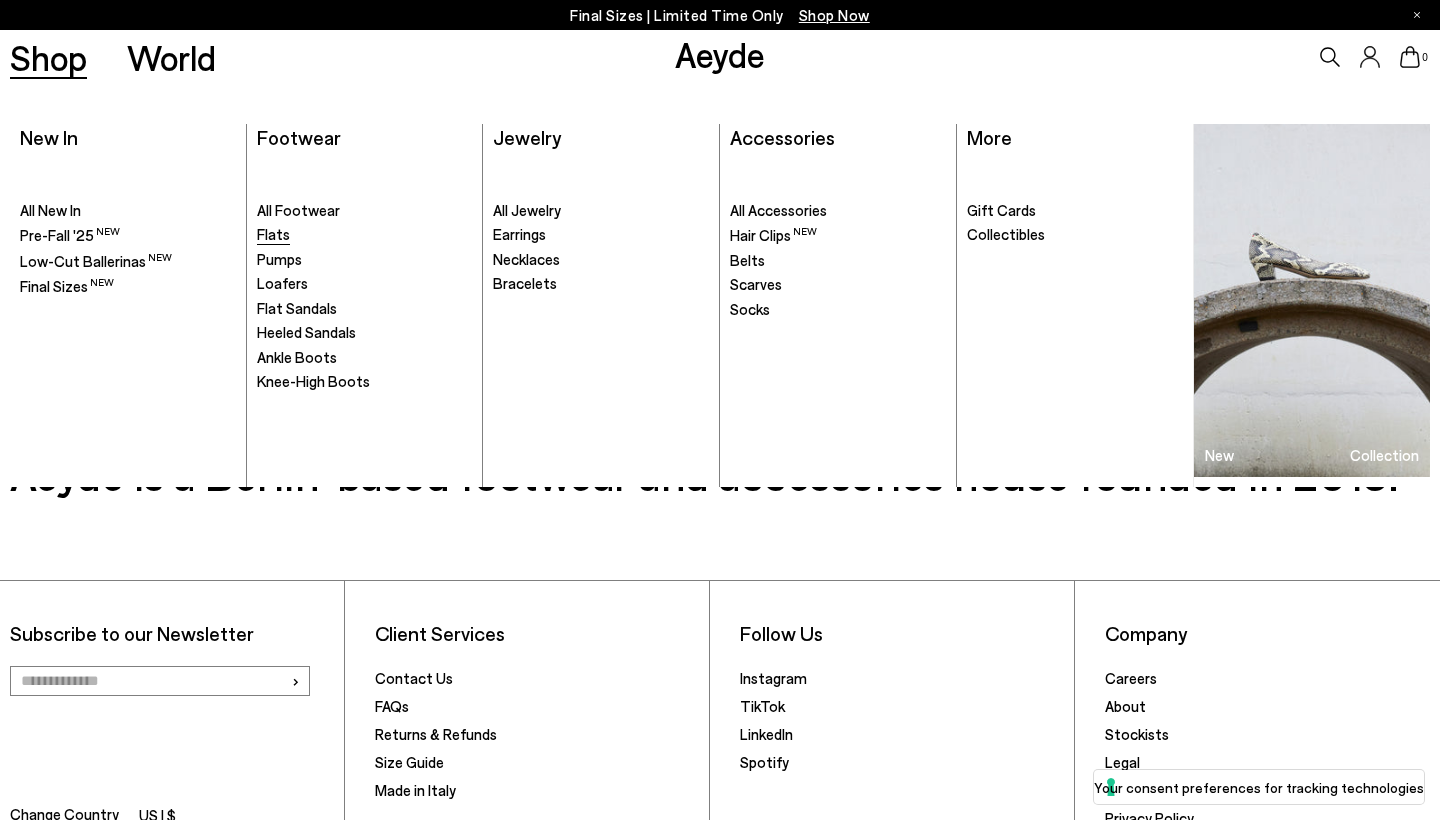 click on "Flats" at bounding box center (273, 234) 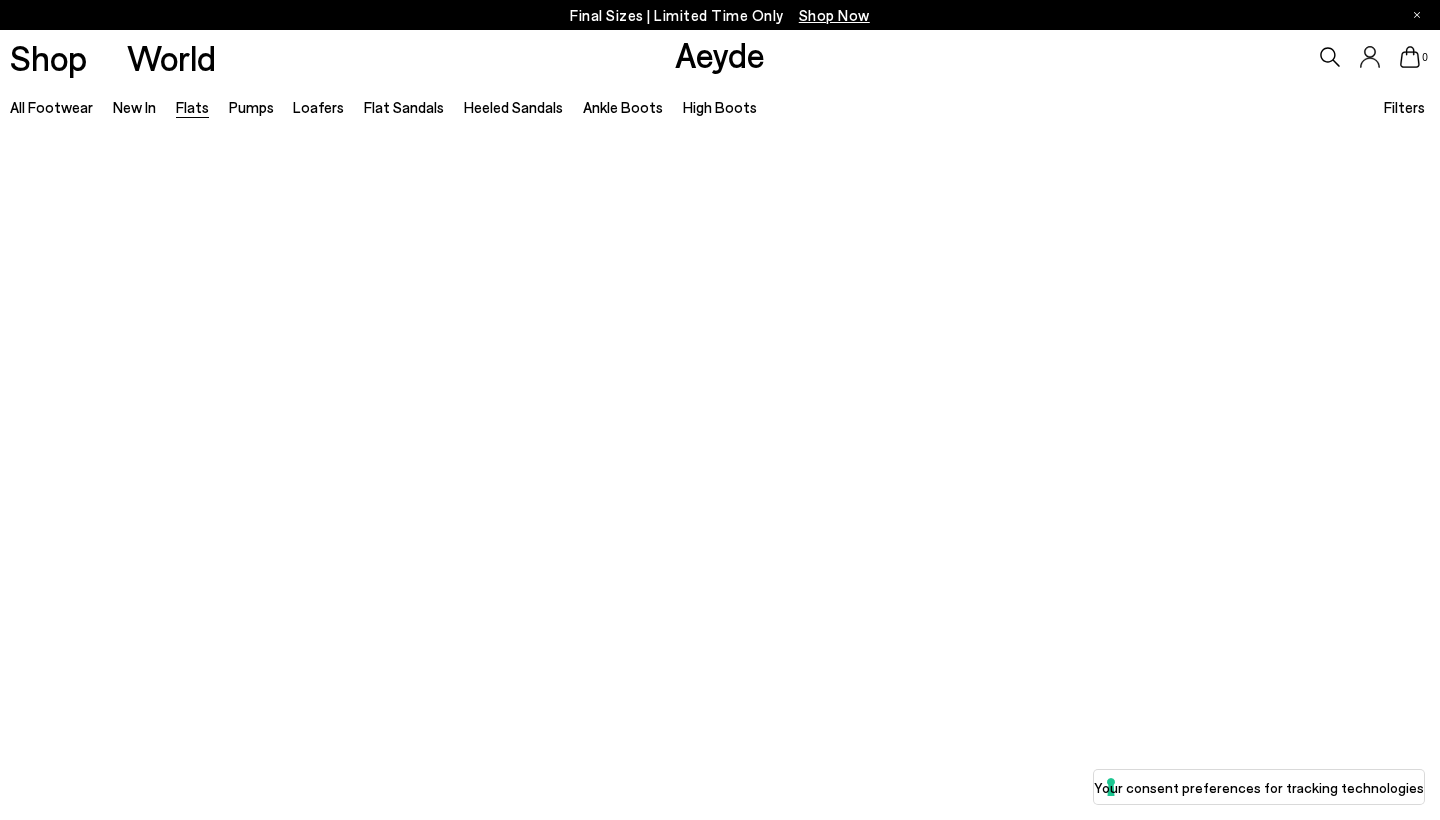 scroll, scrollTop: 0, scrollLeft: 0, axis: both 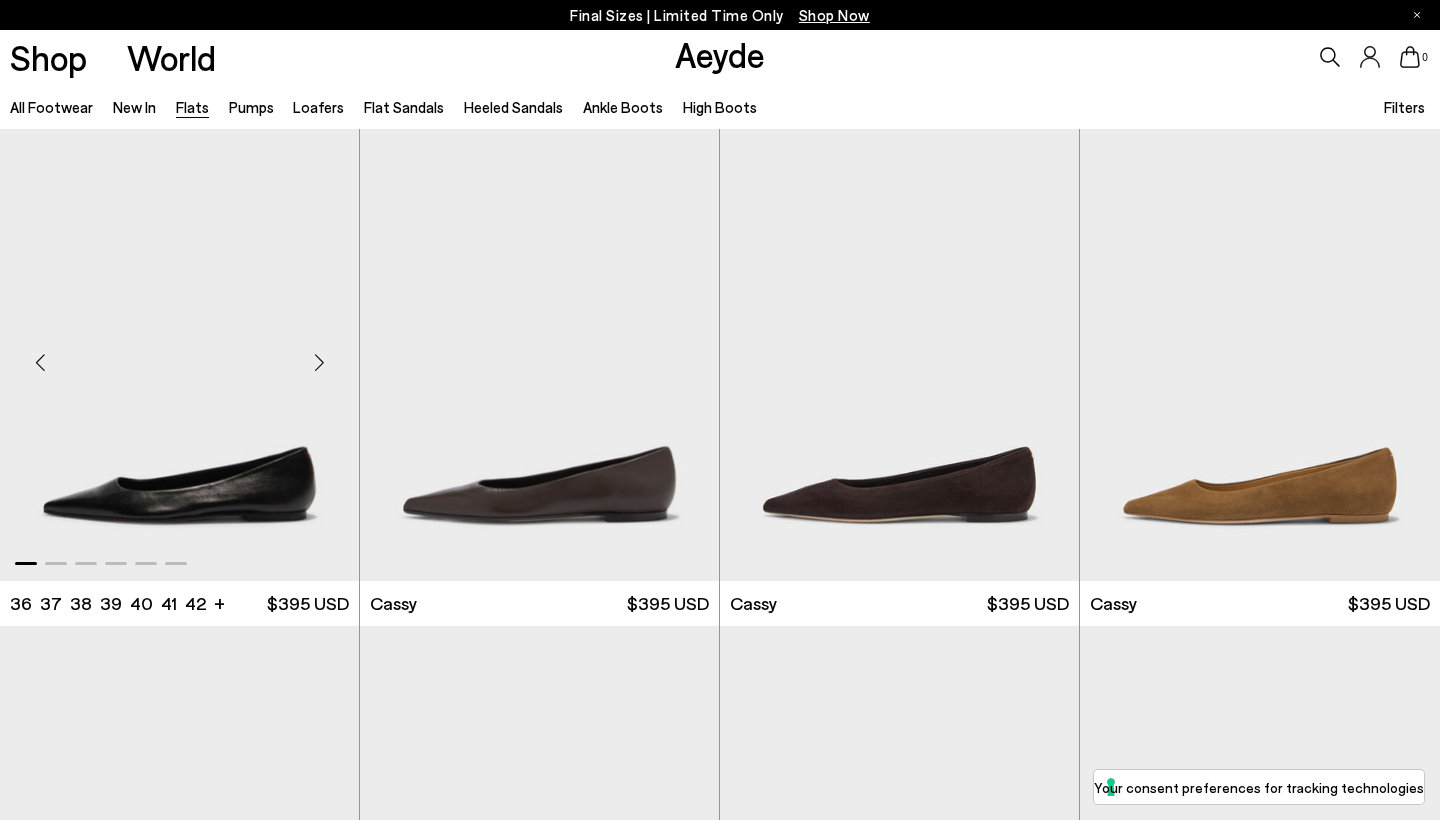 click at bounding box center [319, 363] 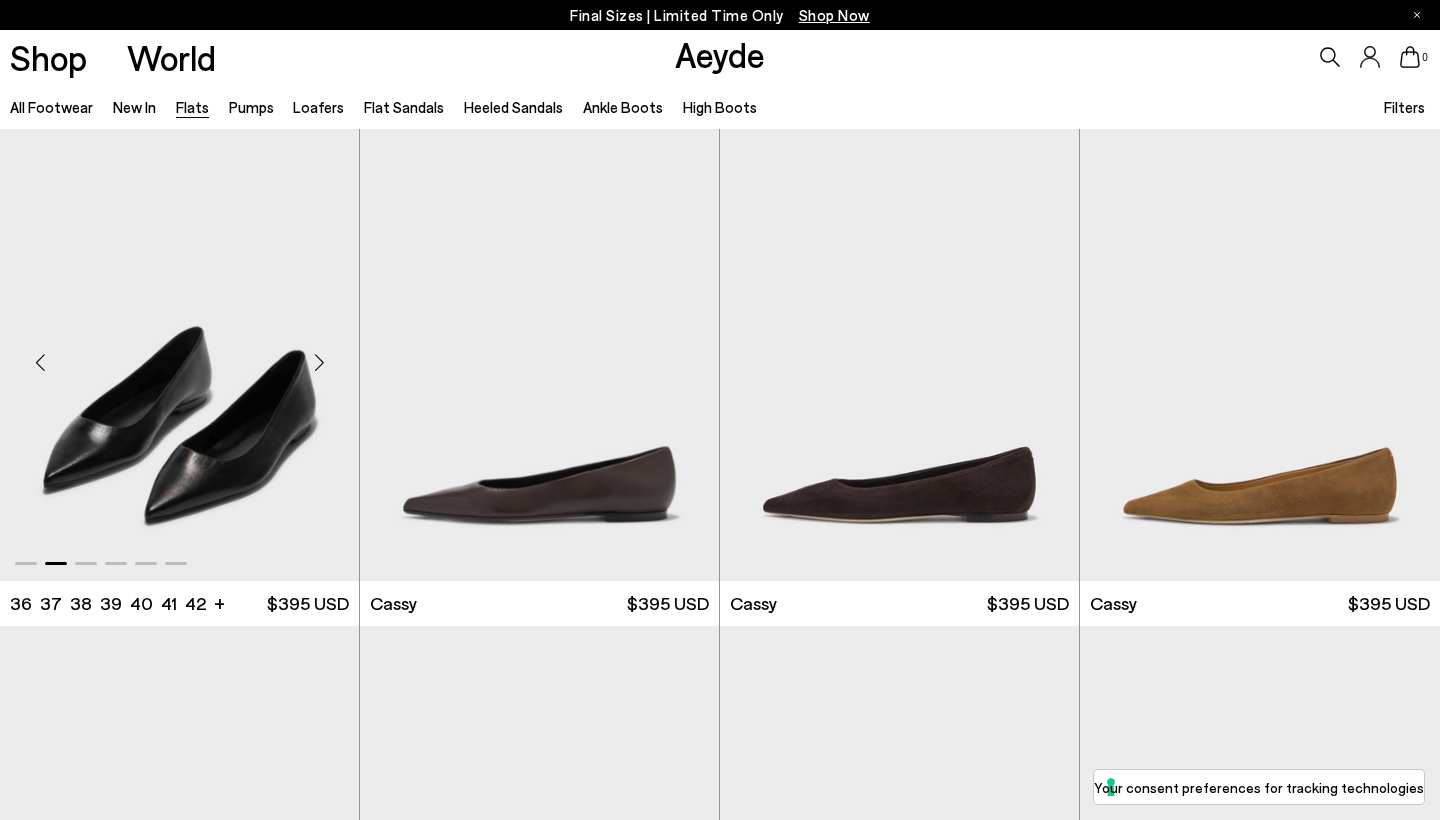 click at bounding box center [319, 363] 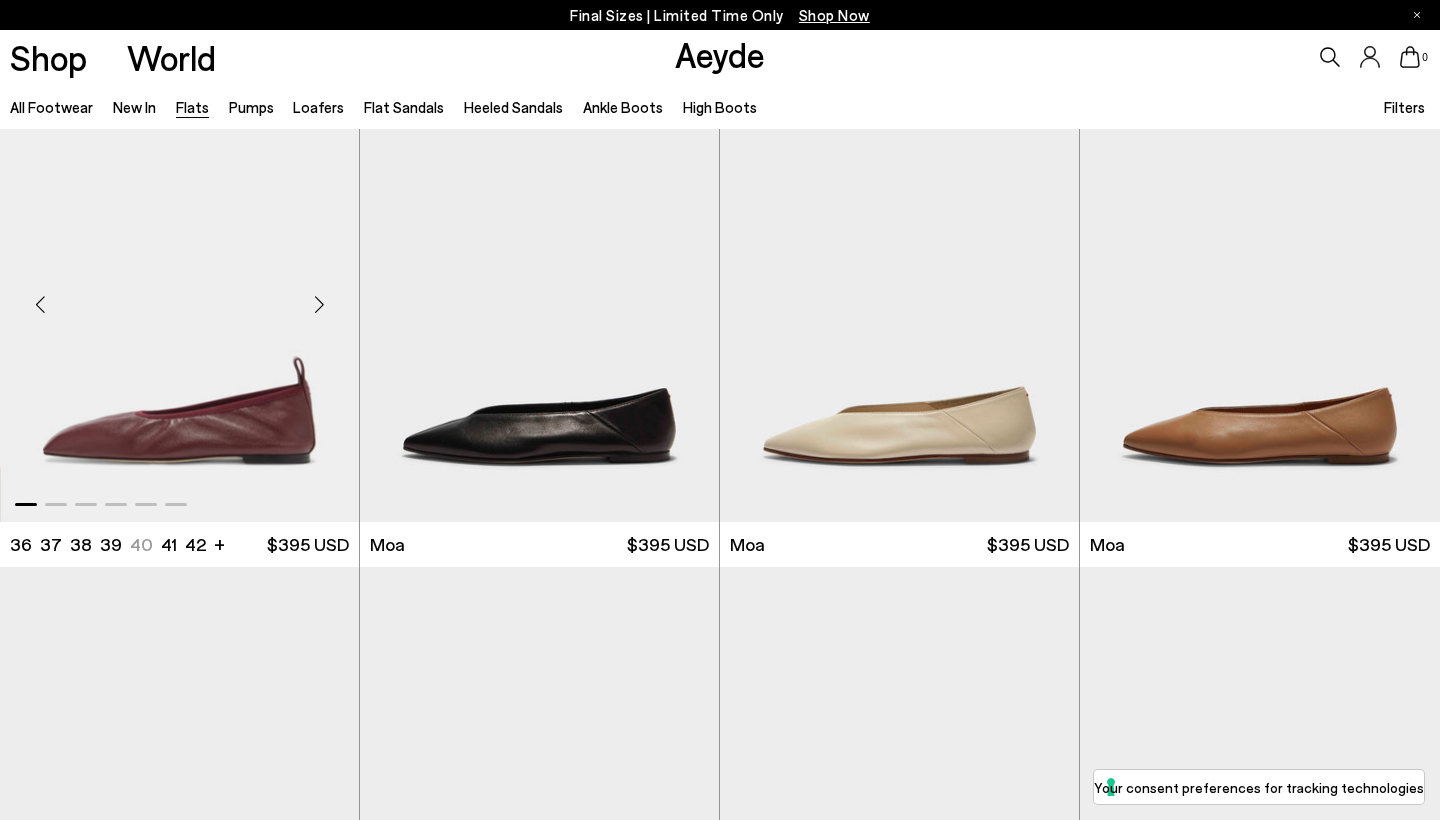 scroll, scrollTop: 2108, scrollLeft: 0, axis: vertical 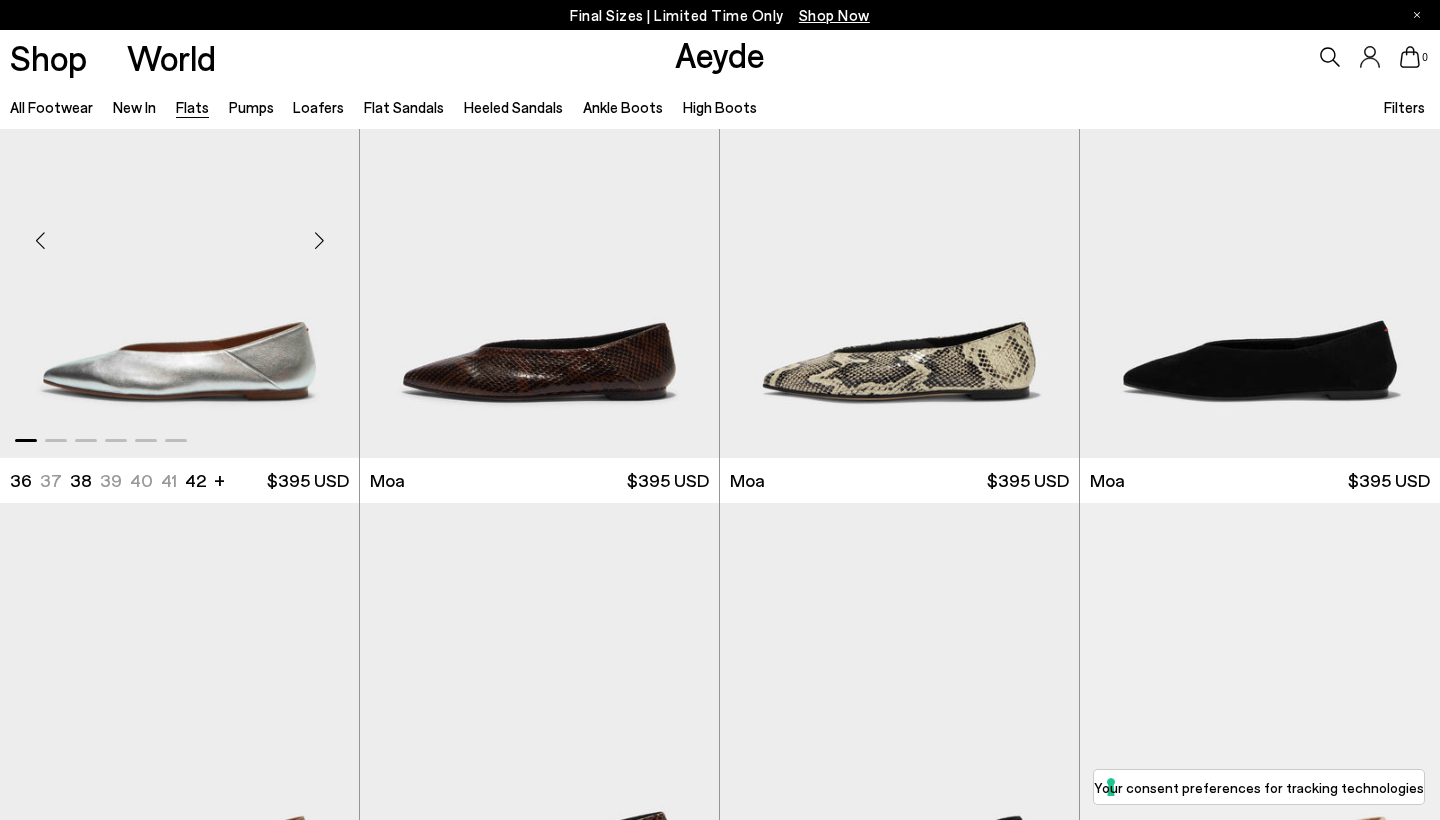 click at bounding box center [319, 241] 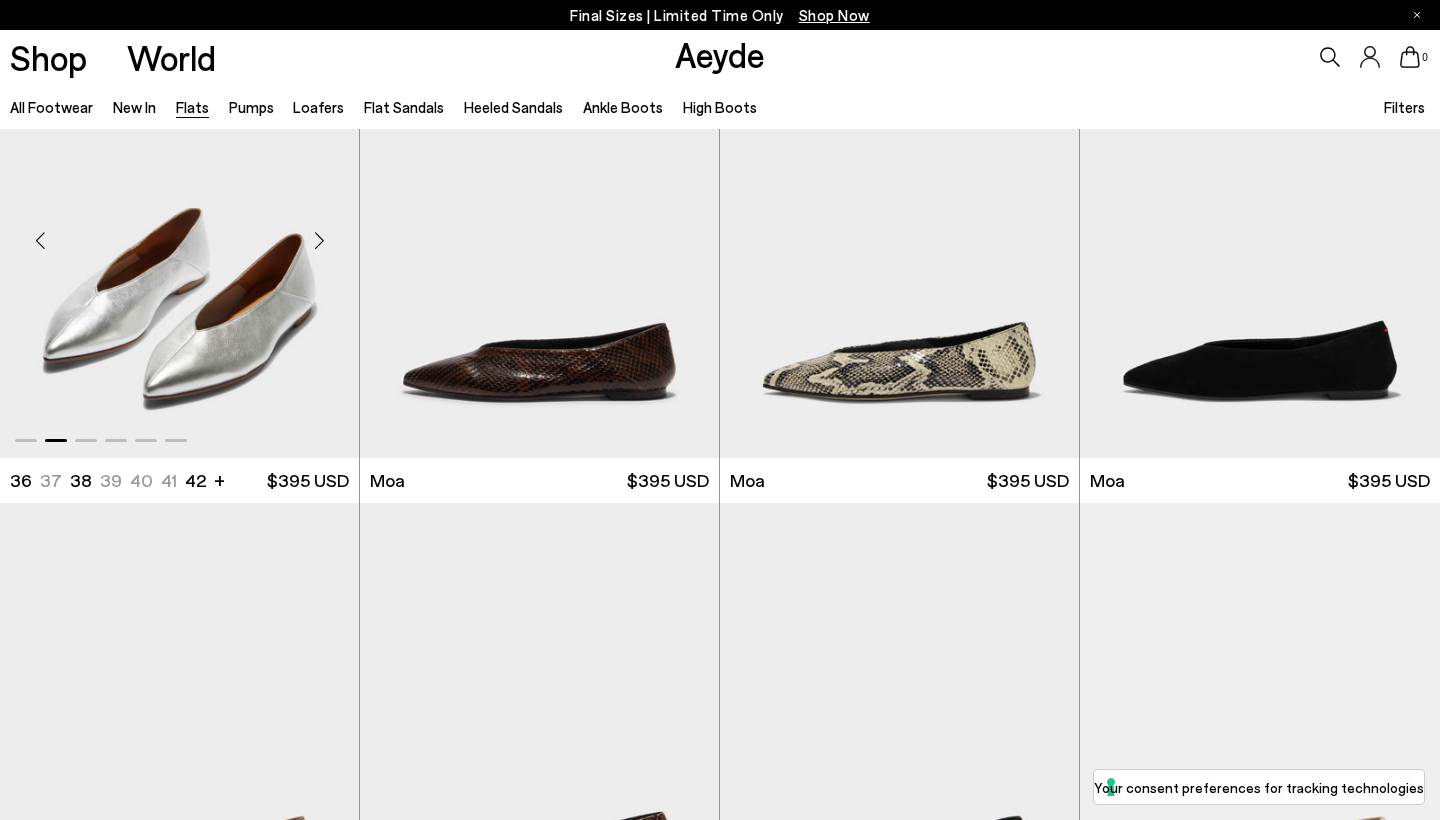 click at bounding box center [319, 241] 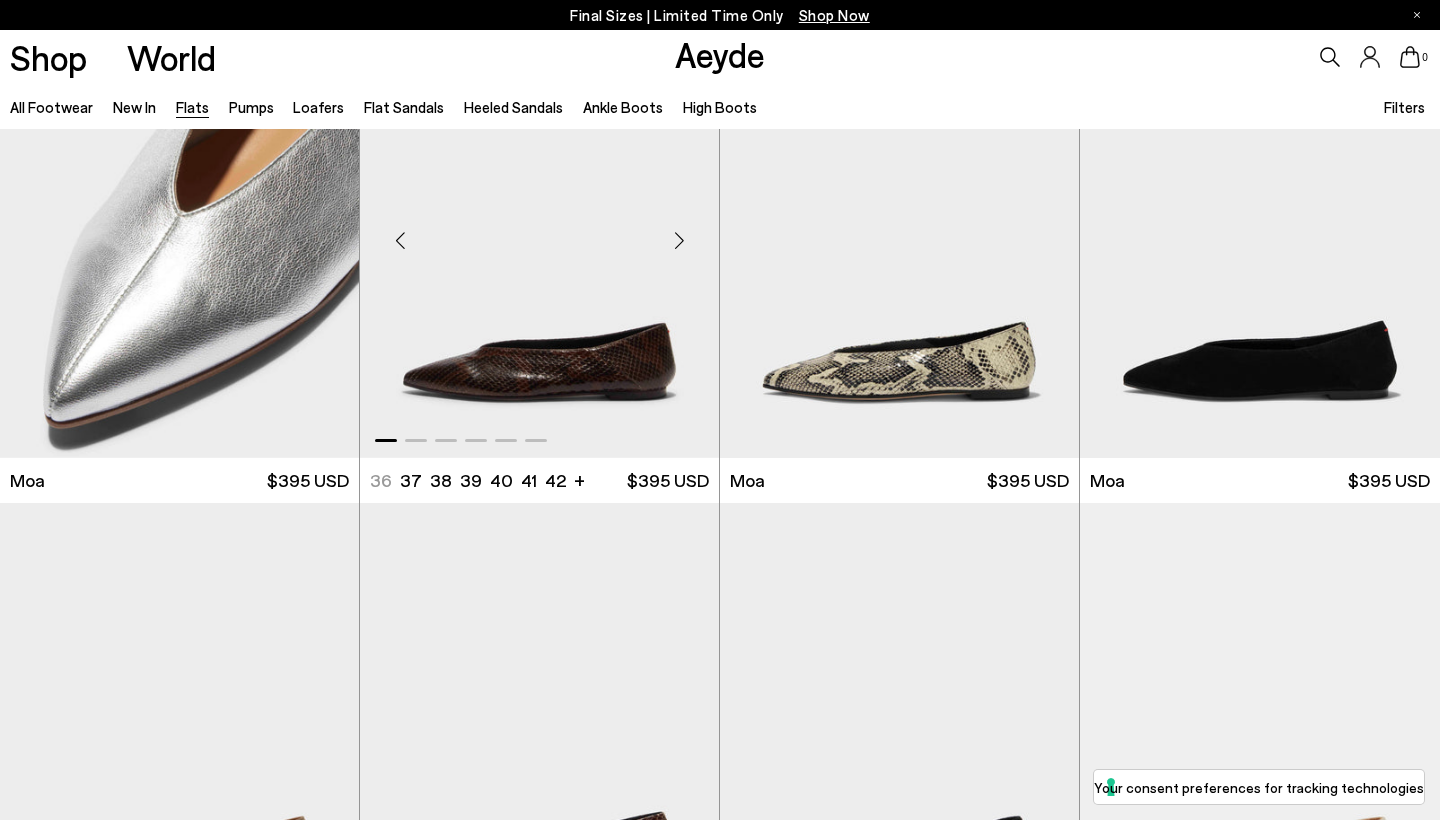 click at bounding box center [679, 241] 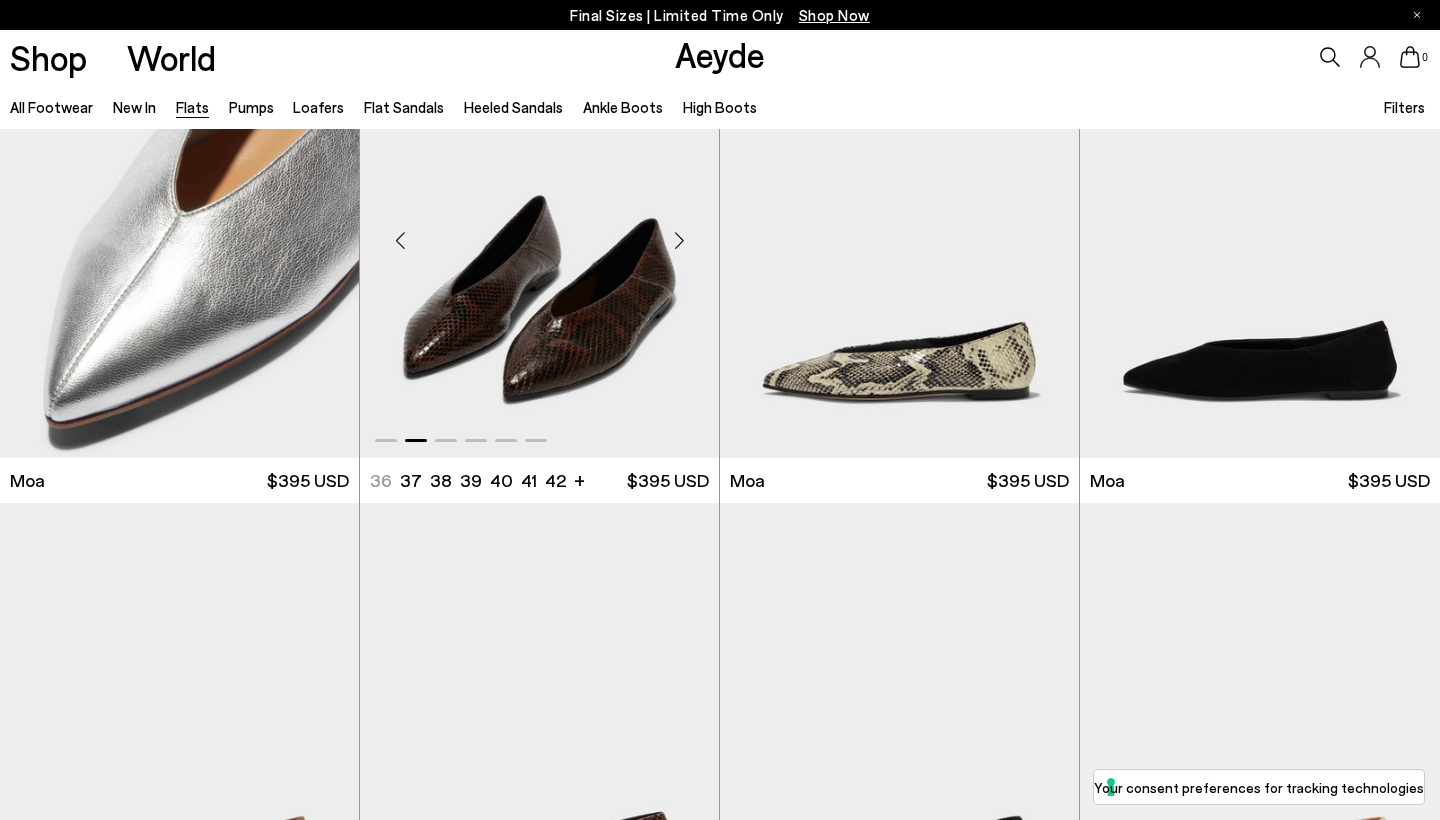click at bounding box center [679, 241] 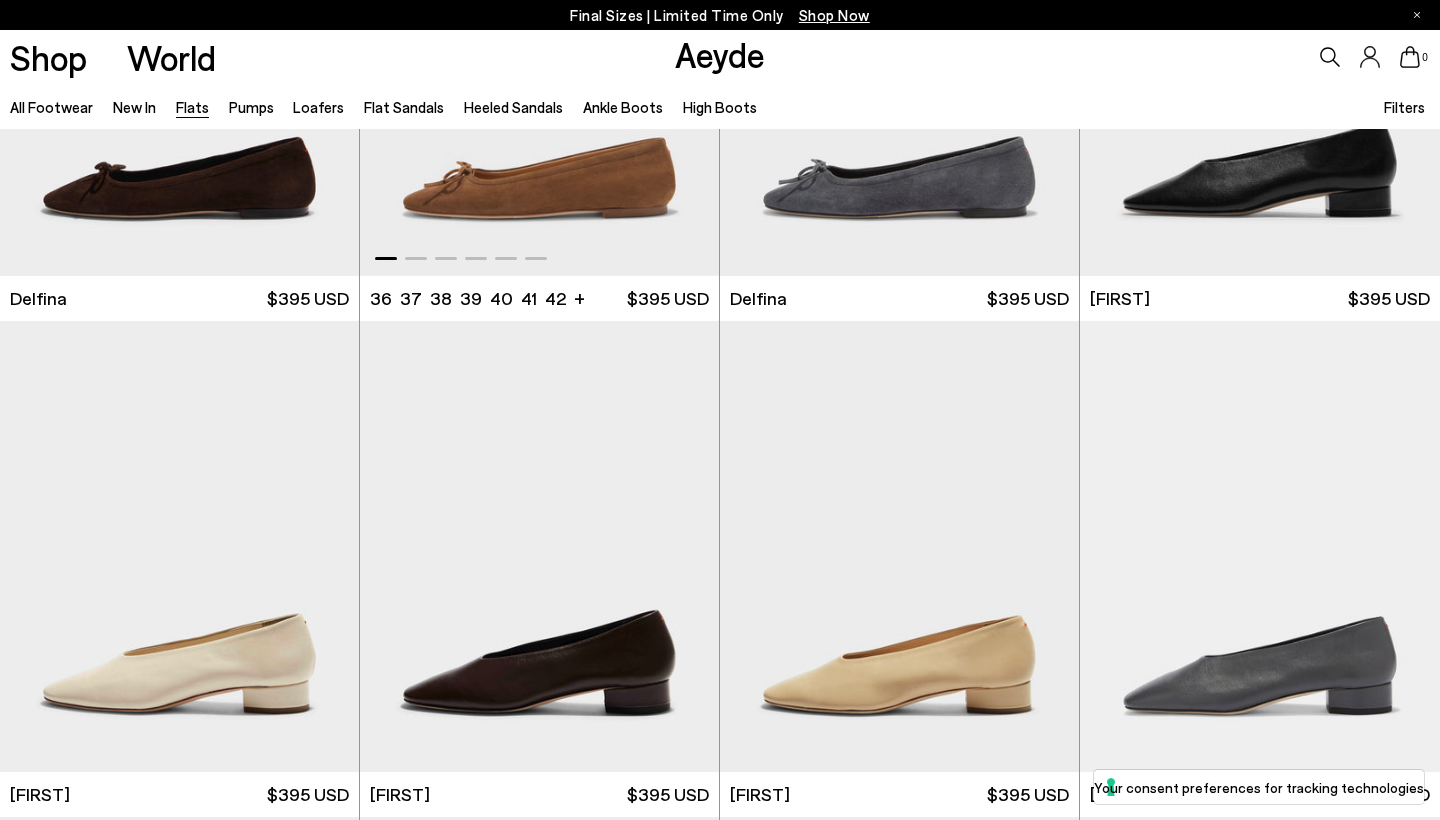 scroll, scrollTop: 3630, scrollLeft: 0, axis: vertical 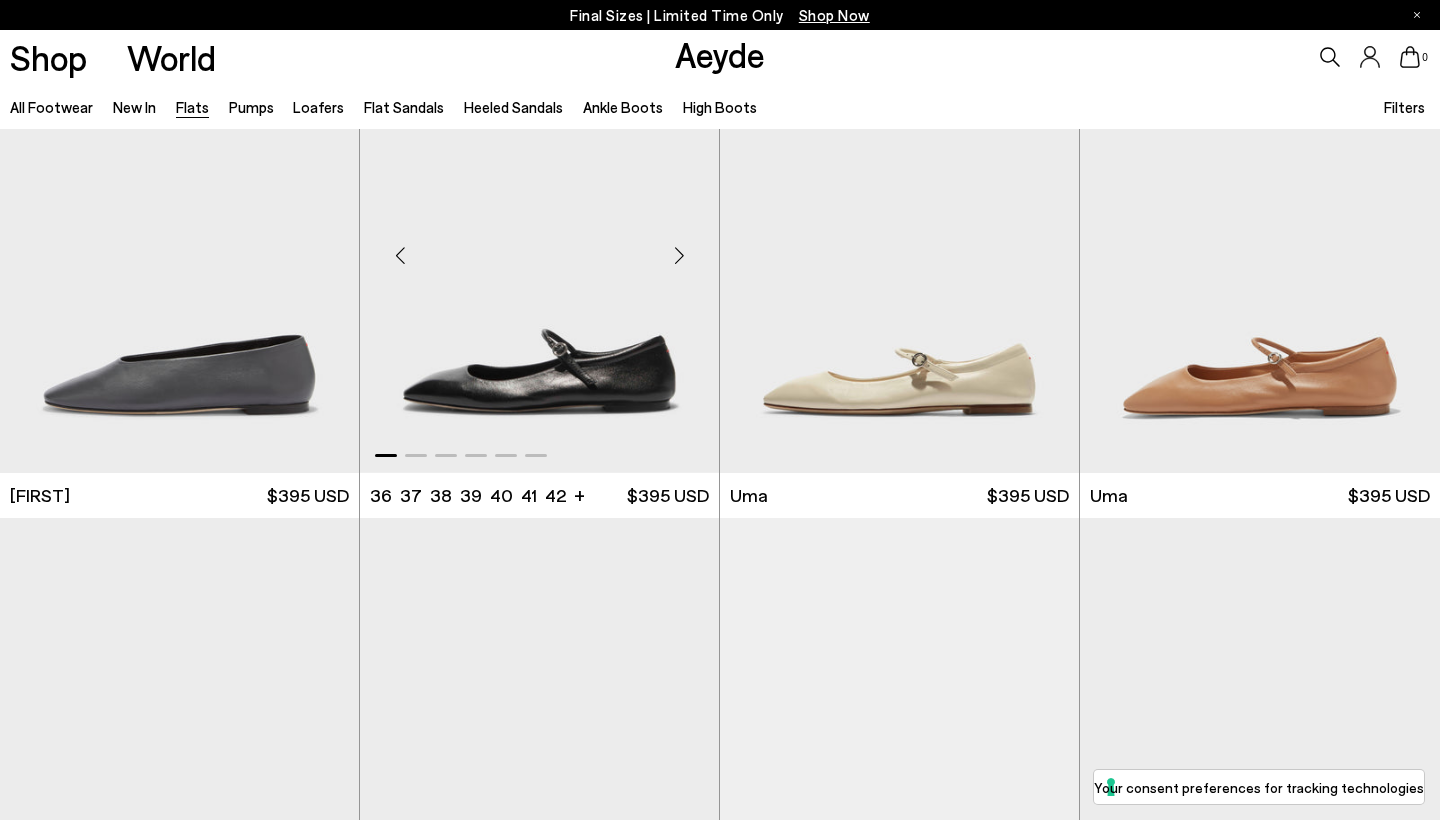 click at bounding box center (679, 256) 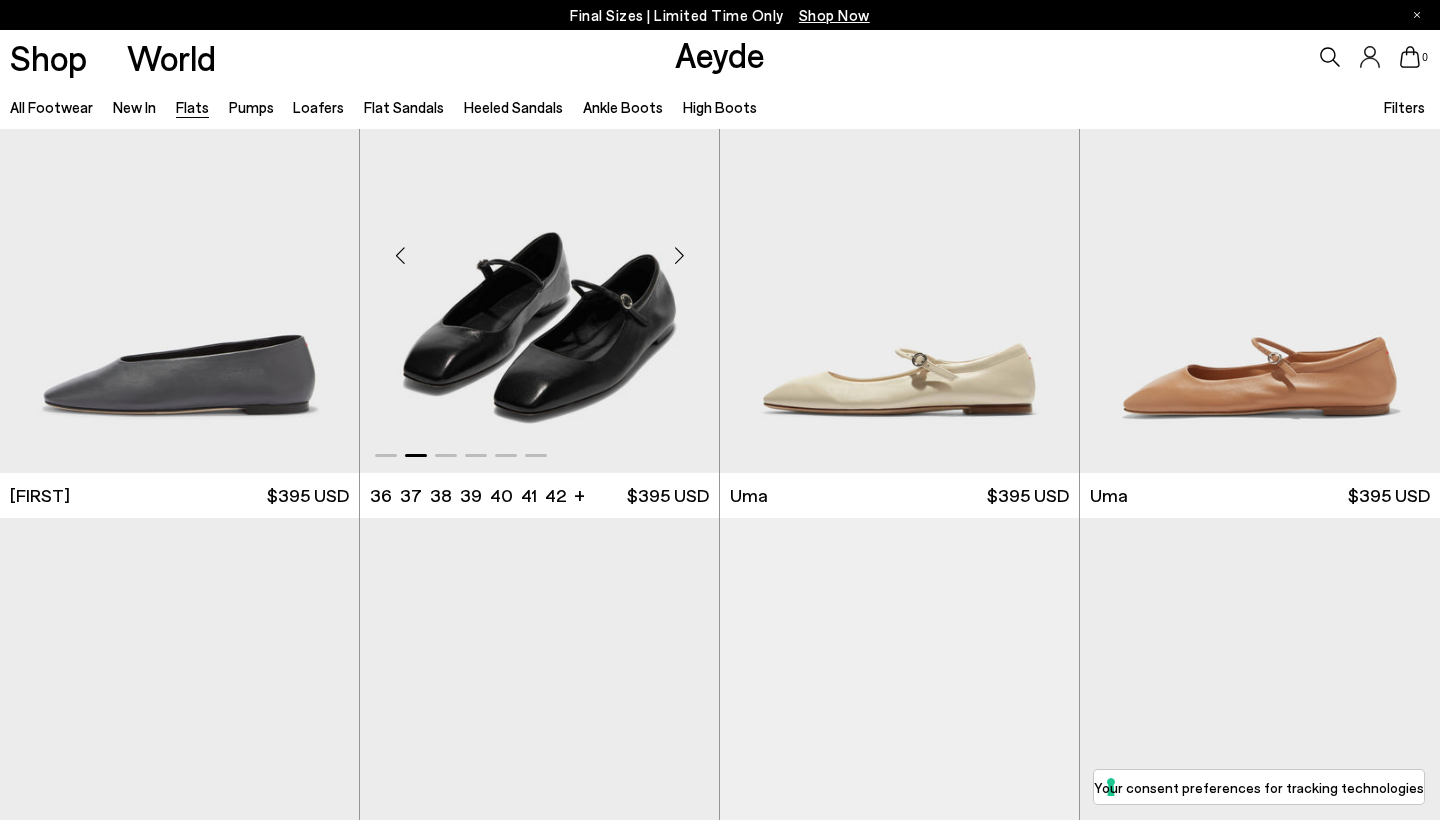 click at bounding box center [679, 256] 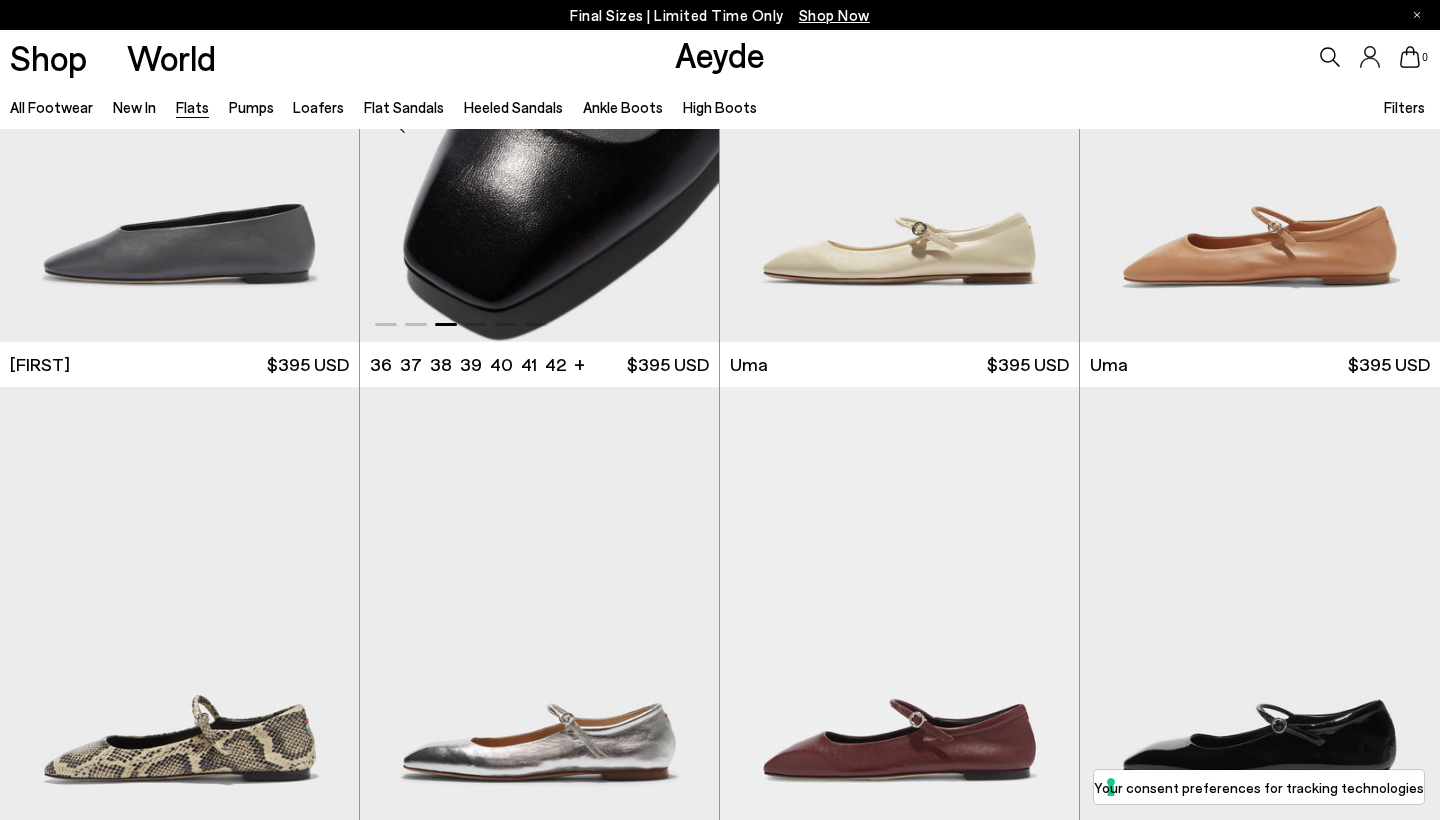 scroll, scrollTop: 5023, scrollLeft: 0, axis: vertical 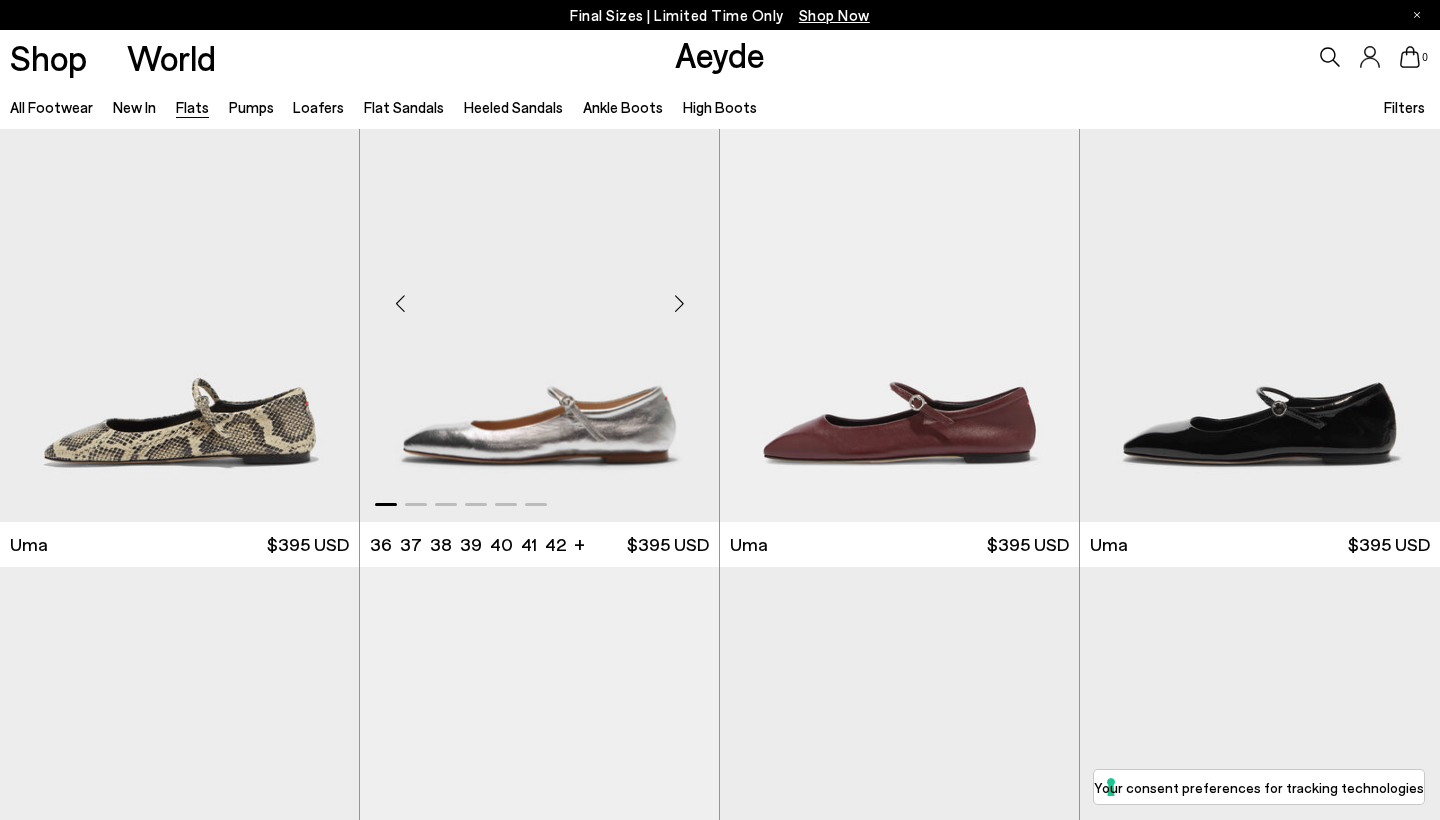 click at bounding box center (679, 304) 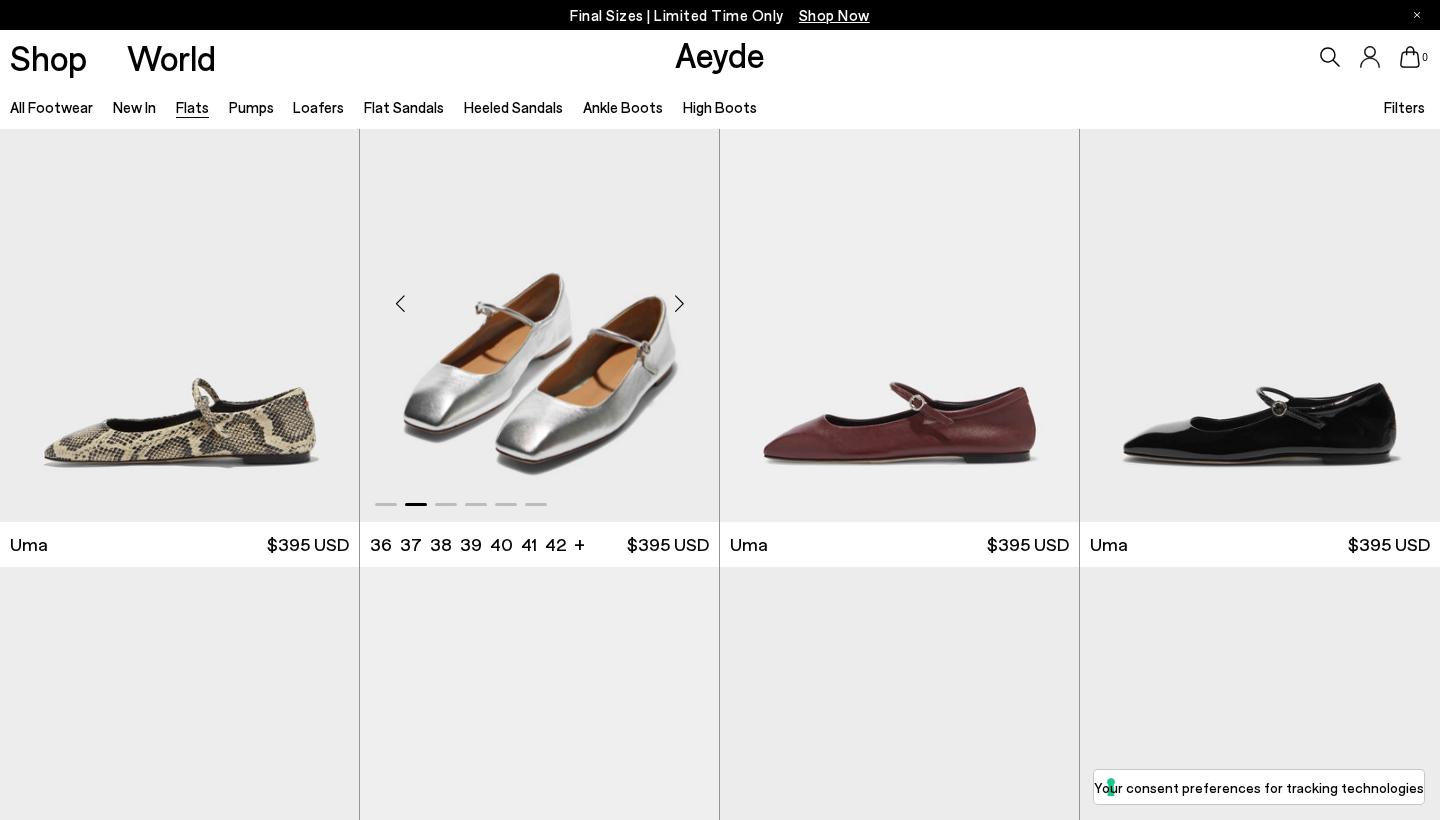 click at bounding box center [679, 304] 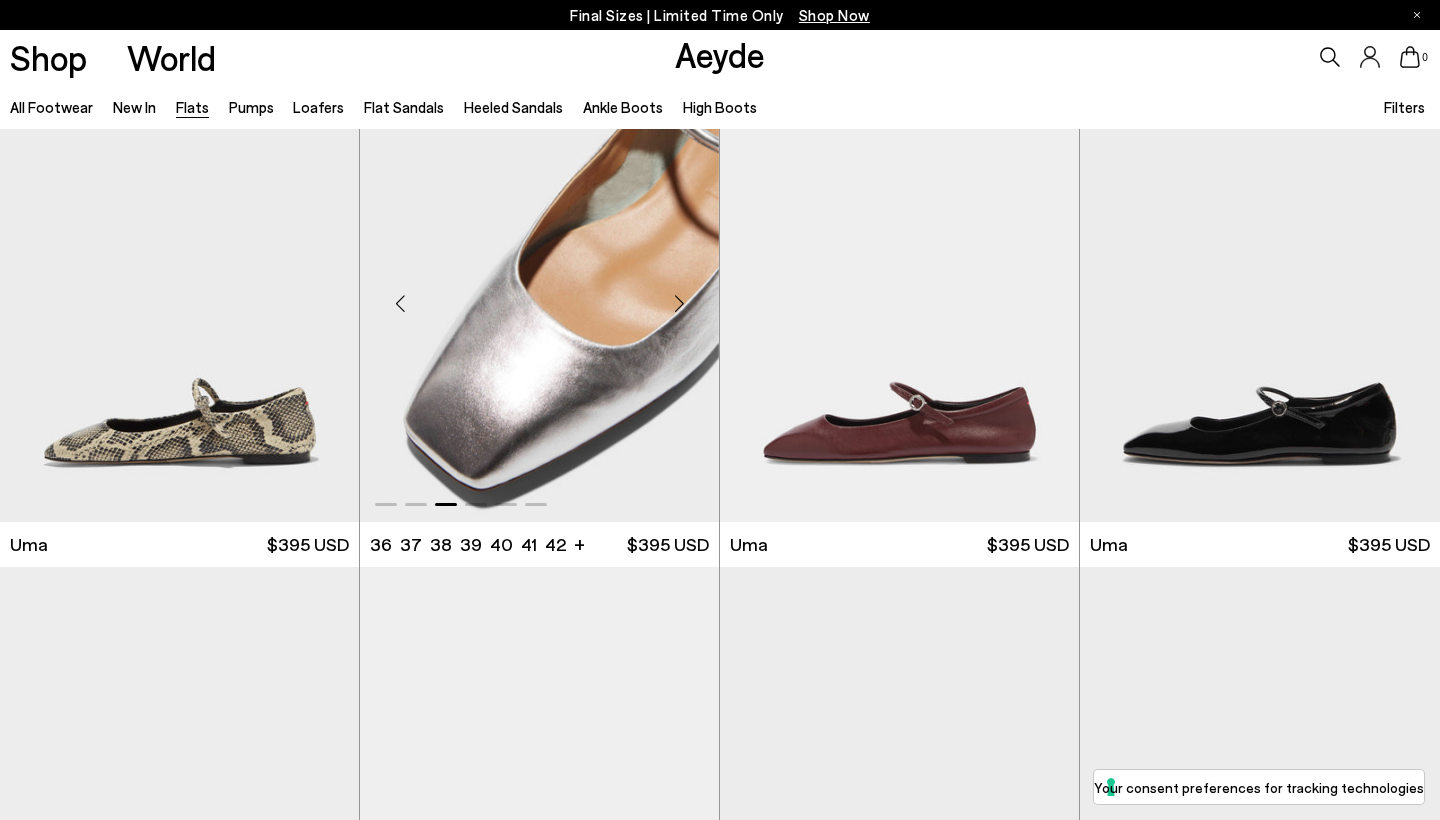 click at bounding box center [679, 304] 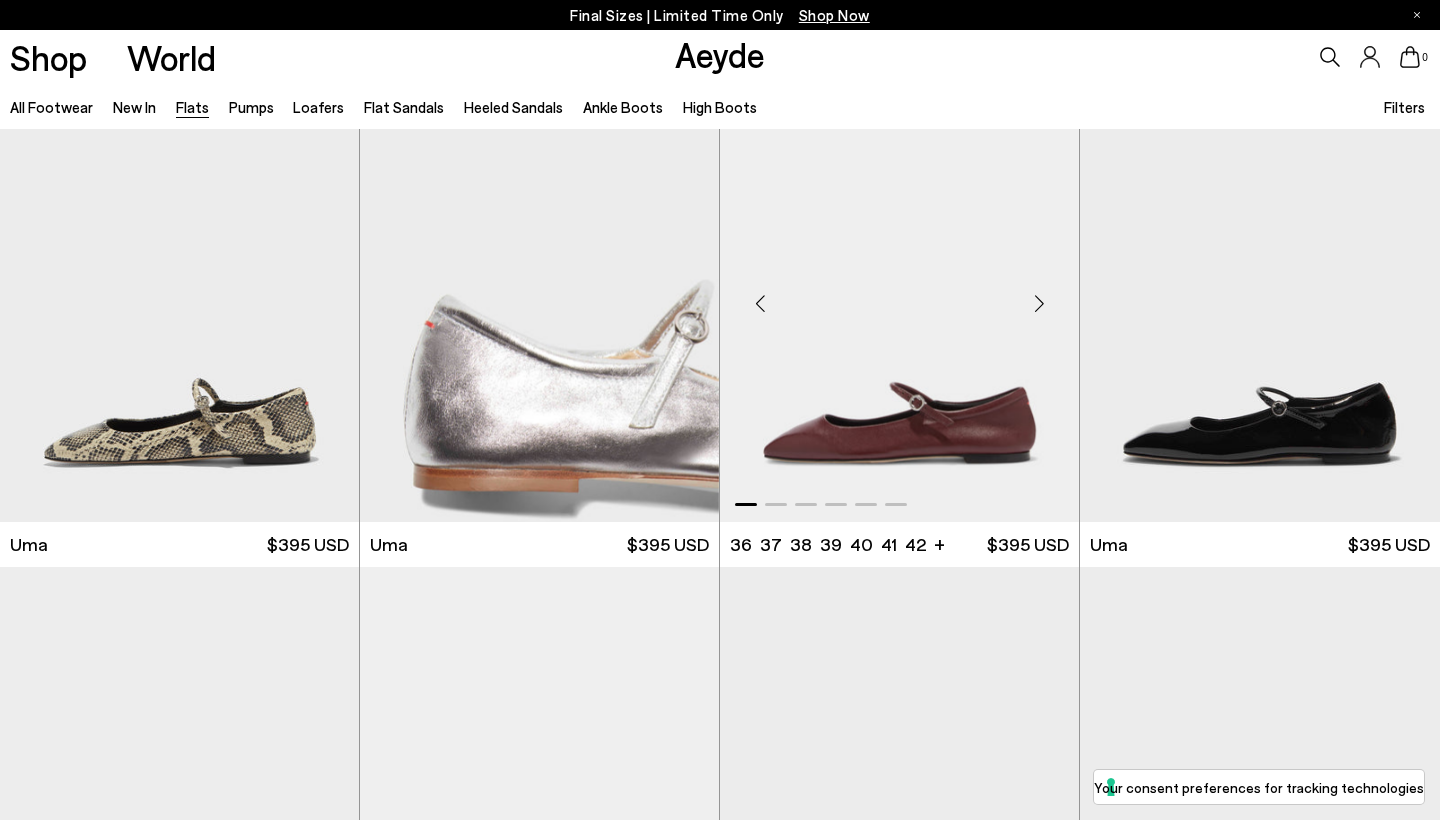 click at bounding box center [1039, 304] 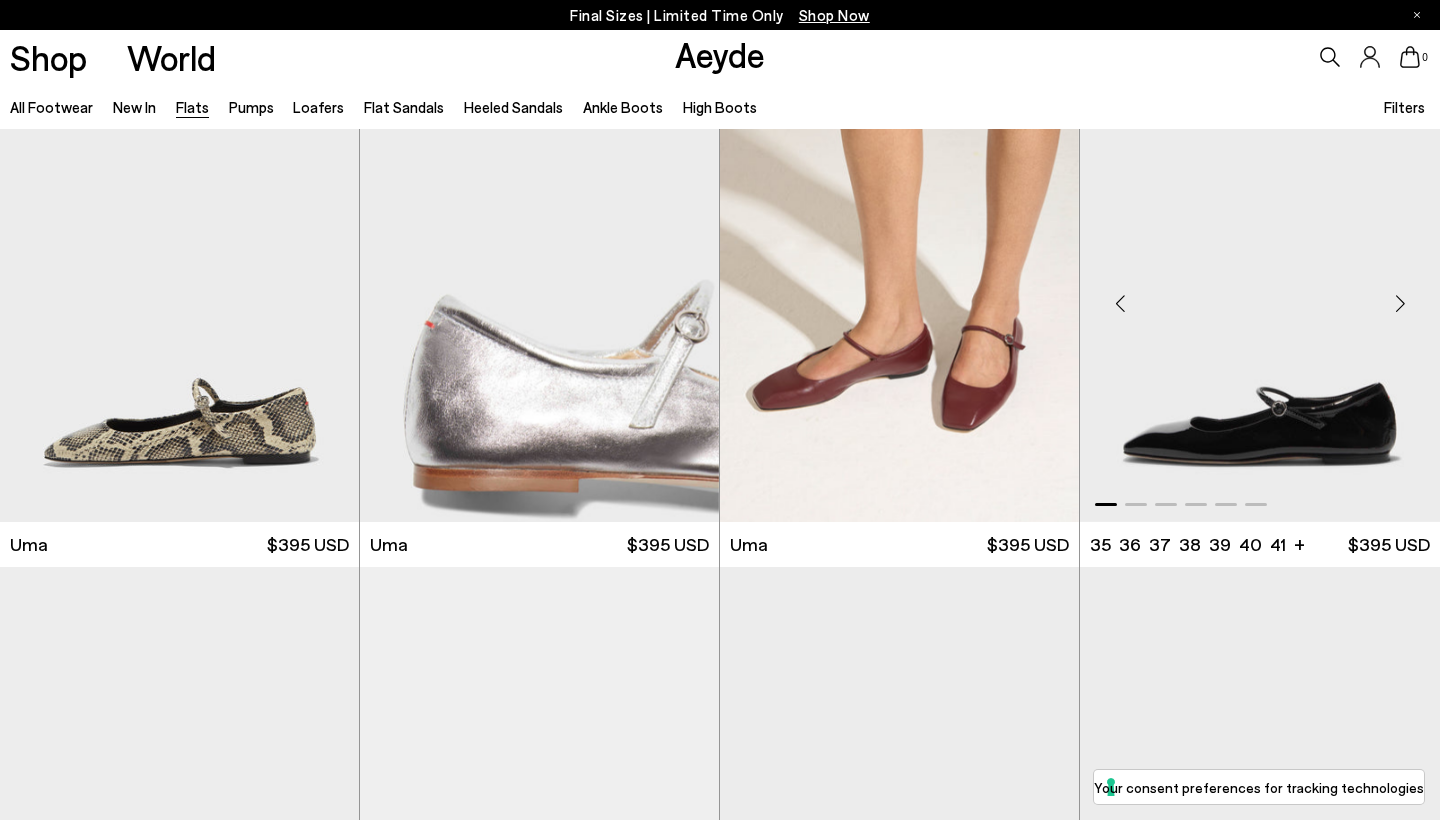 click at bounding box center (1400, 304) 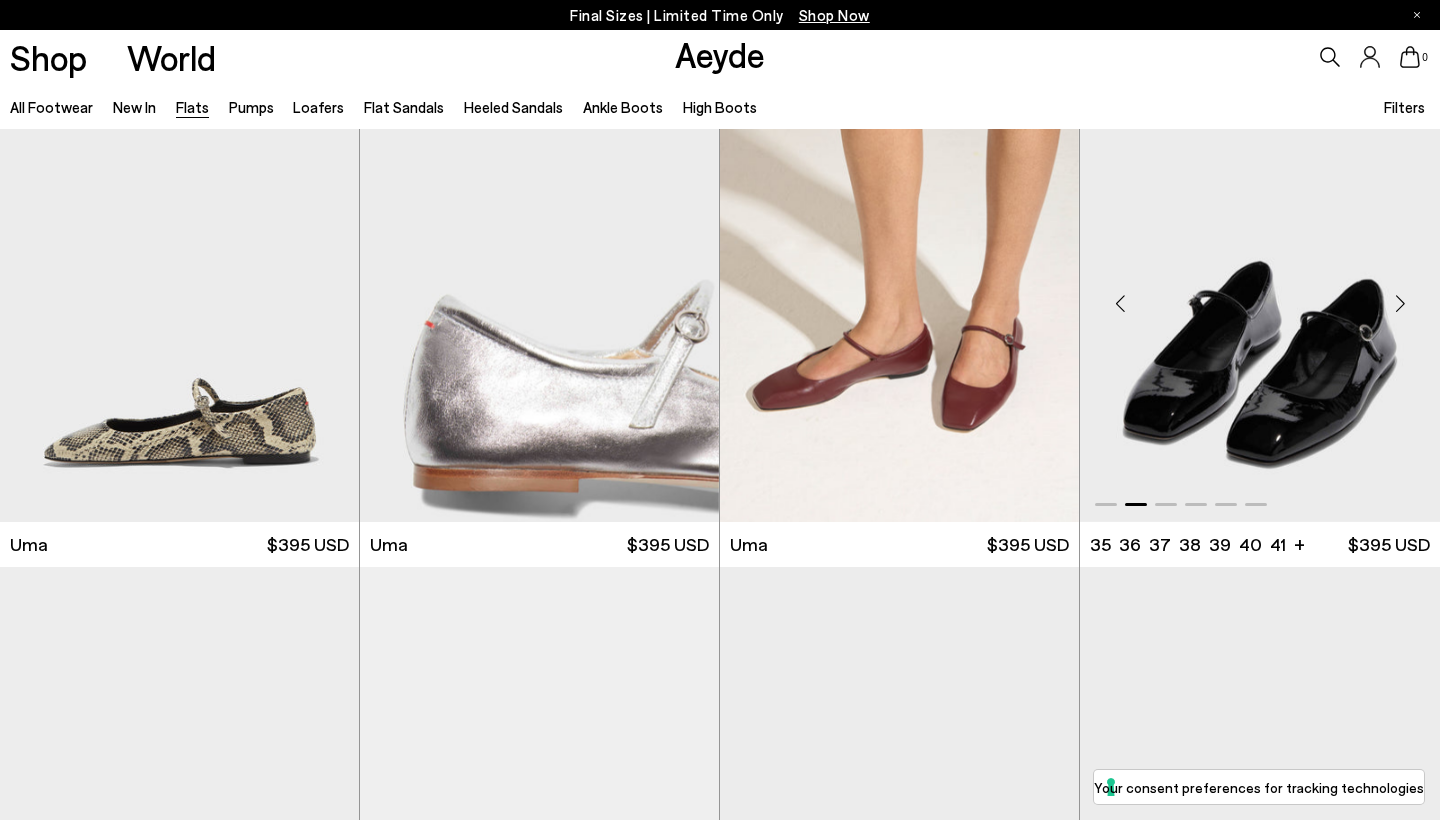 click at bounding box center [1400, 304] 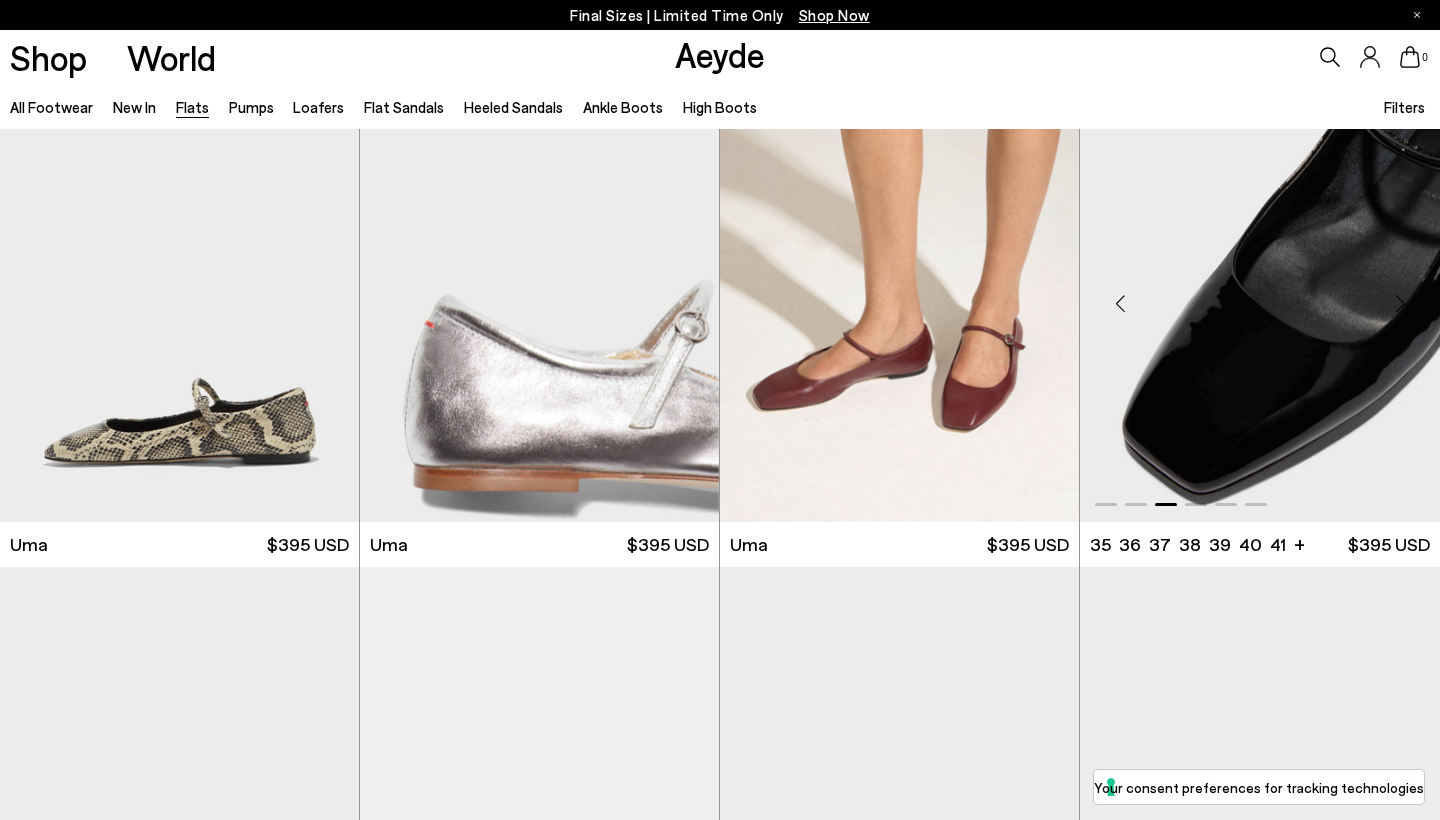 click at bounding box center (1400, 304) 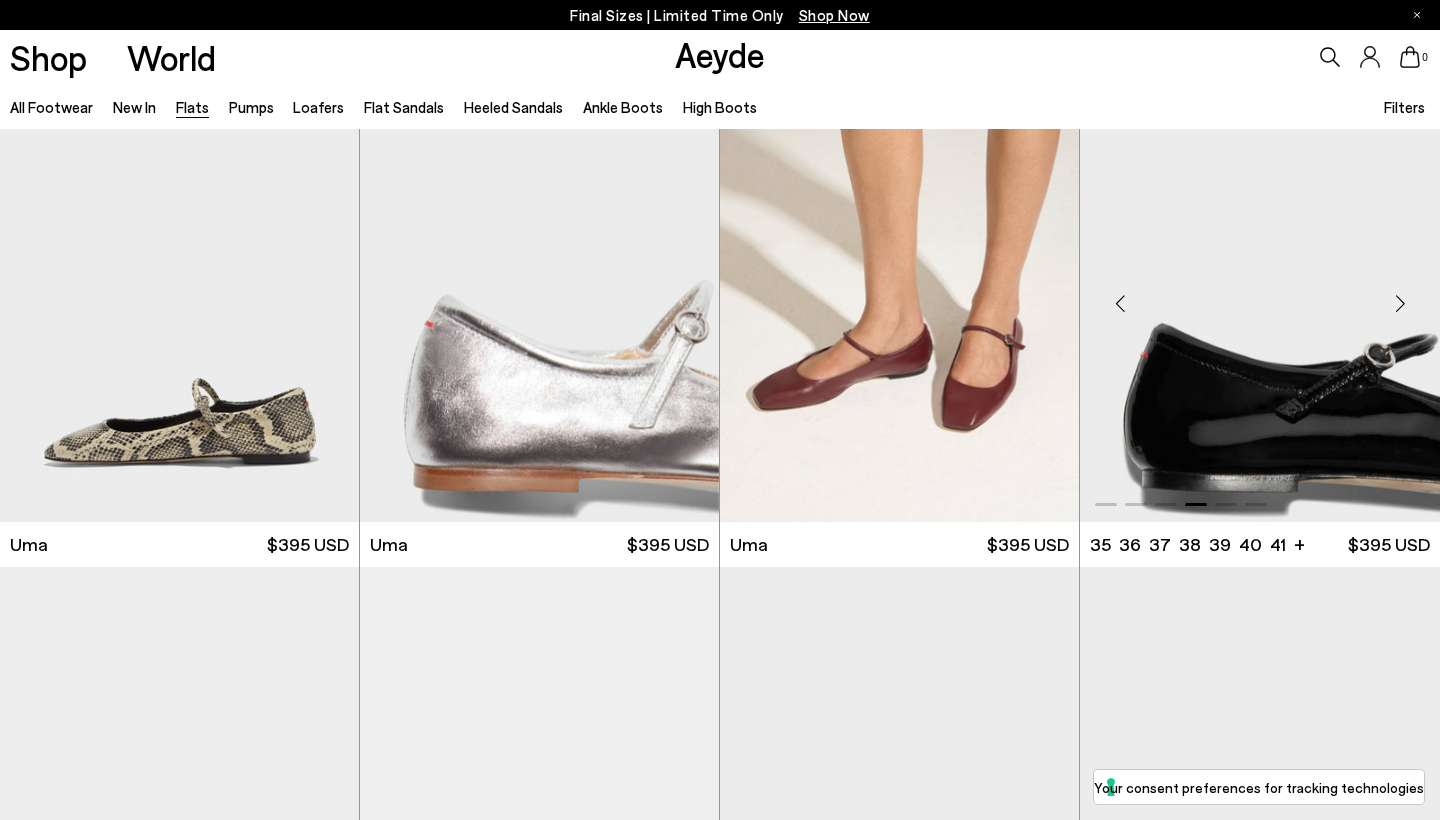 click at bounding box center (1400, 304) 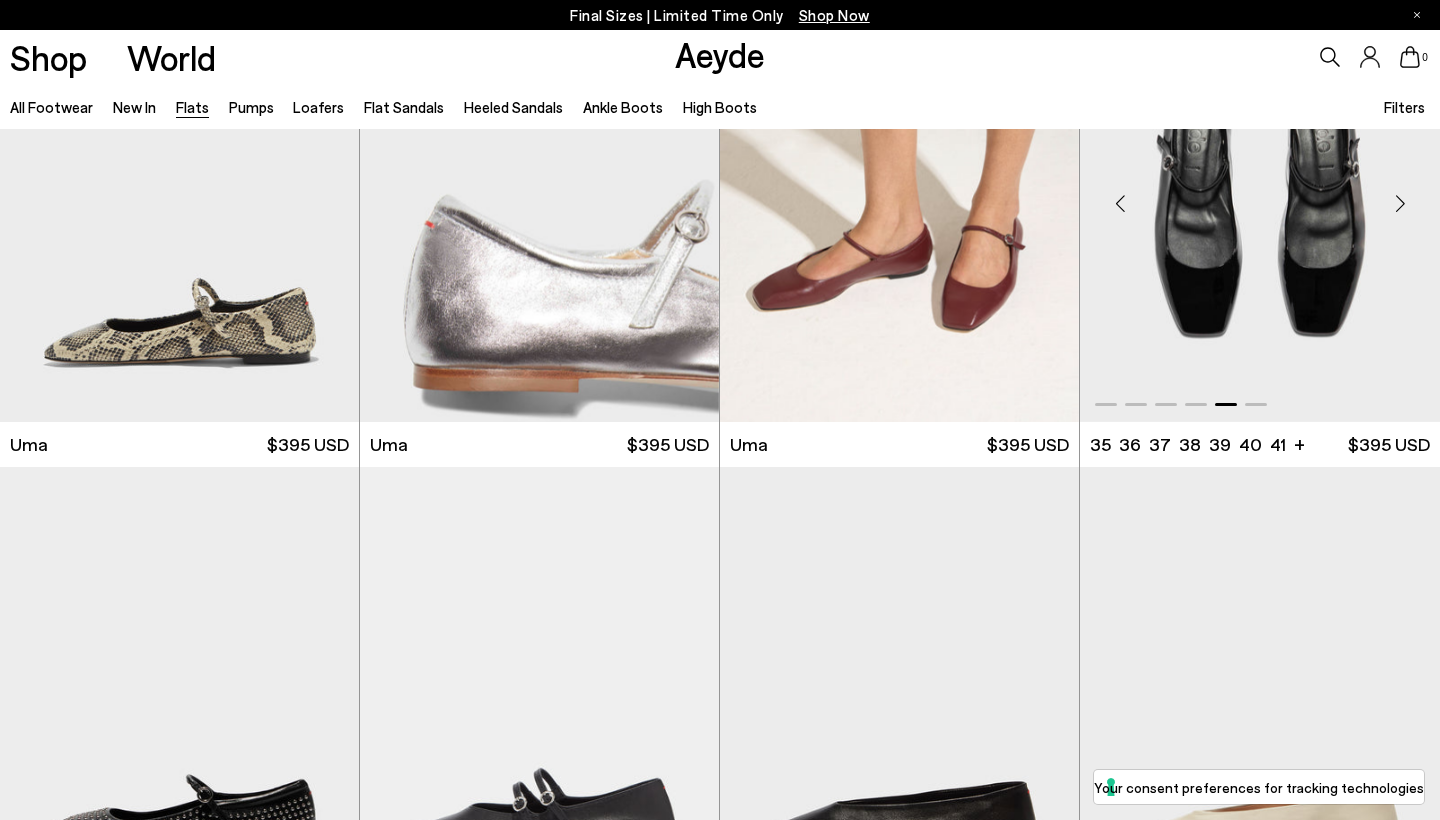 scroll, scrollTop: 5385, scrollLeft: 0, axis: vertical 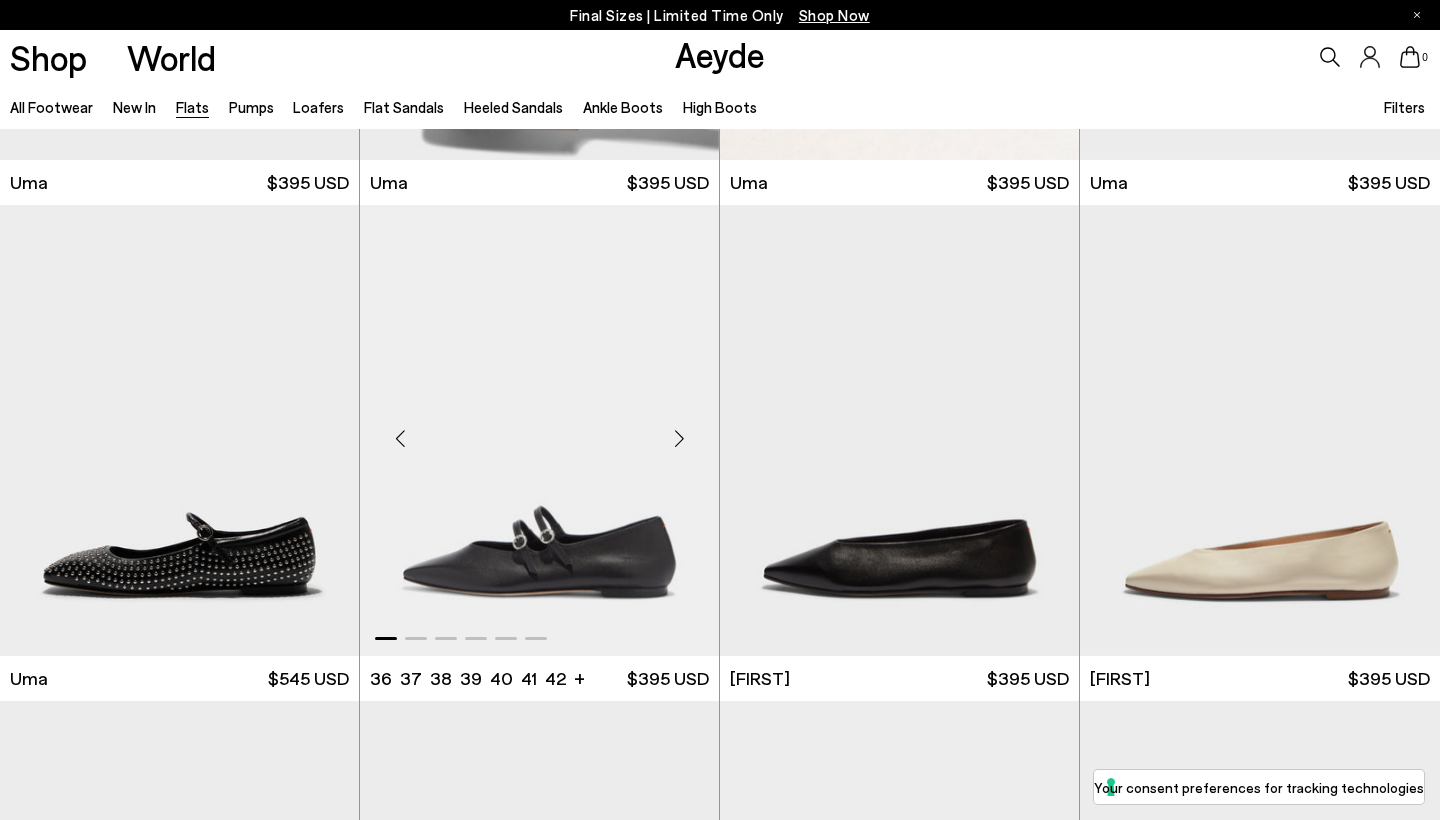 click at bounding box center (679, 438) 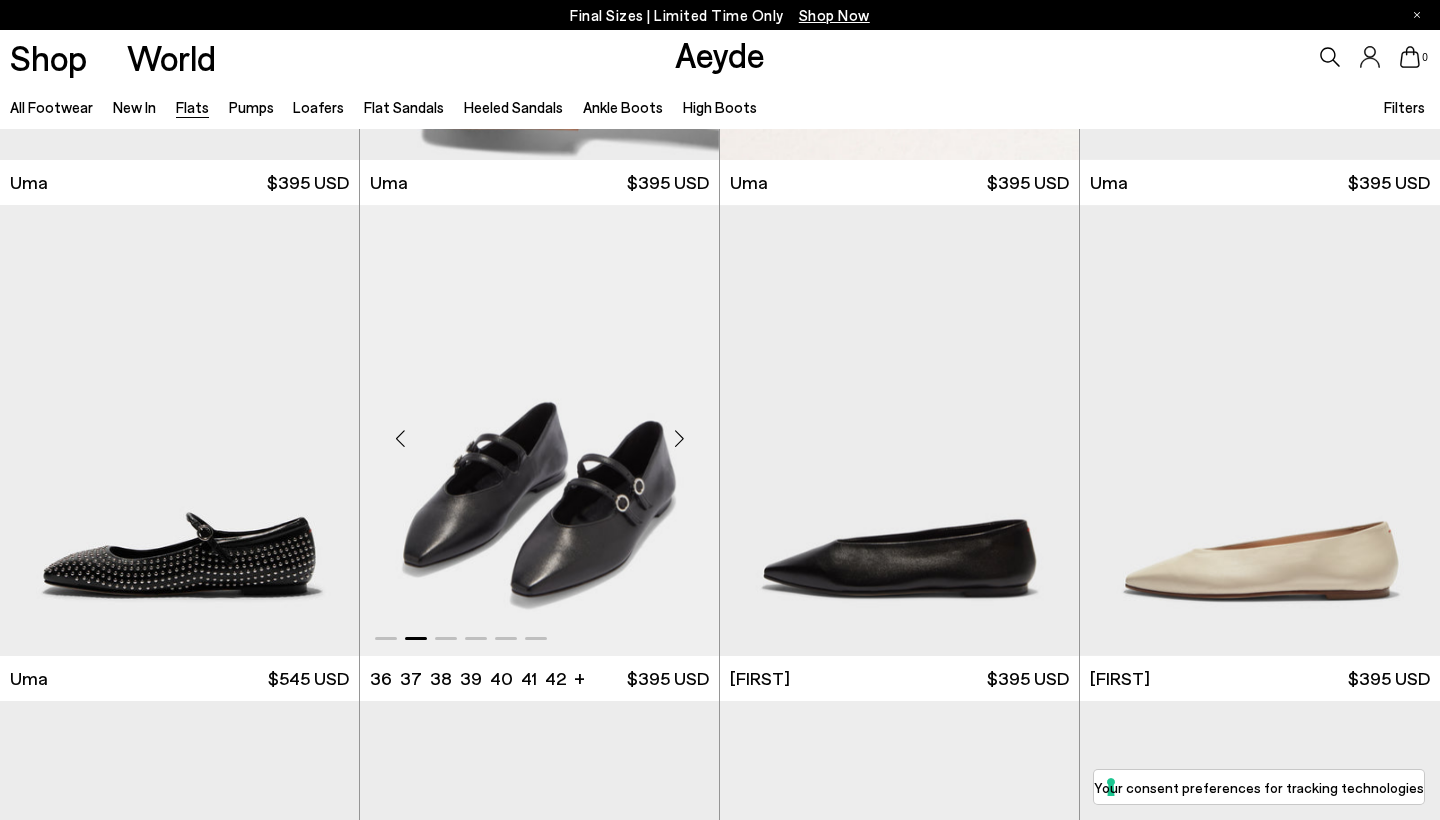 click at bounding box center [679, 438] 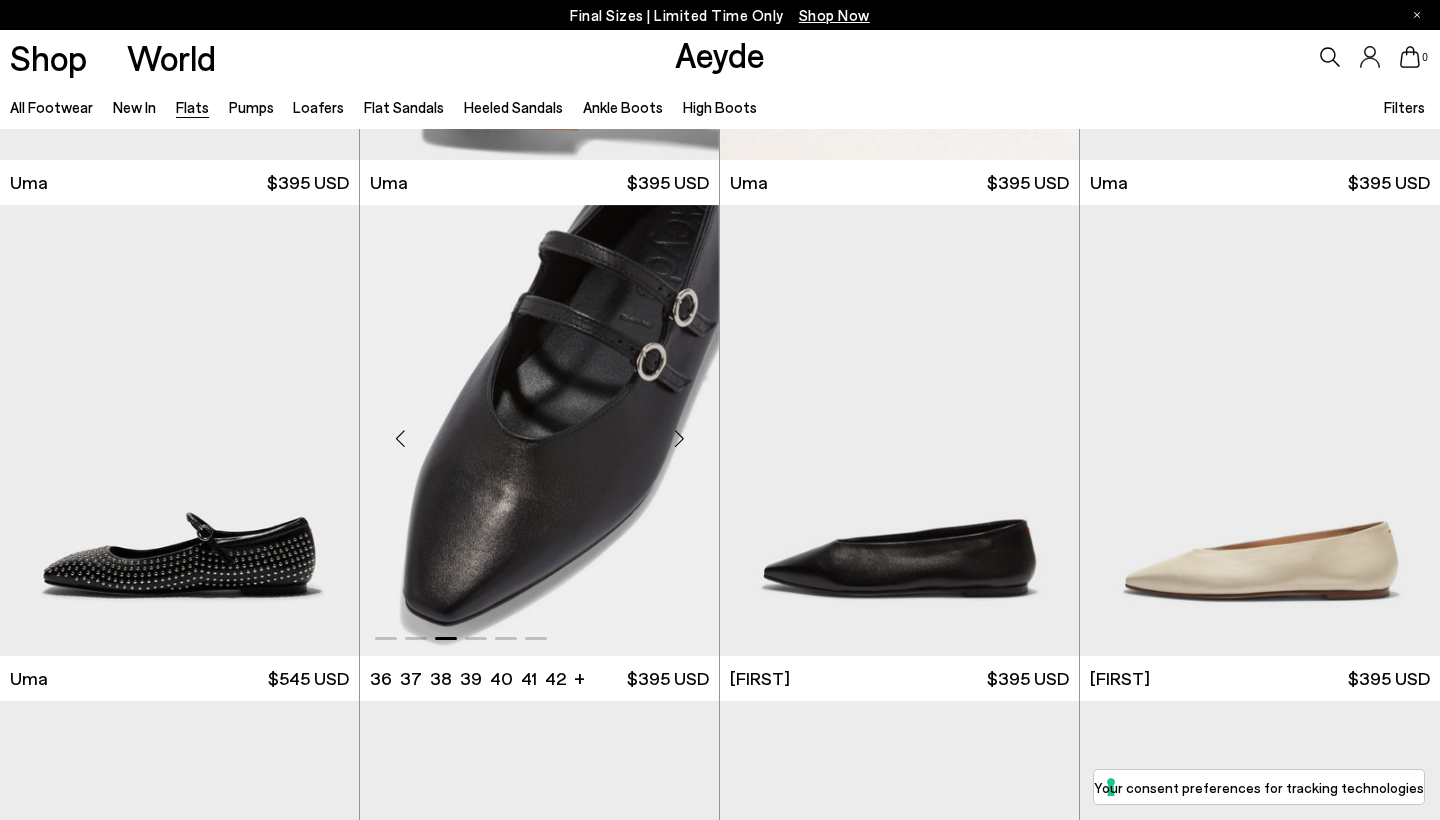 click at bounding box center [679, 438] 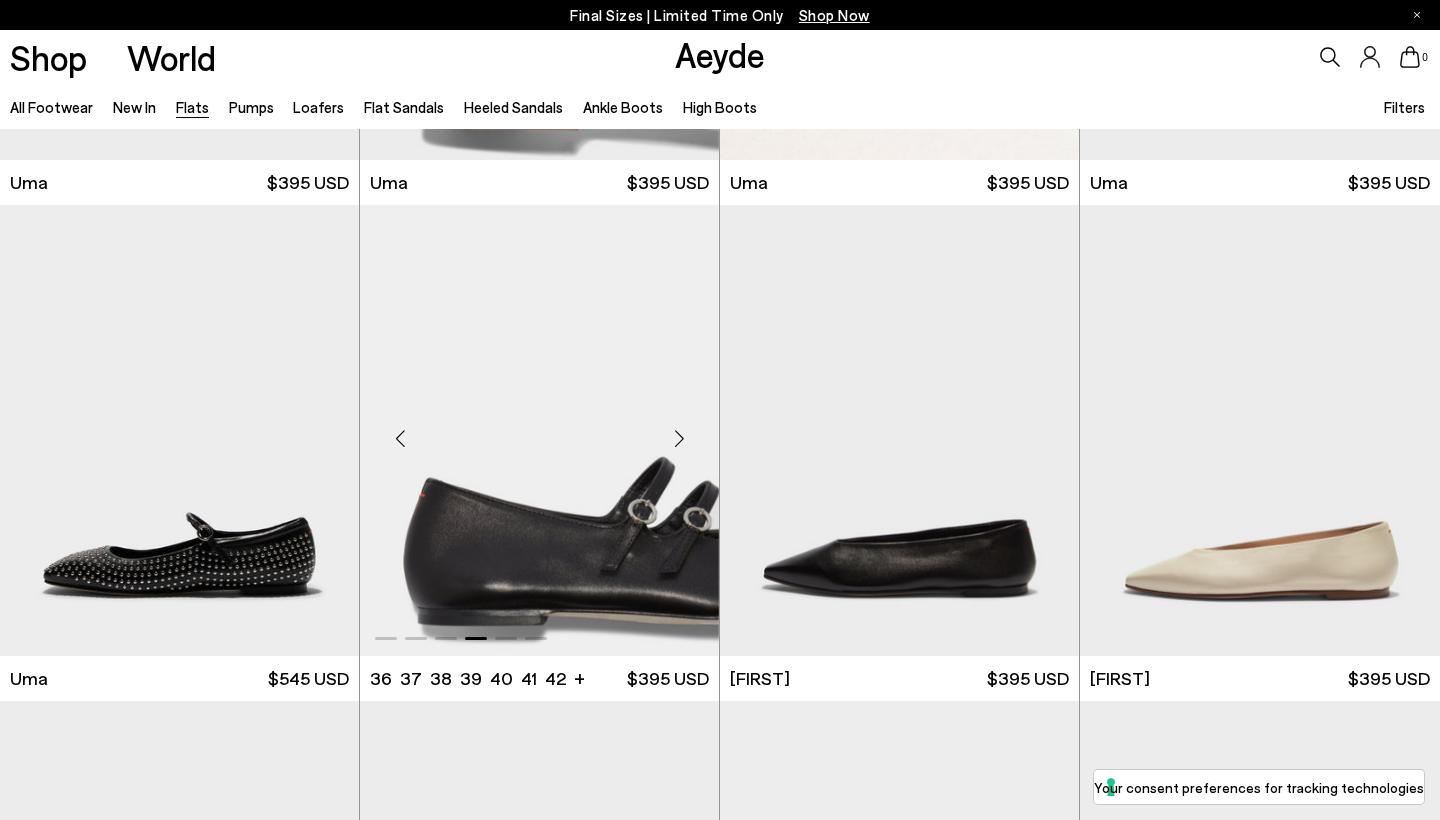 click at bounding box center (679, 438) 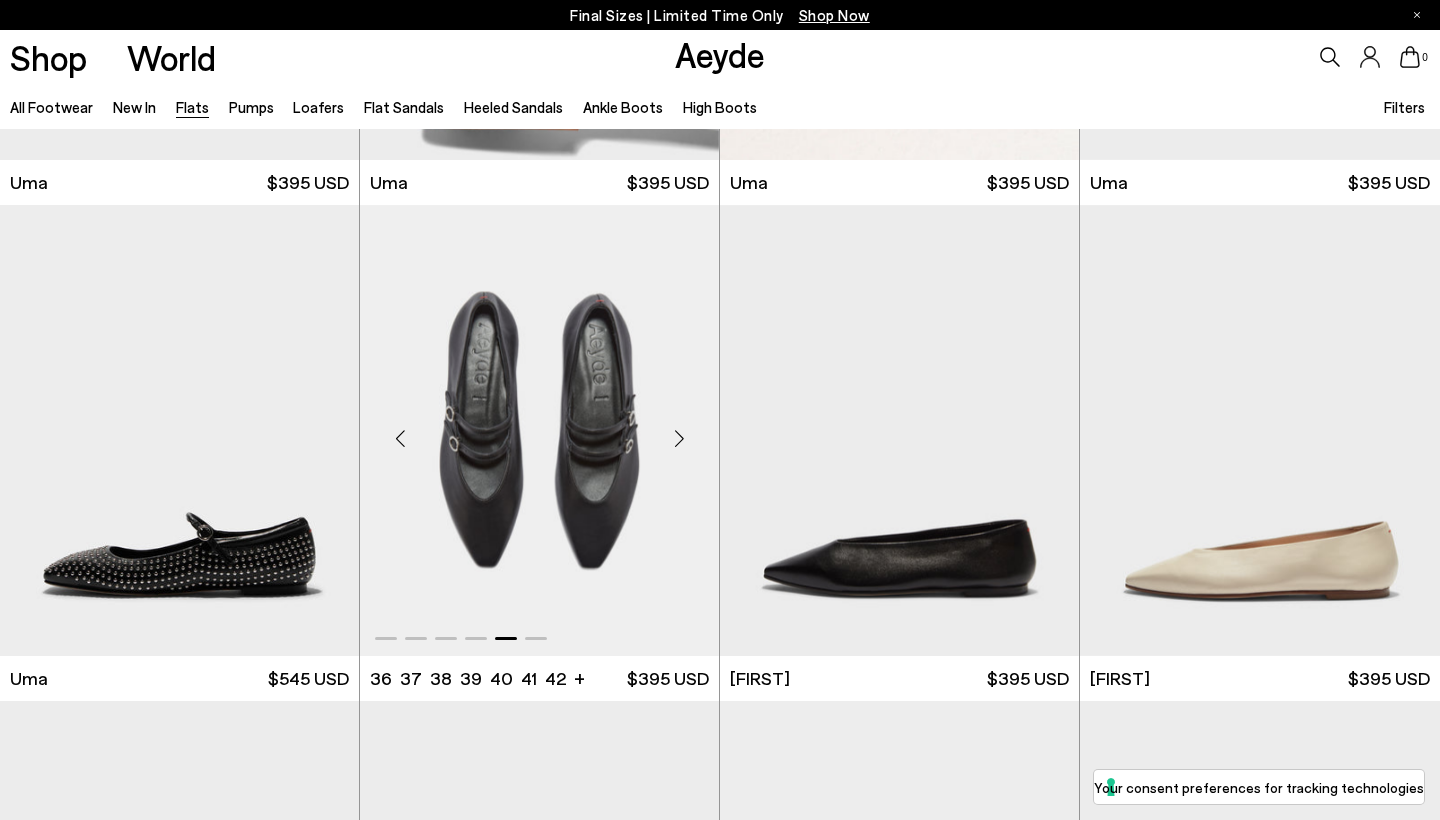 click at bounding box center [679, 438] 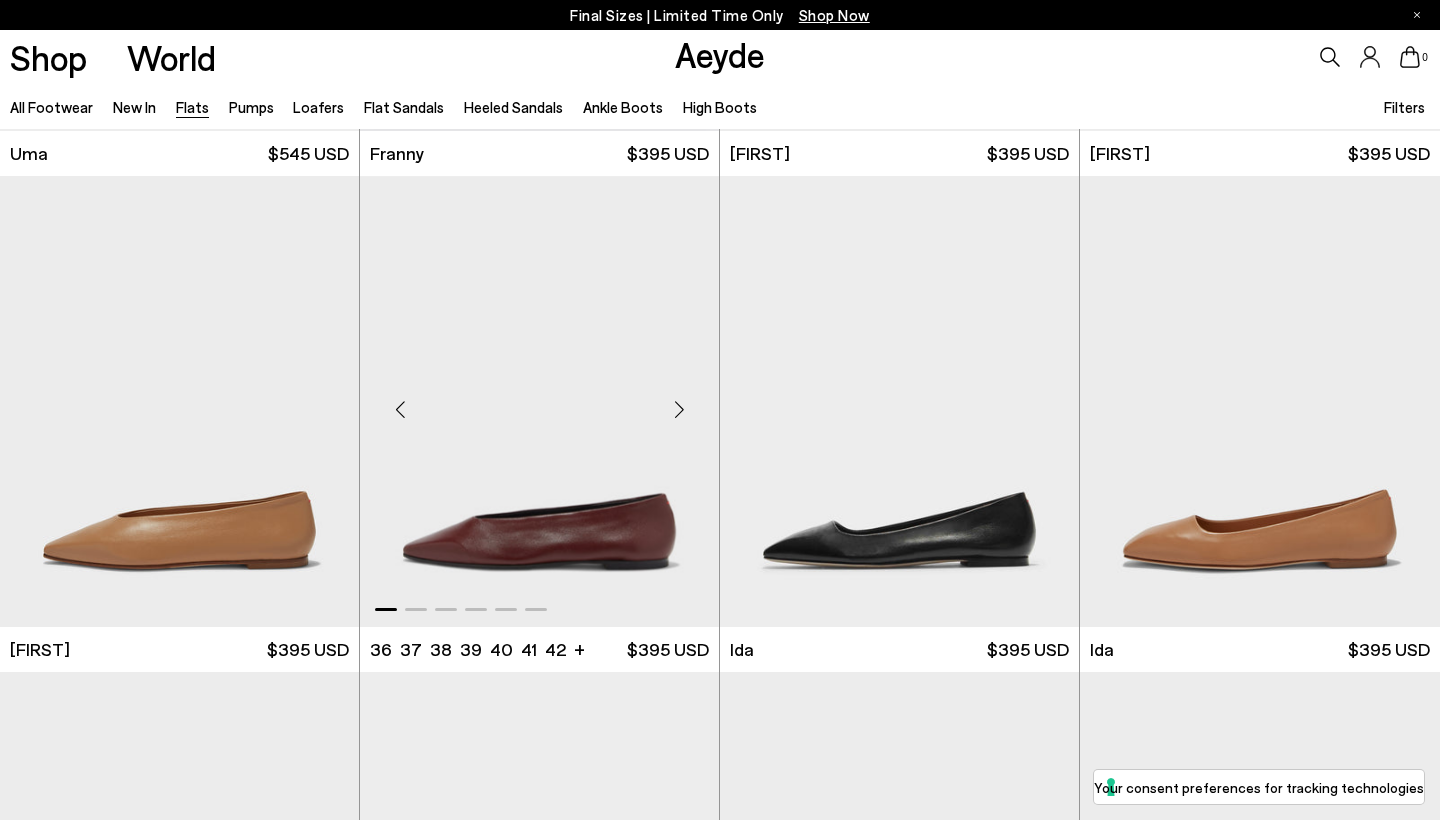 scroll, scrollTop: 5912, scrollLeft: 0, axis: vertical 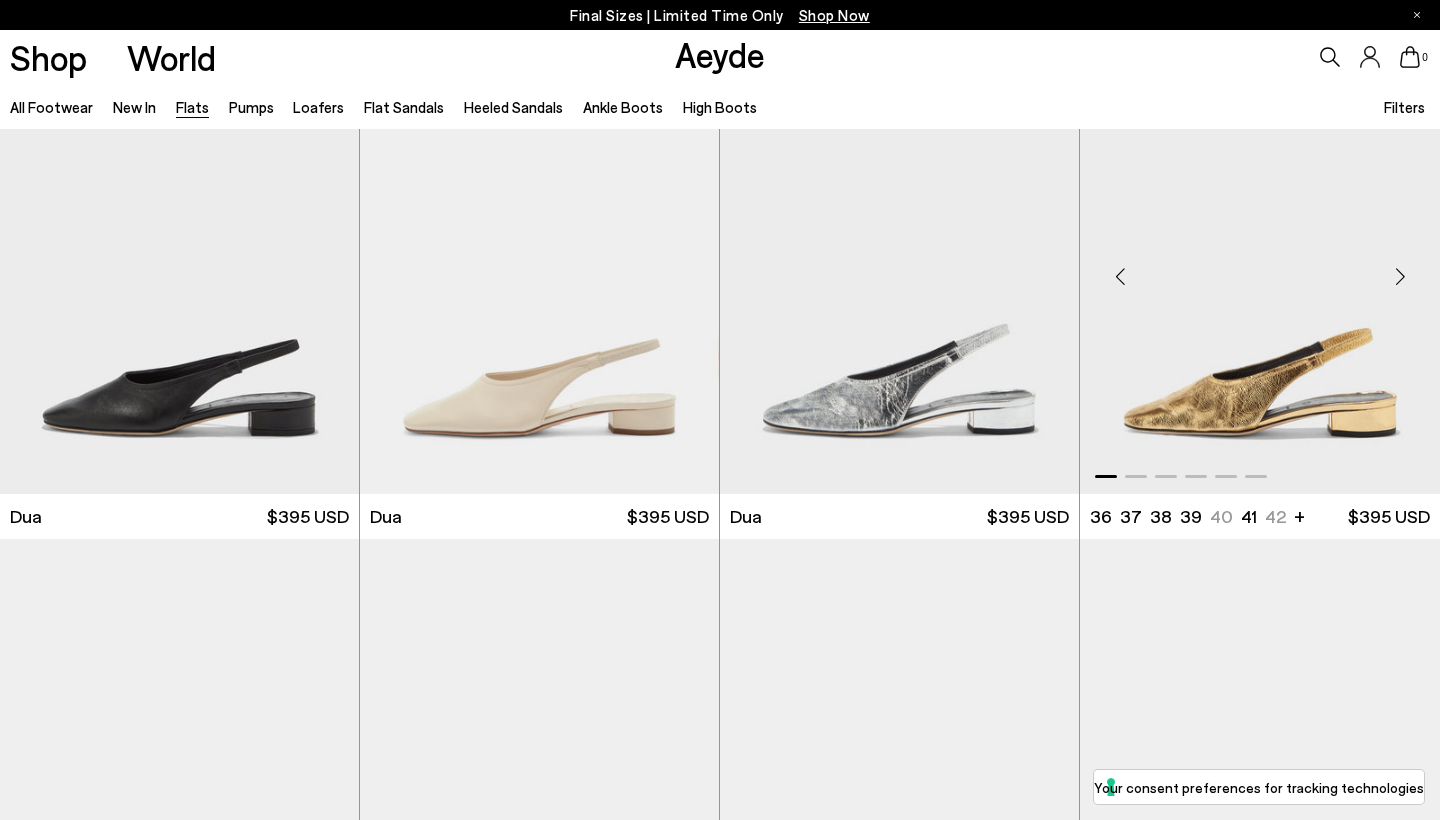 click at bounding box center [1400, 276] 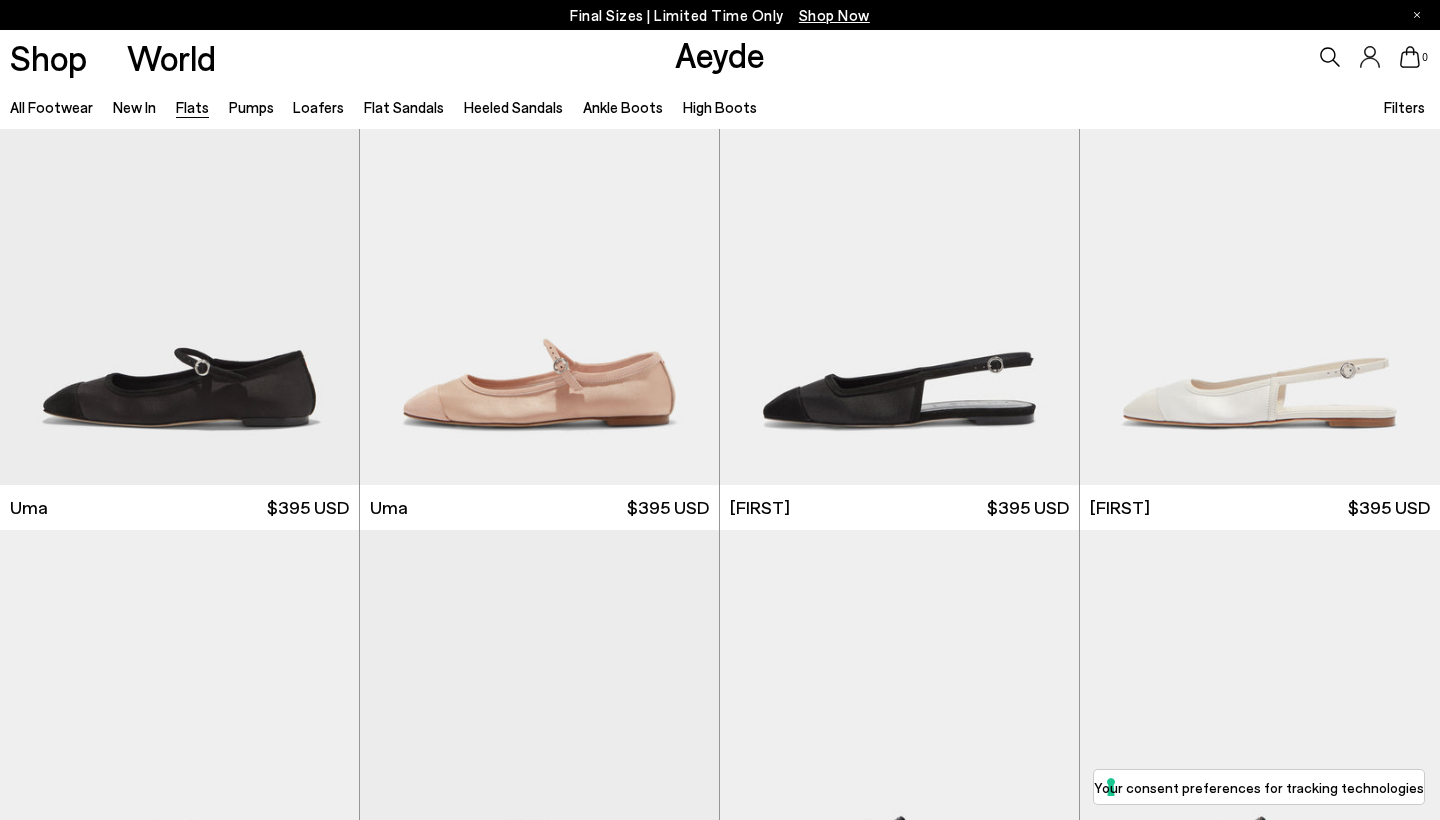 scroll, scrollTop: 8536, scrollLeft: 0, axis: vertical 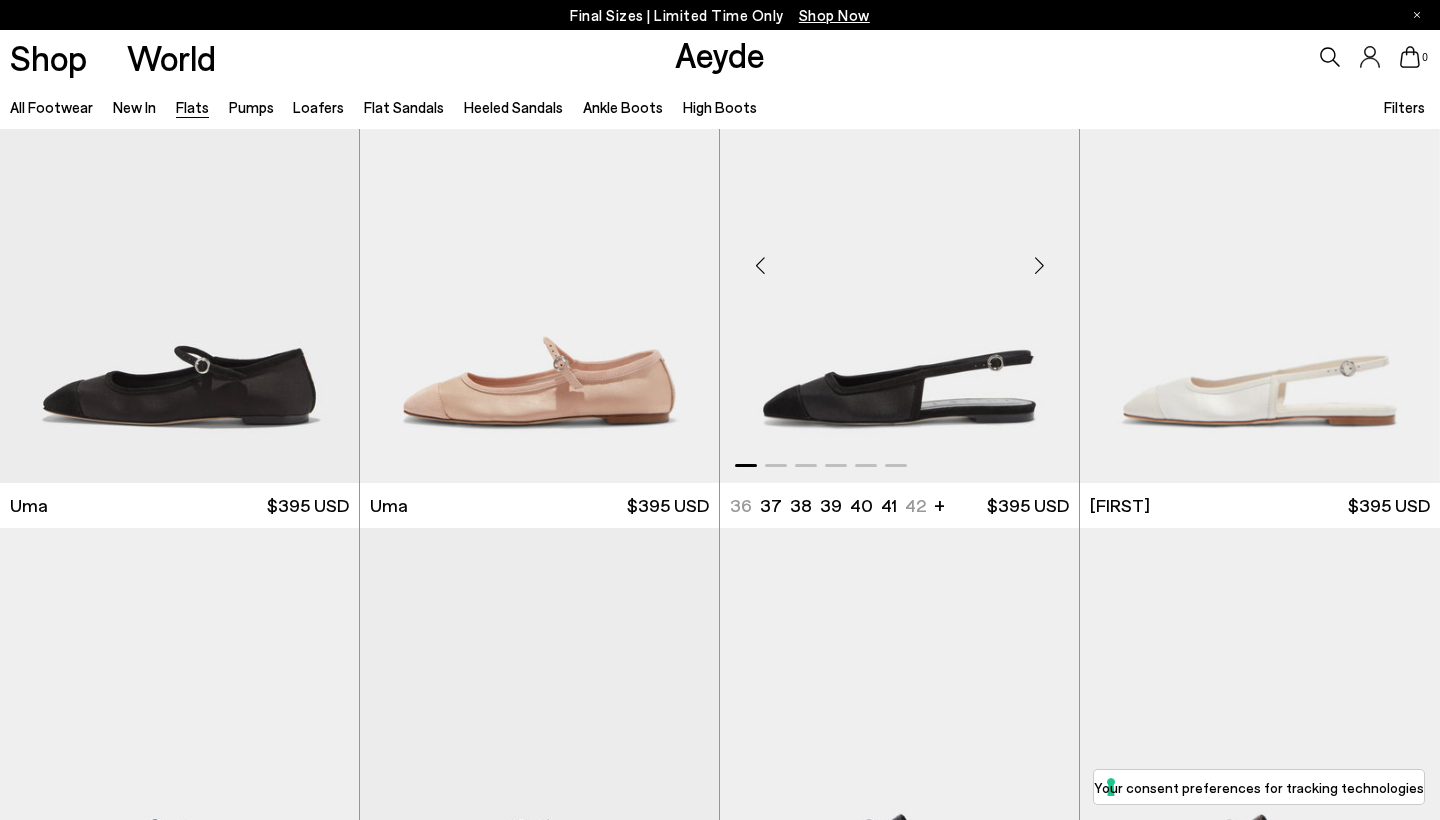 click at bounding box center (1039, 266) 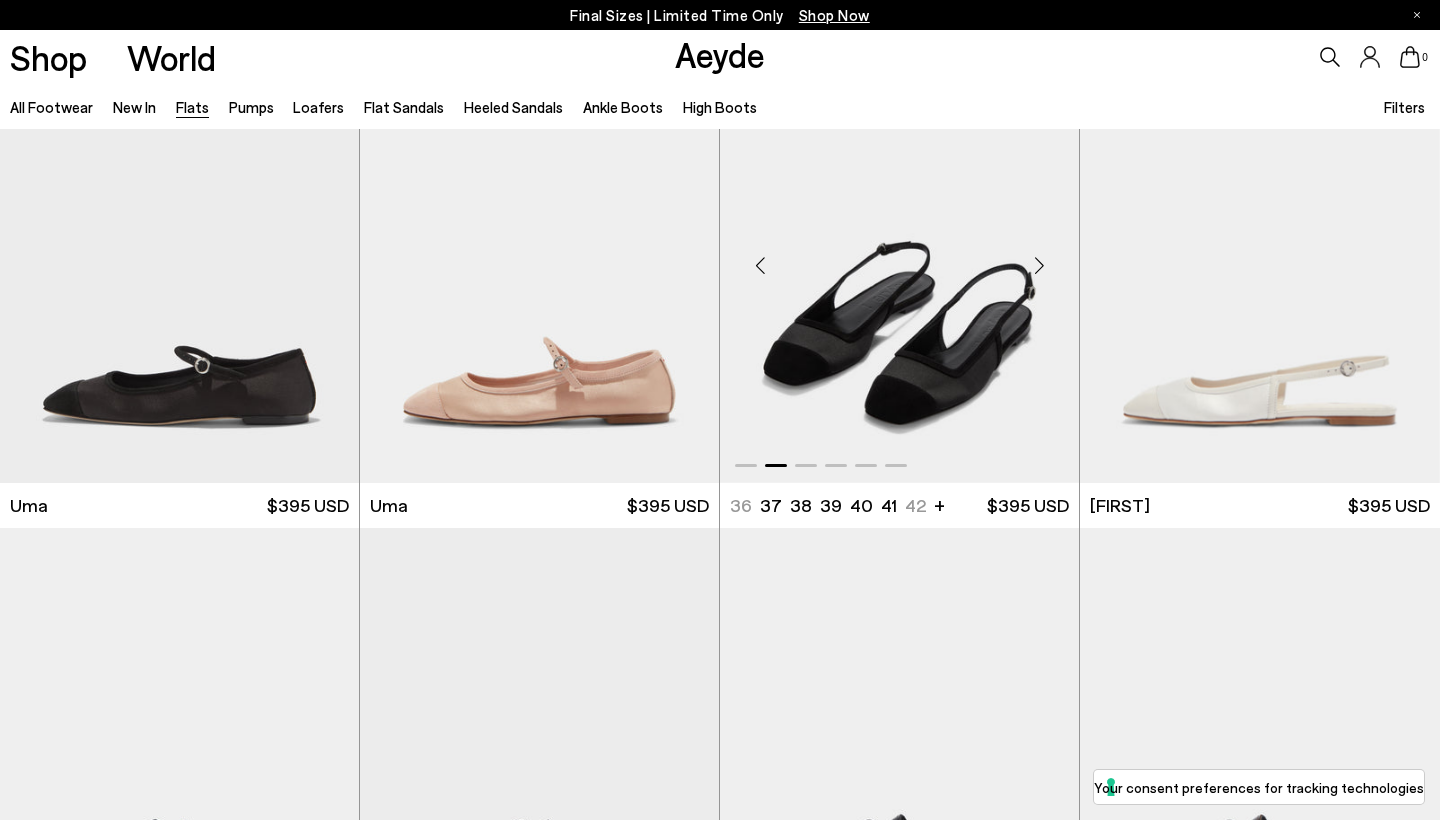 click at bounding box center [1039, 266] 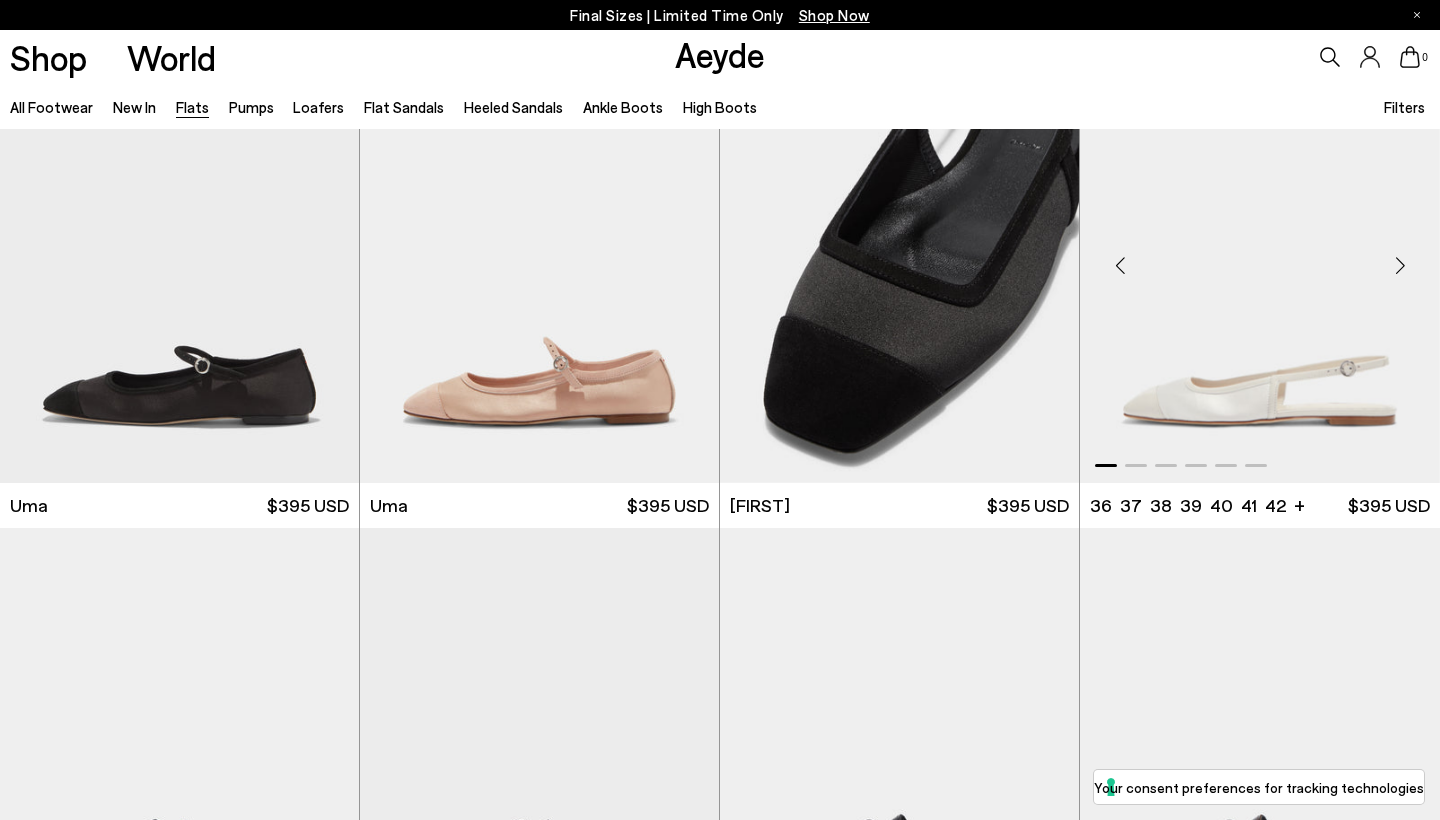 click at bounding box center (1400, 266) 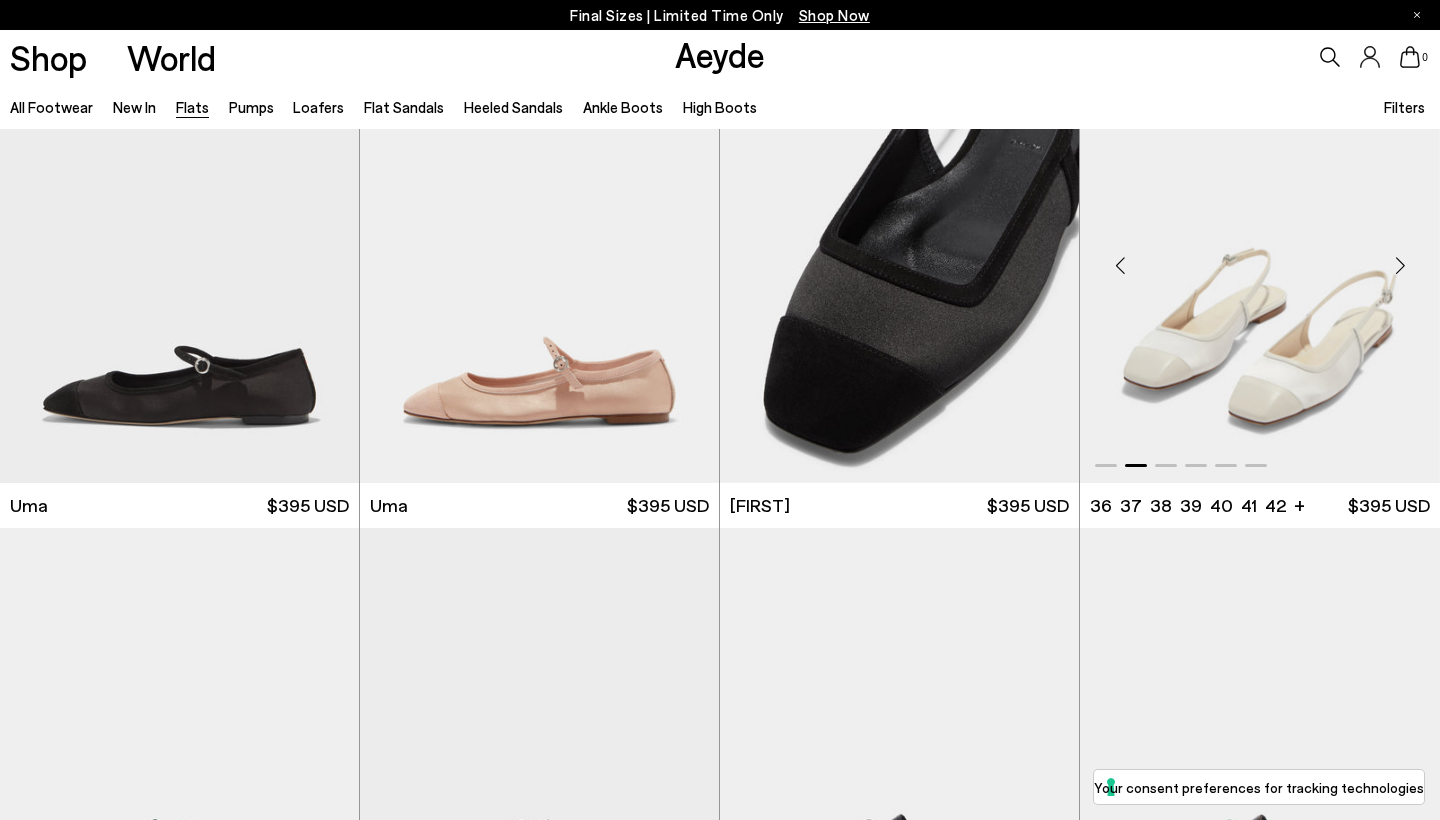 click at bounding box center [1400, 266] 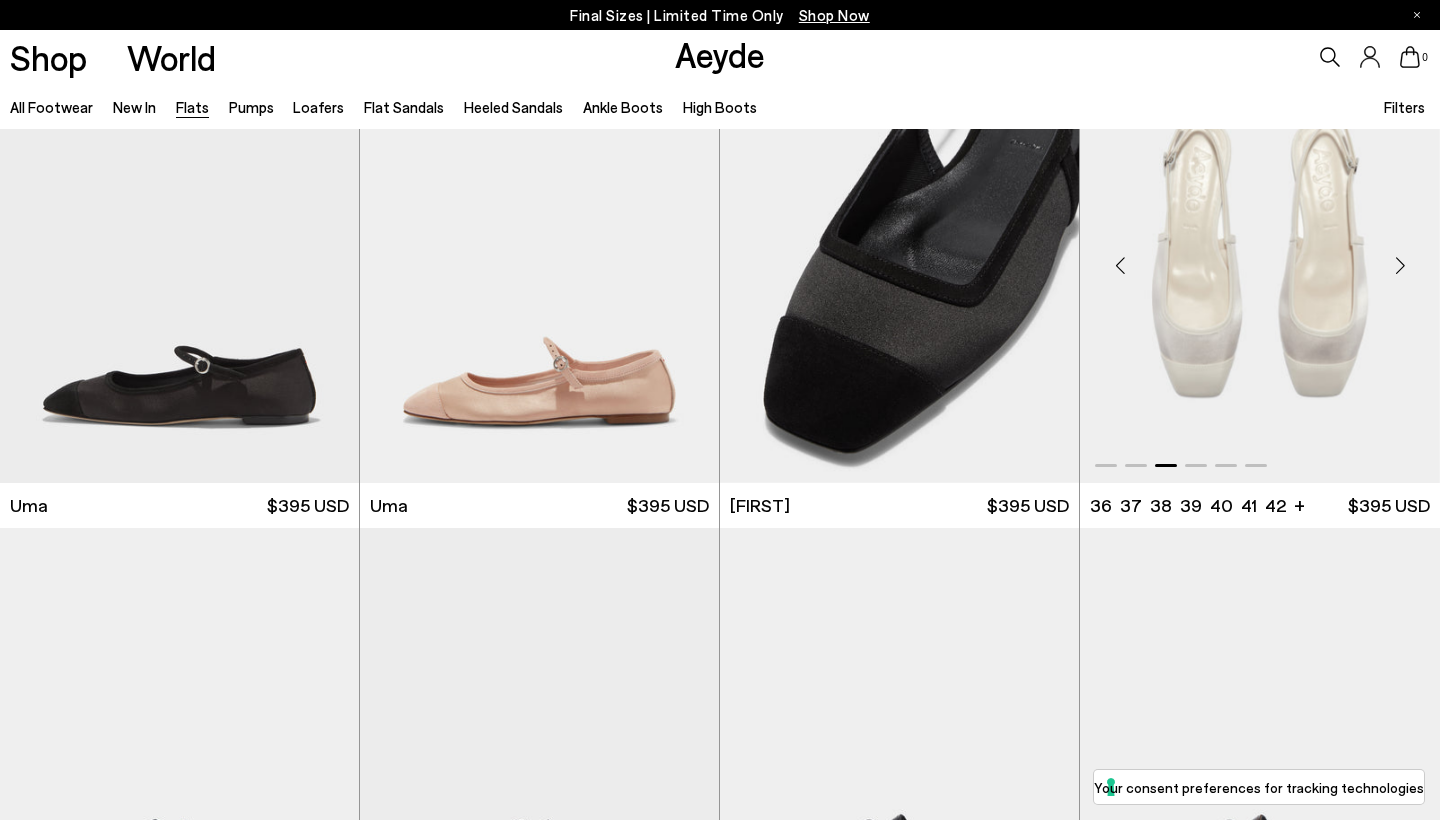 click at bounding box center [1400, 266] 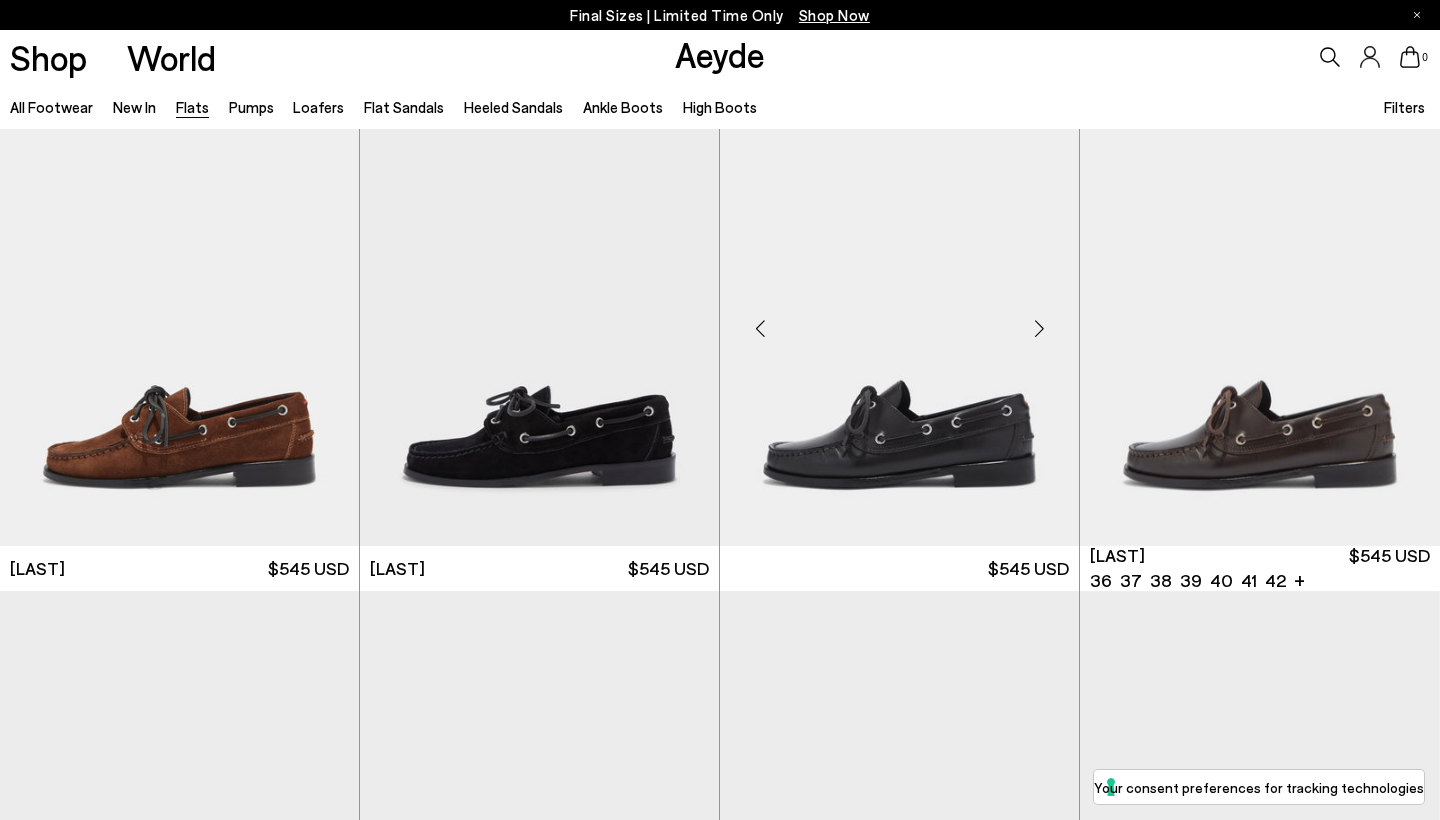 scroll, scrollTop: 8968, scrollLeft: 0, axis: vertical 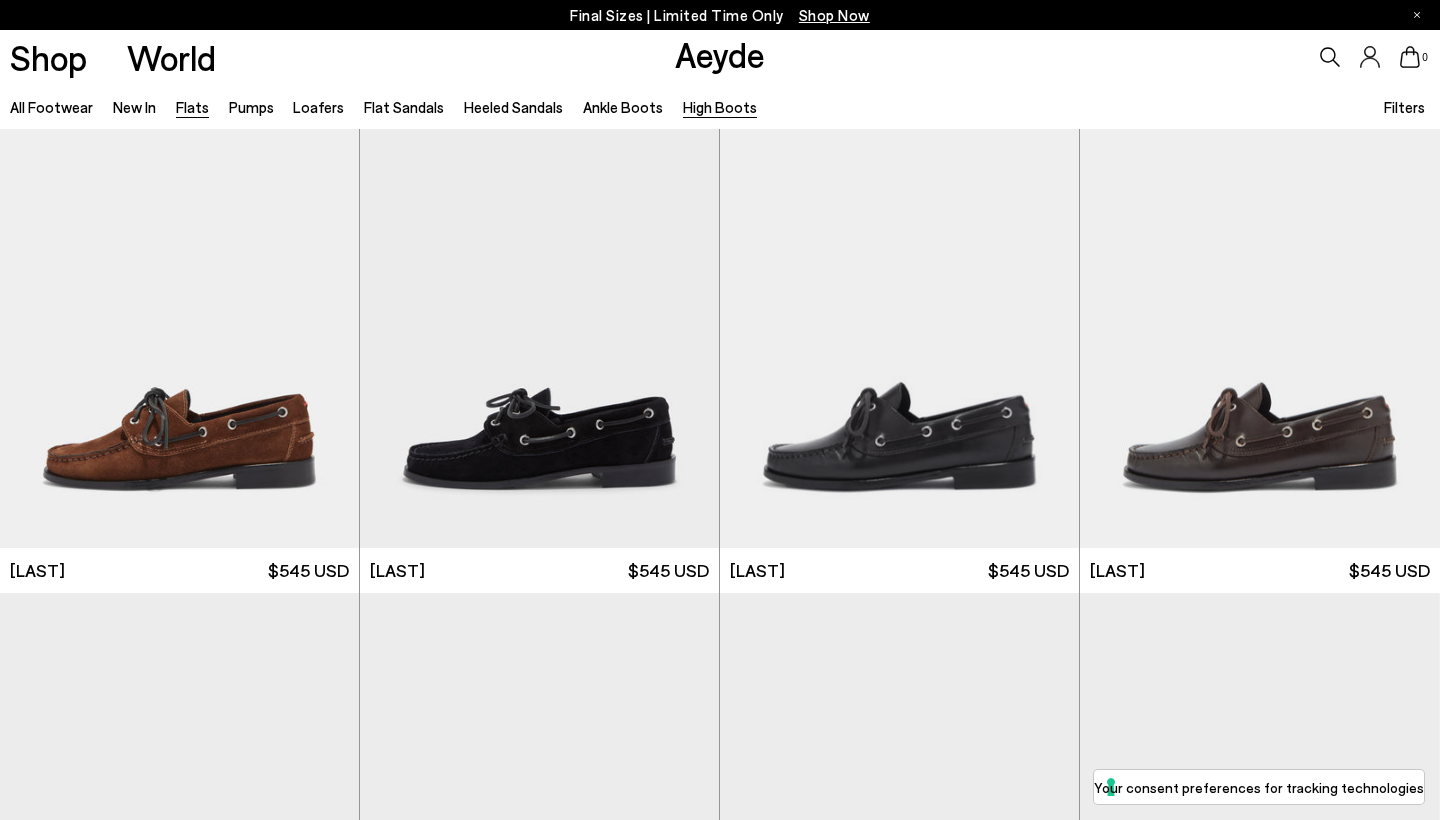 click on "High Boots" at bounding box center (720, 107) 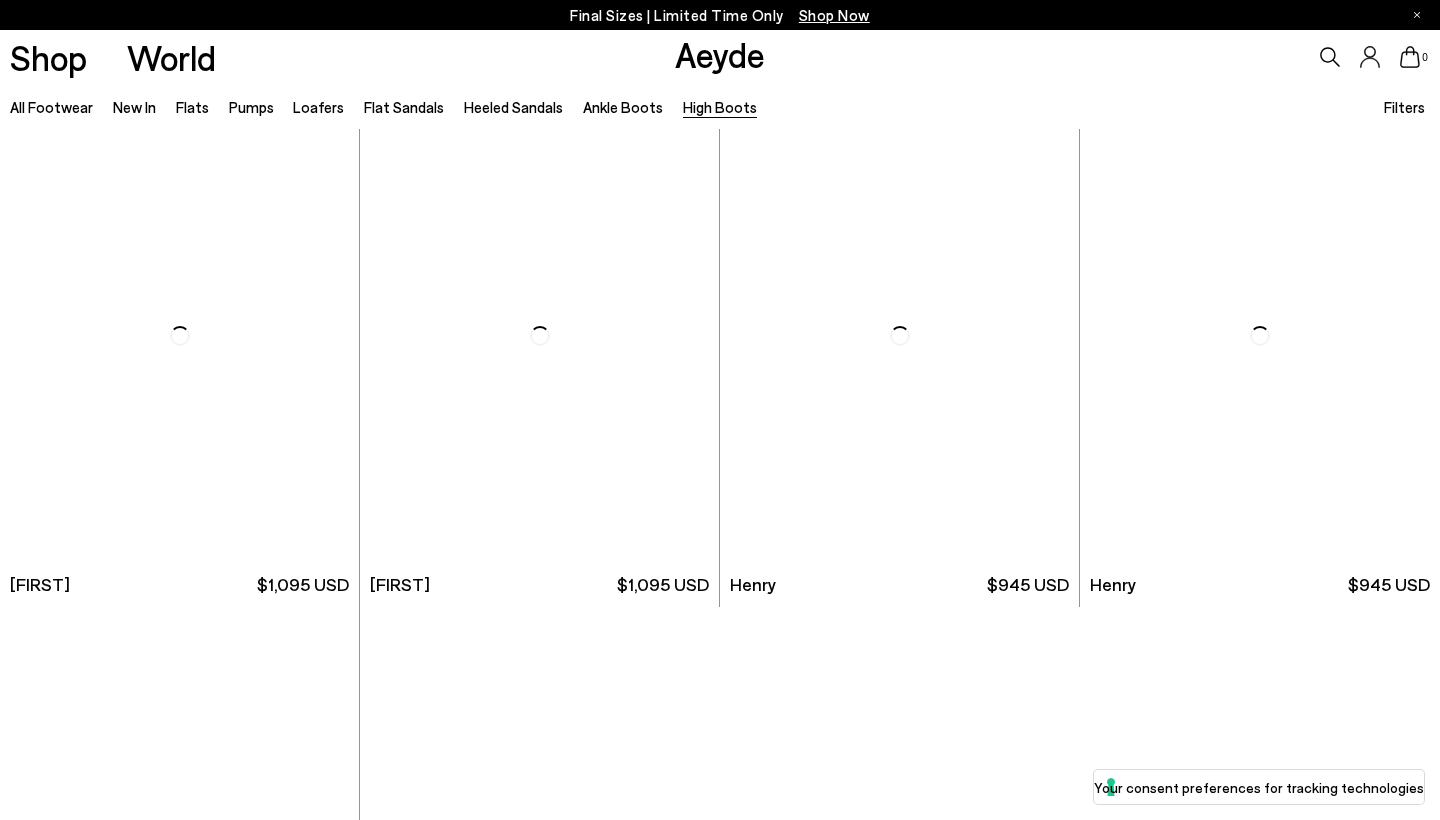 scroll, scrollTop: 511, scrollLeft: 0, axis: vertical 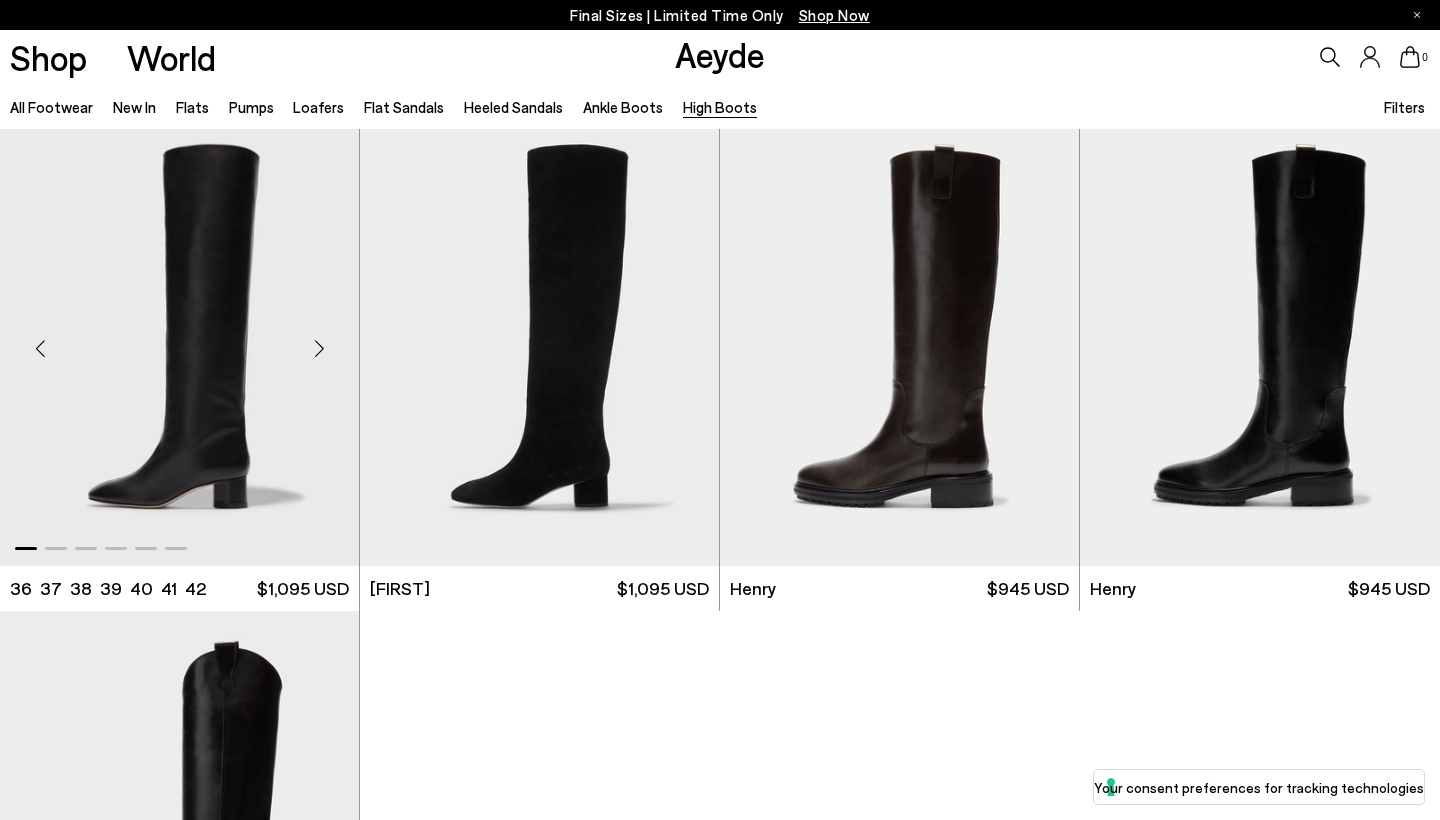 click at bounding box center [319, 348] 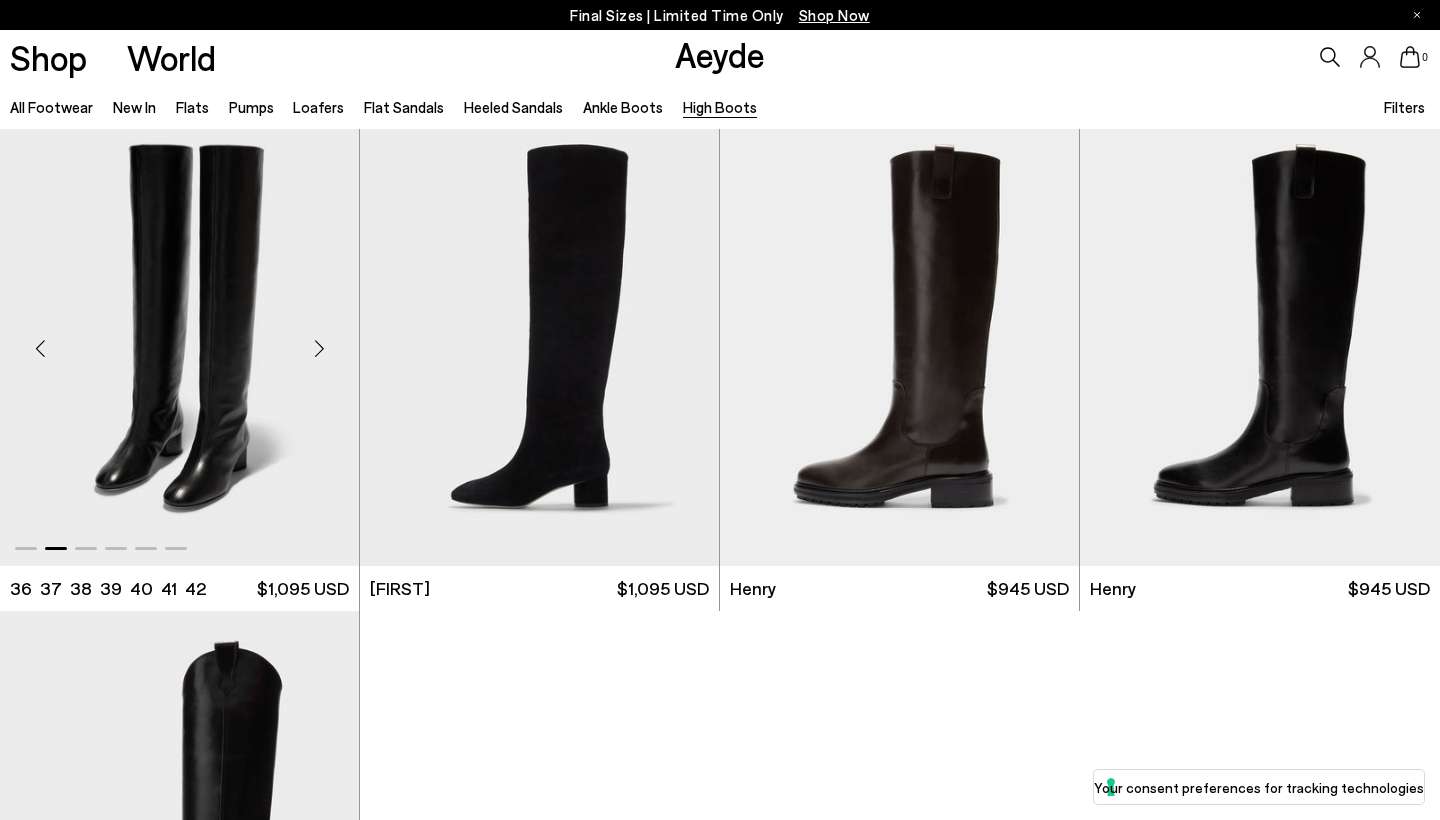 click at bounding box center [319, 348] 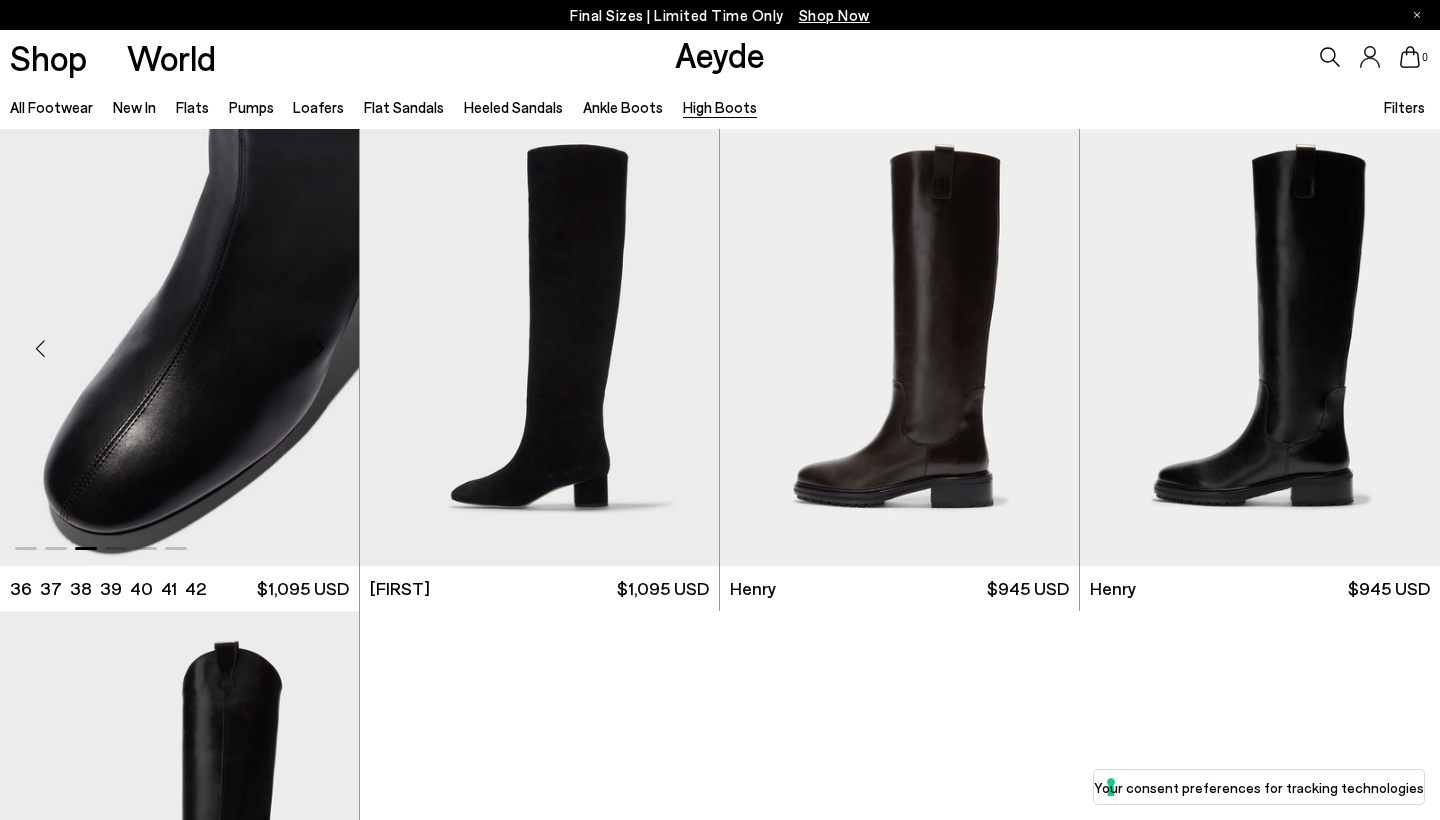 click at bounding box center [319, 348] 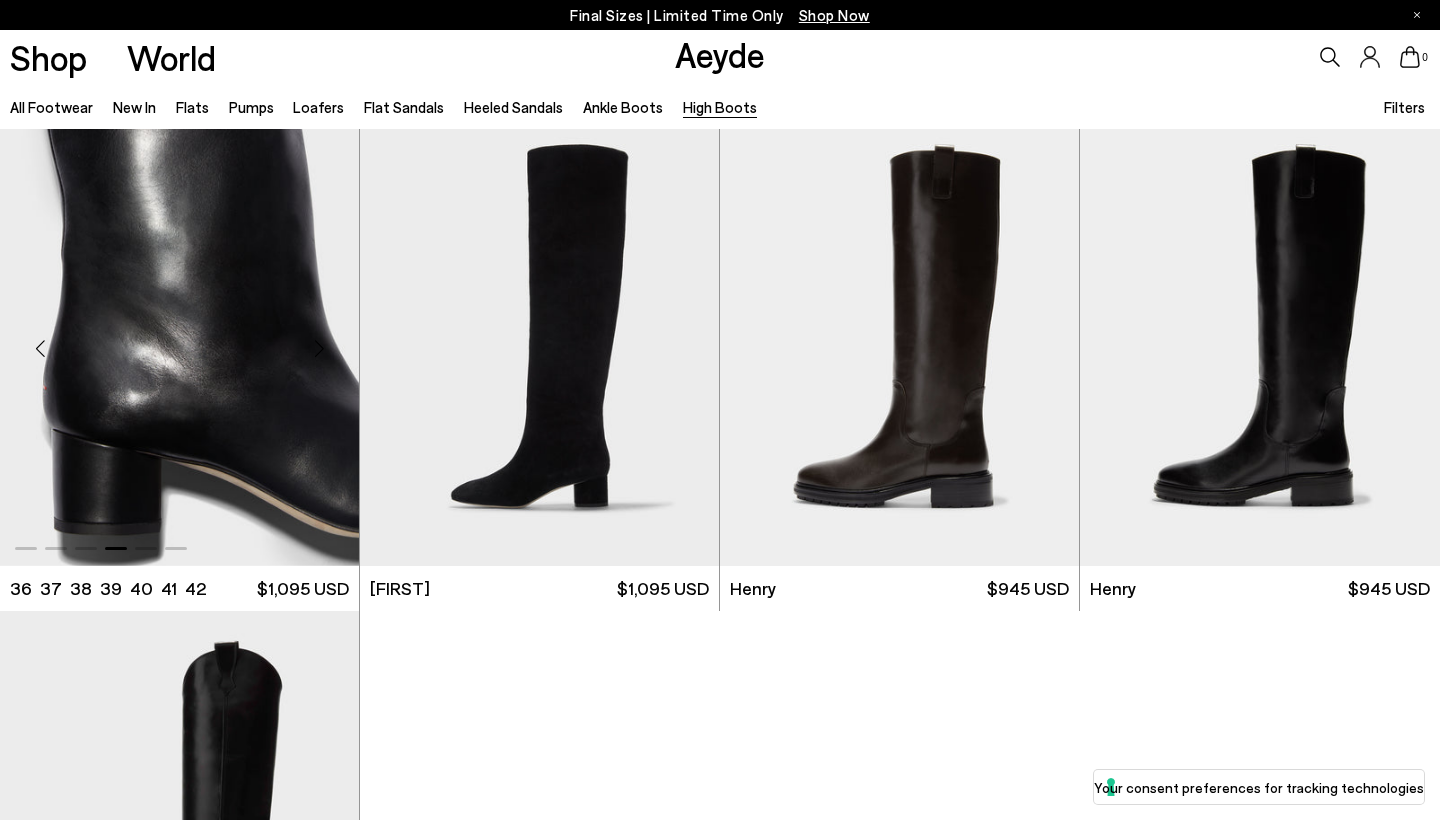 click at bounding box center [319, 348] 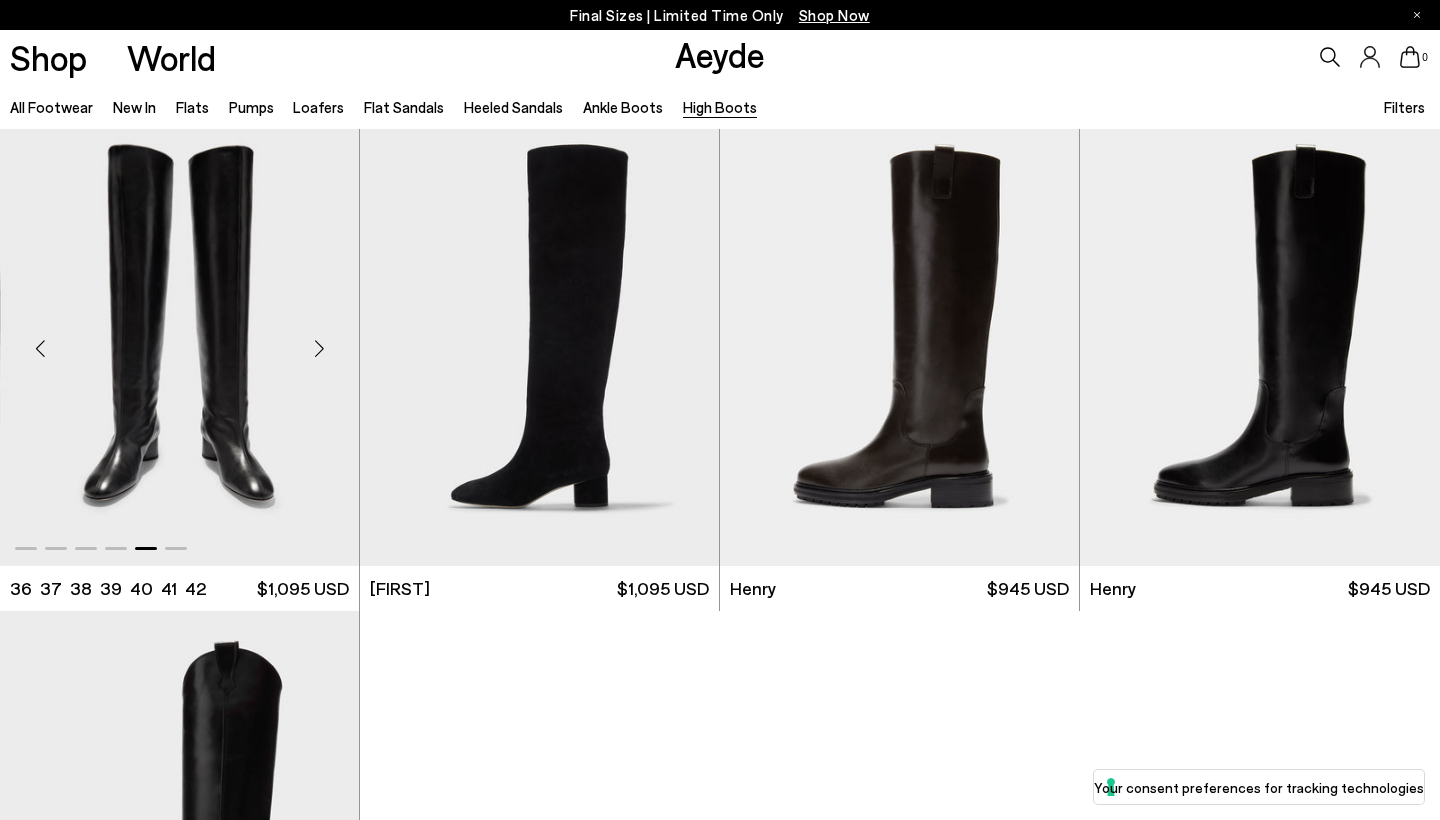 click at bounding box center (319, 348) 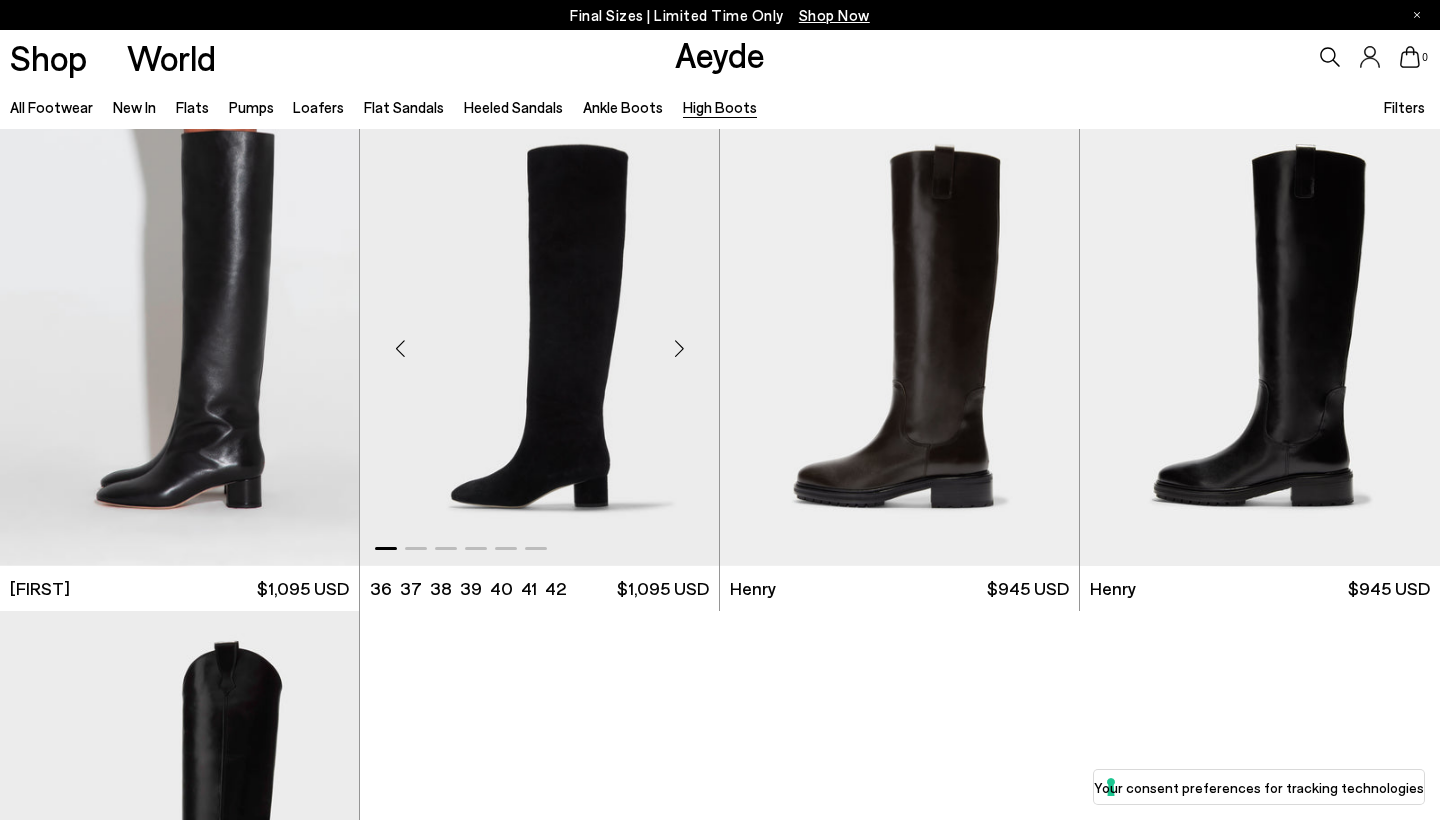 click at bounding box center [679, 348] 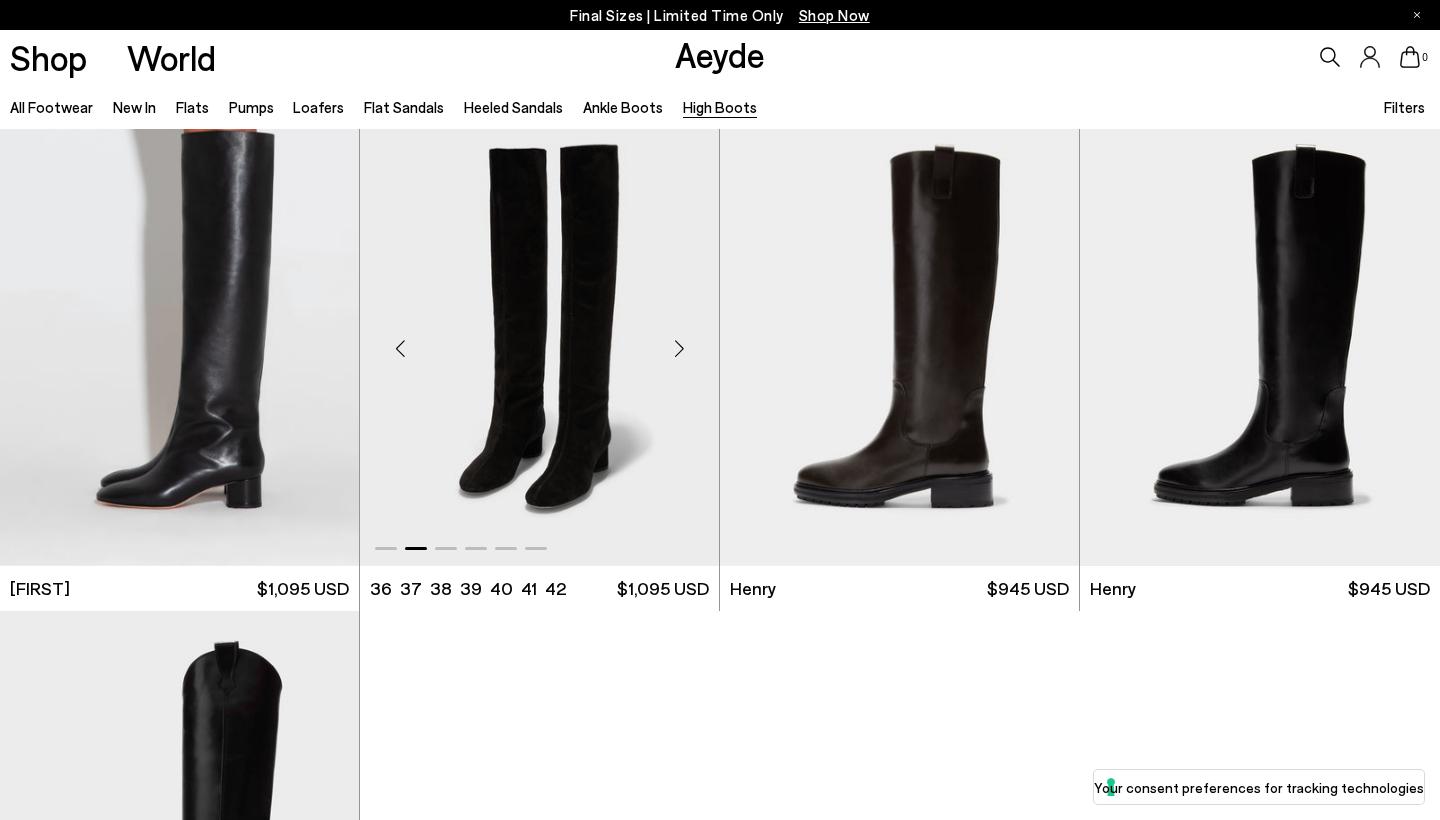 click at bounding box center (679, 348) 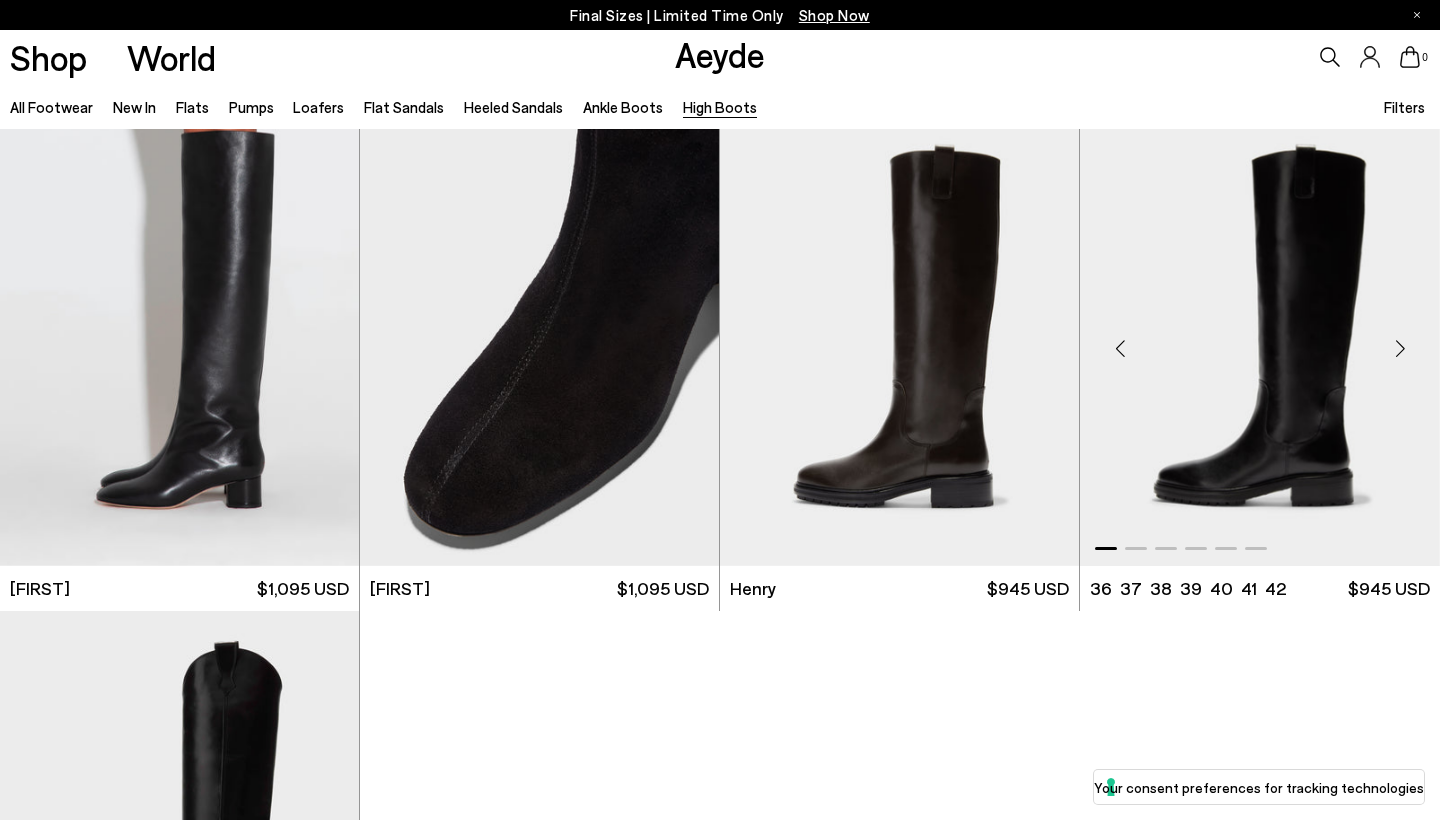 click at bounding box center (1400, 348) 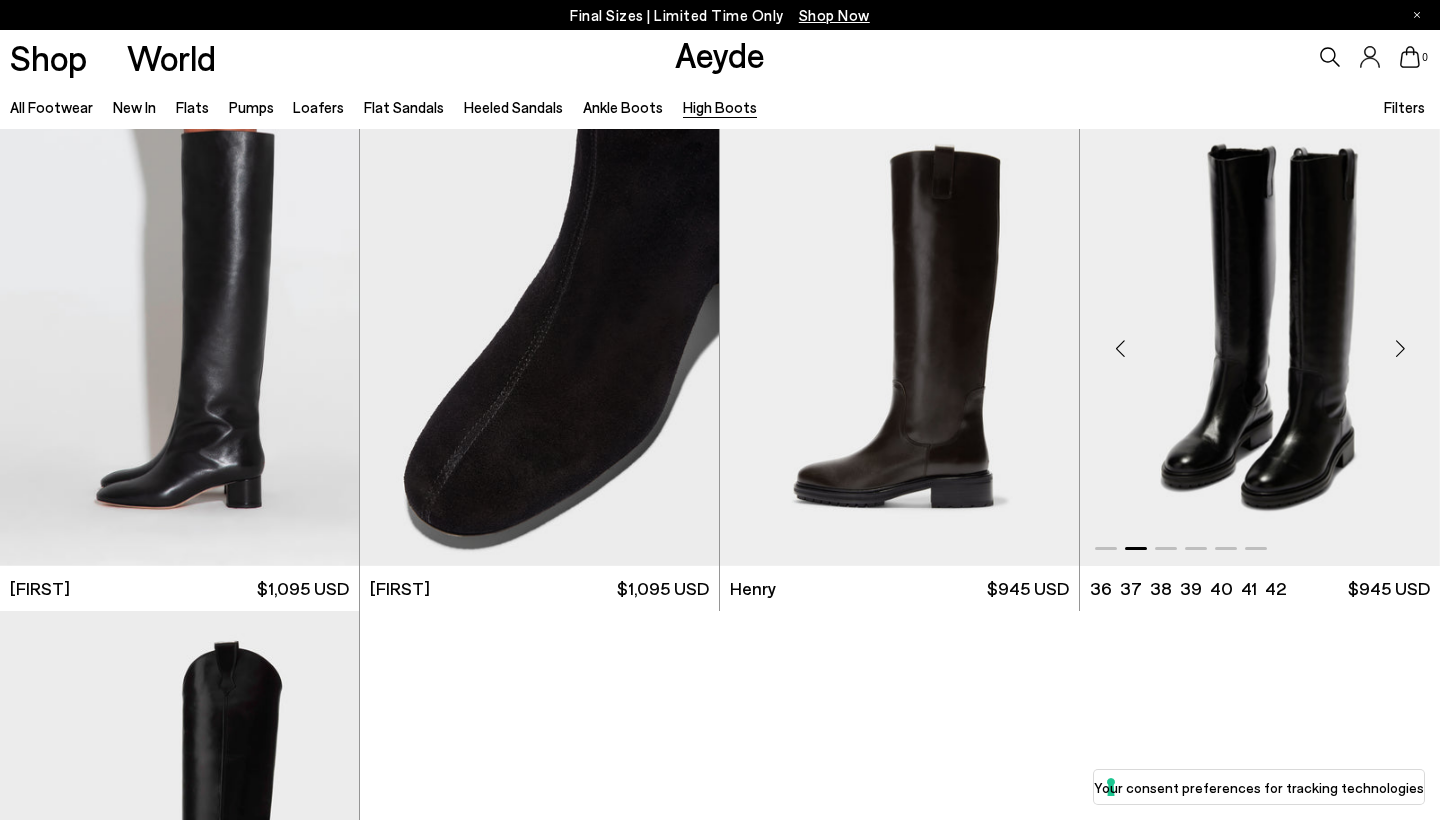 click at bounding box center (1400, 348) 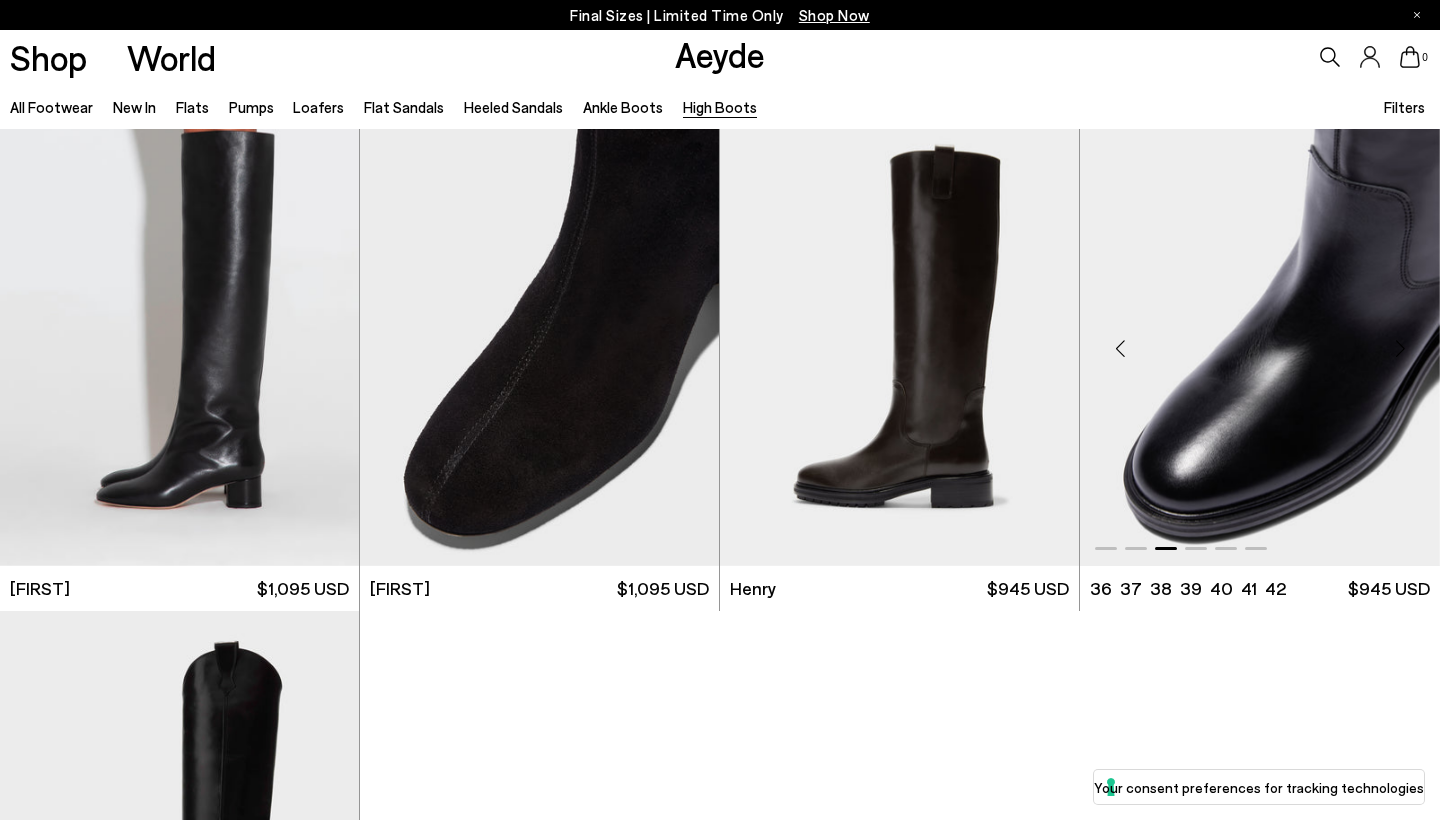 click at bounding box center [1400, 348] 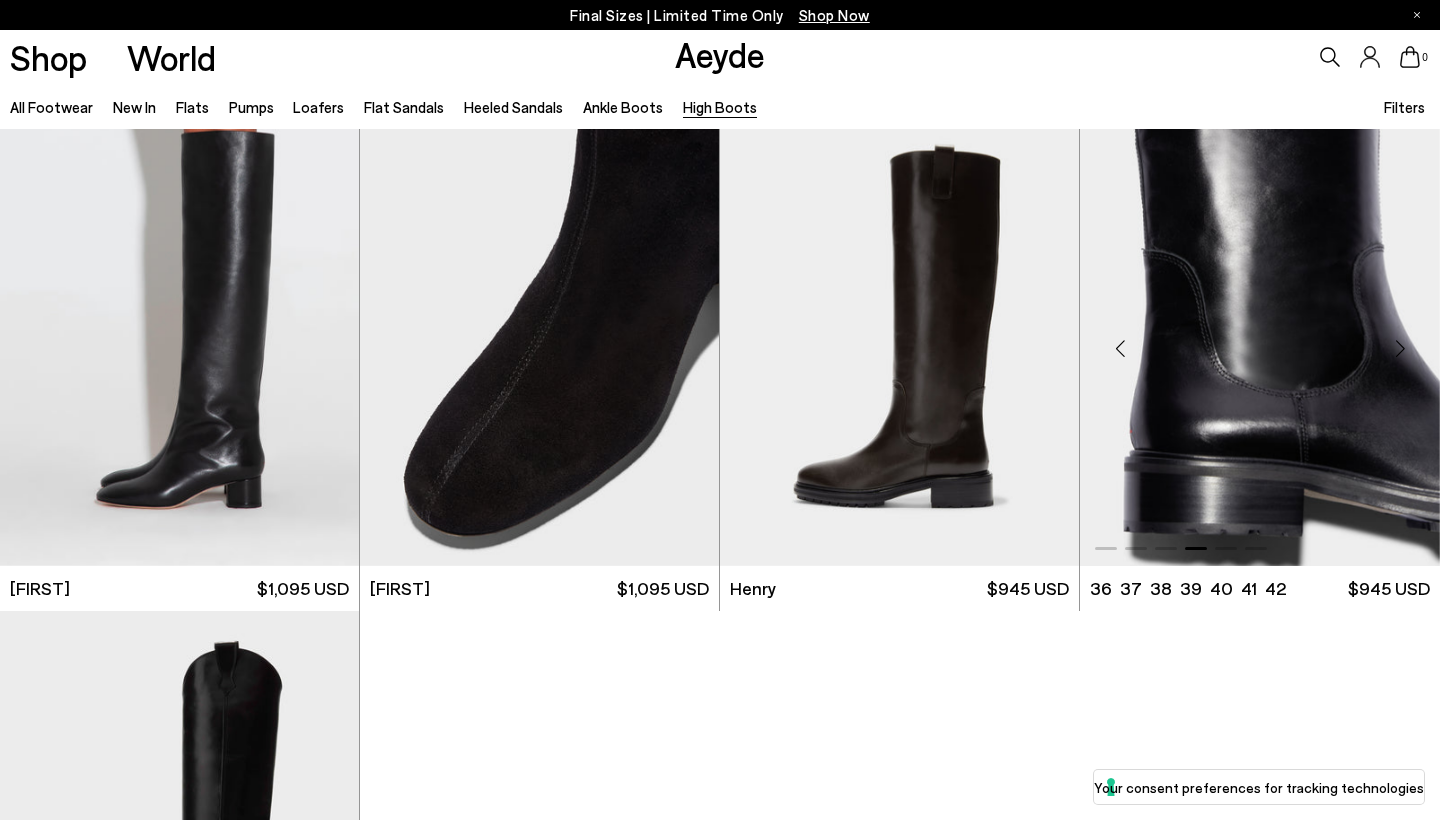 click at bounding box center (1400, 348) 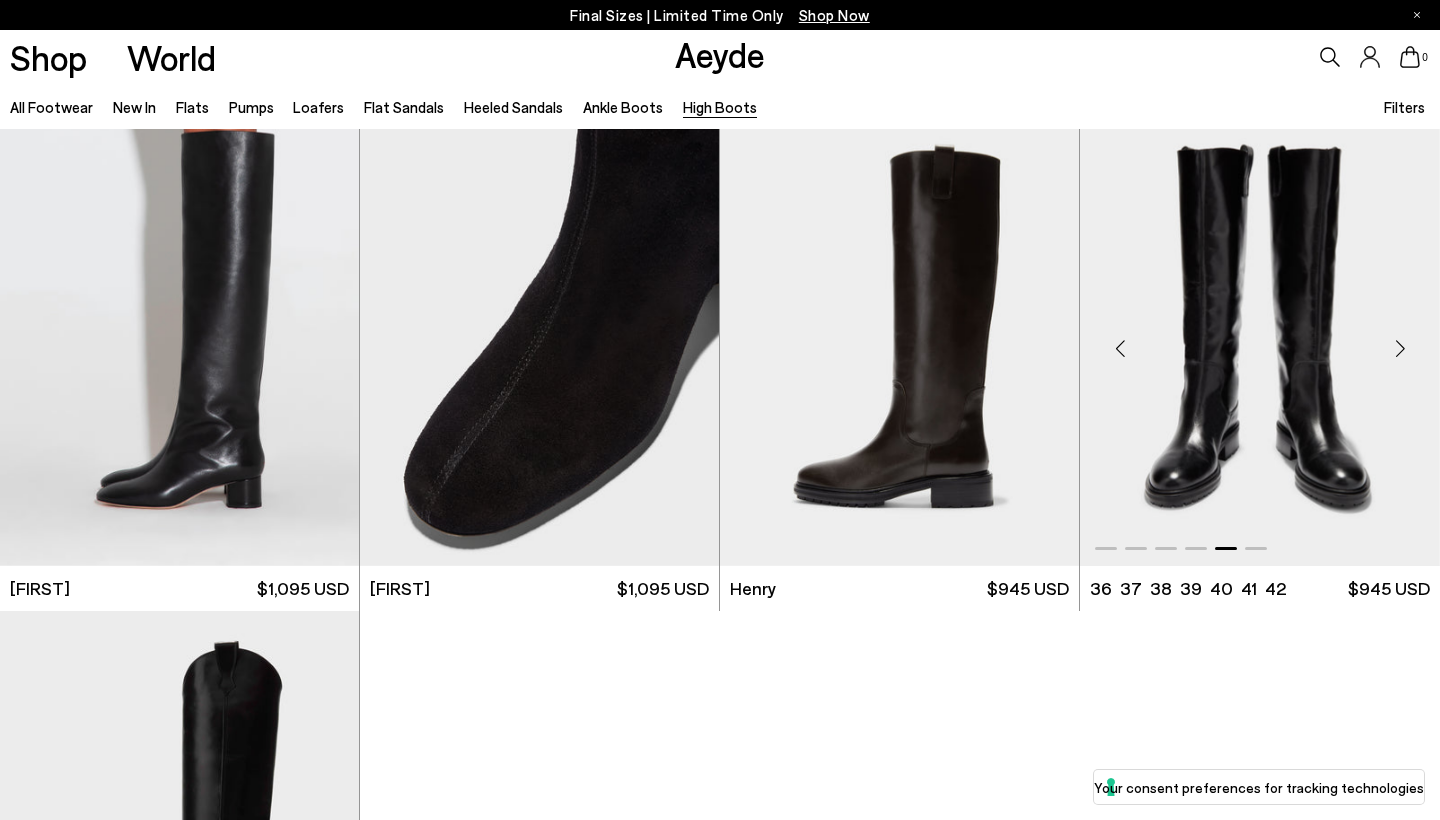 click at bounding box center (1400, 348) 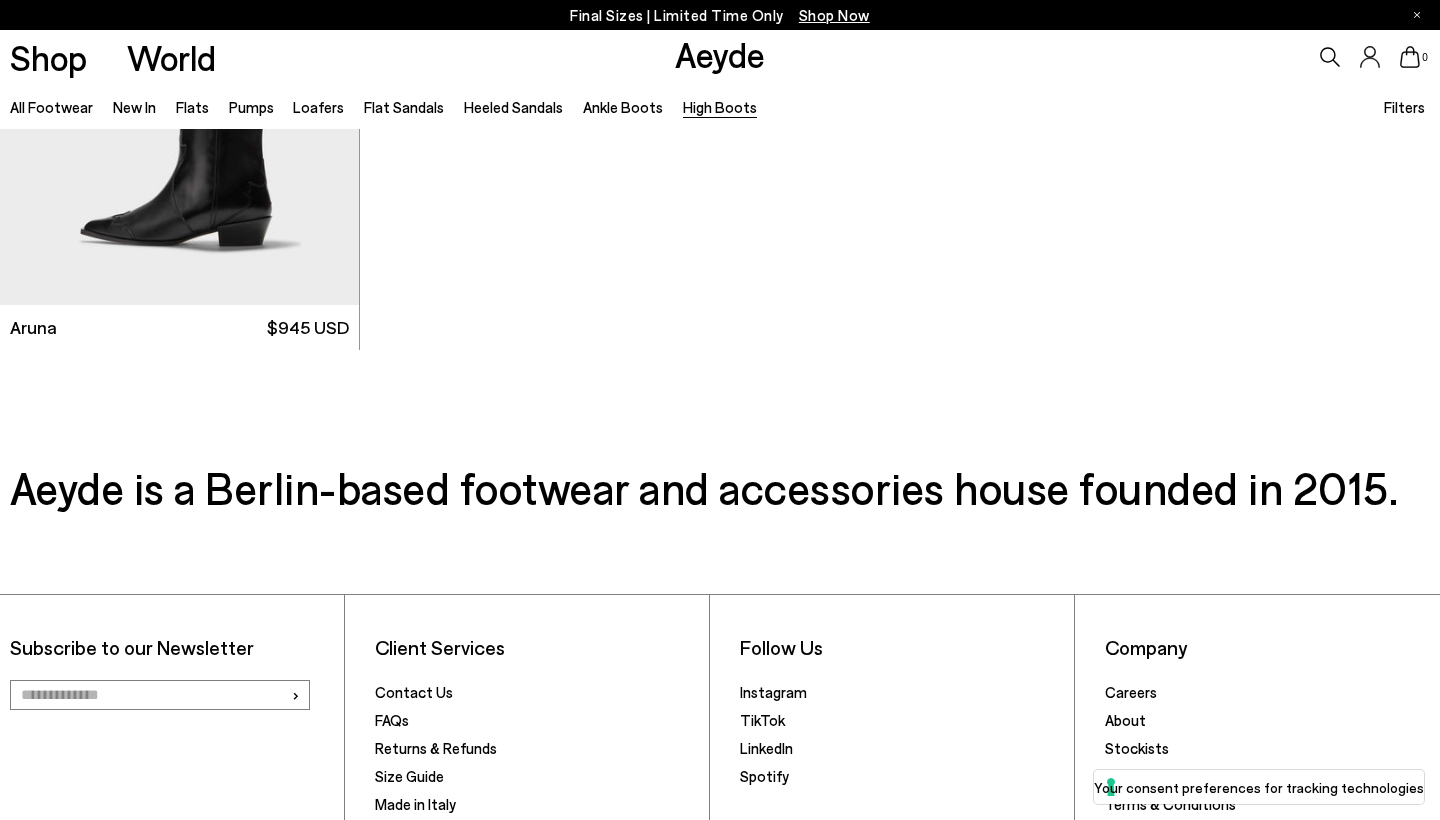 scroll, scrollTop: 1375, scrollLeft: 0, axis: vertical 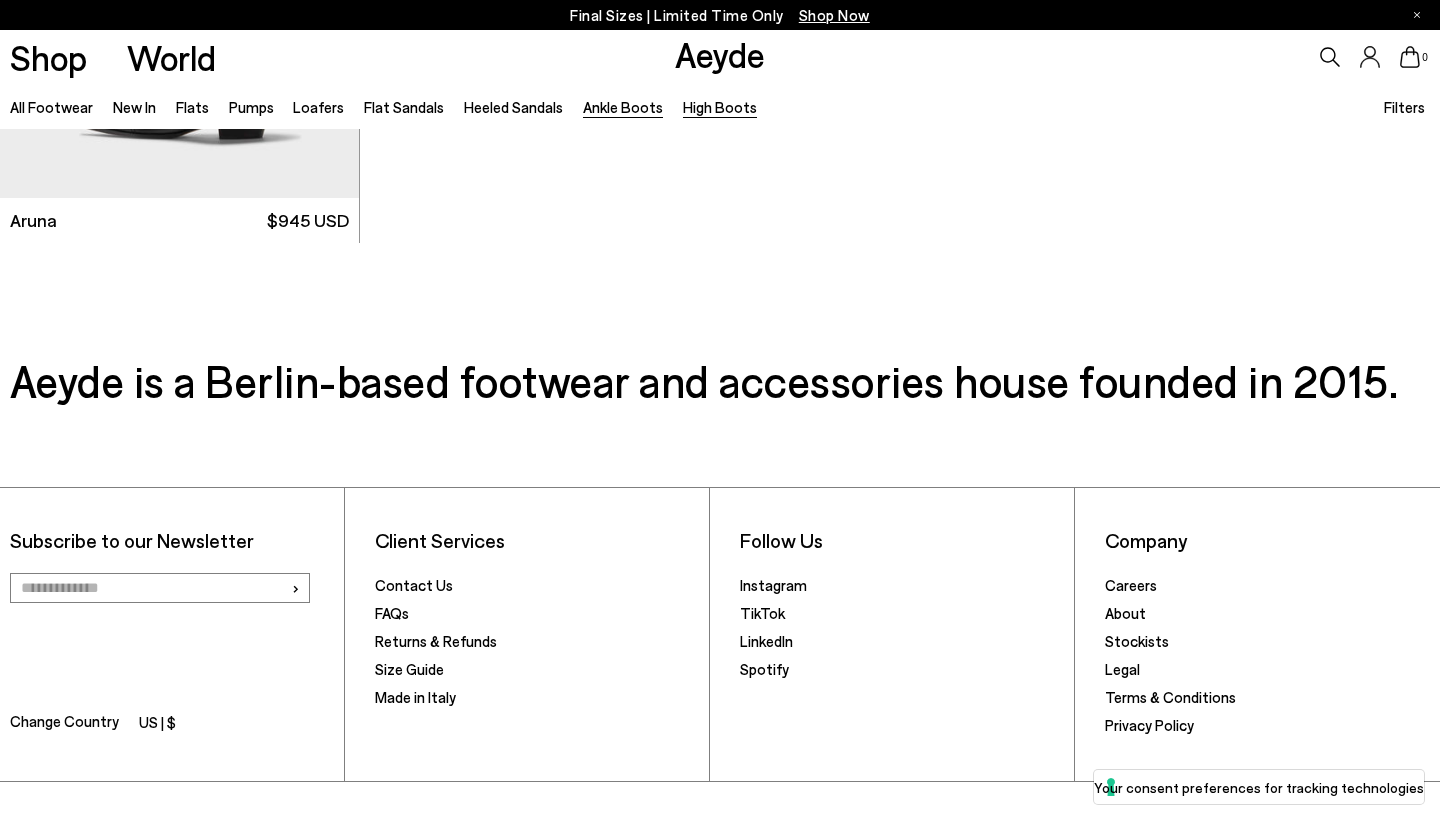 click on "Ankle Boots" at bounding box center (623, 107) 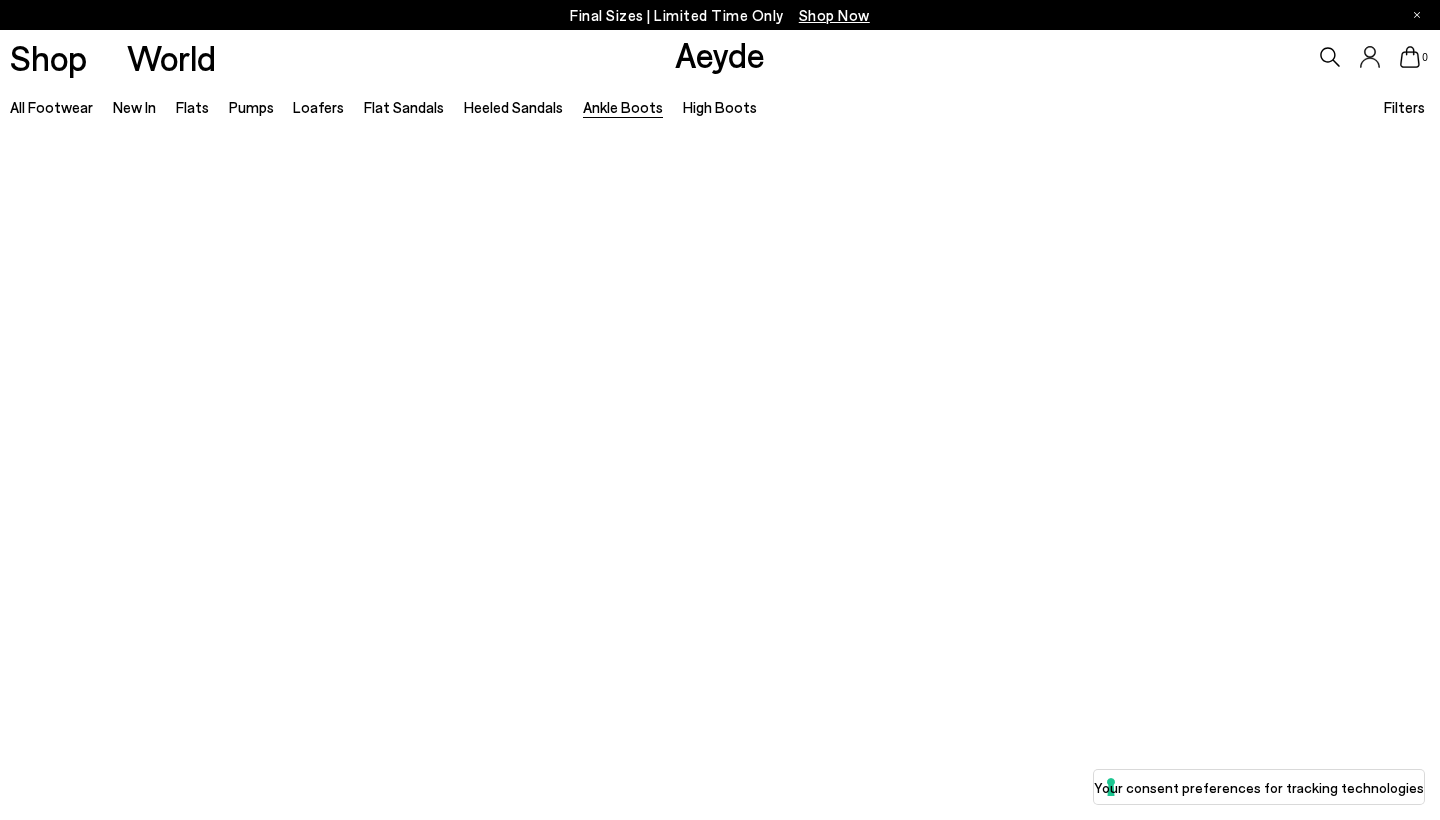 scroll, scrollTop: 0, scrollLeft: 0, axis: both 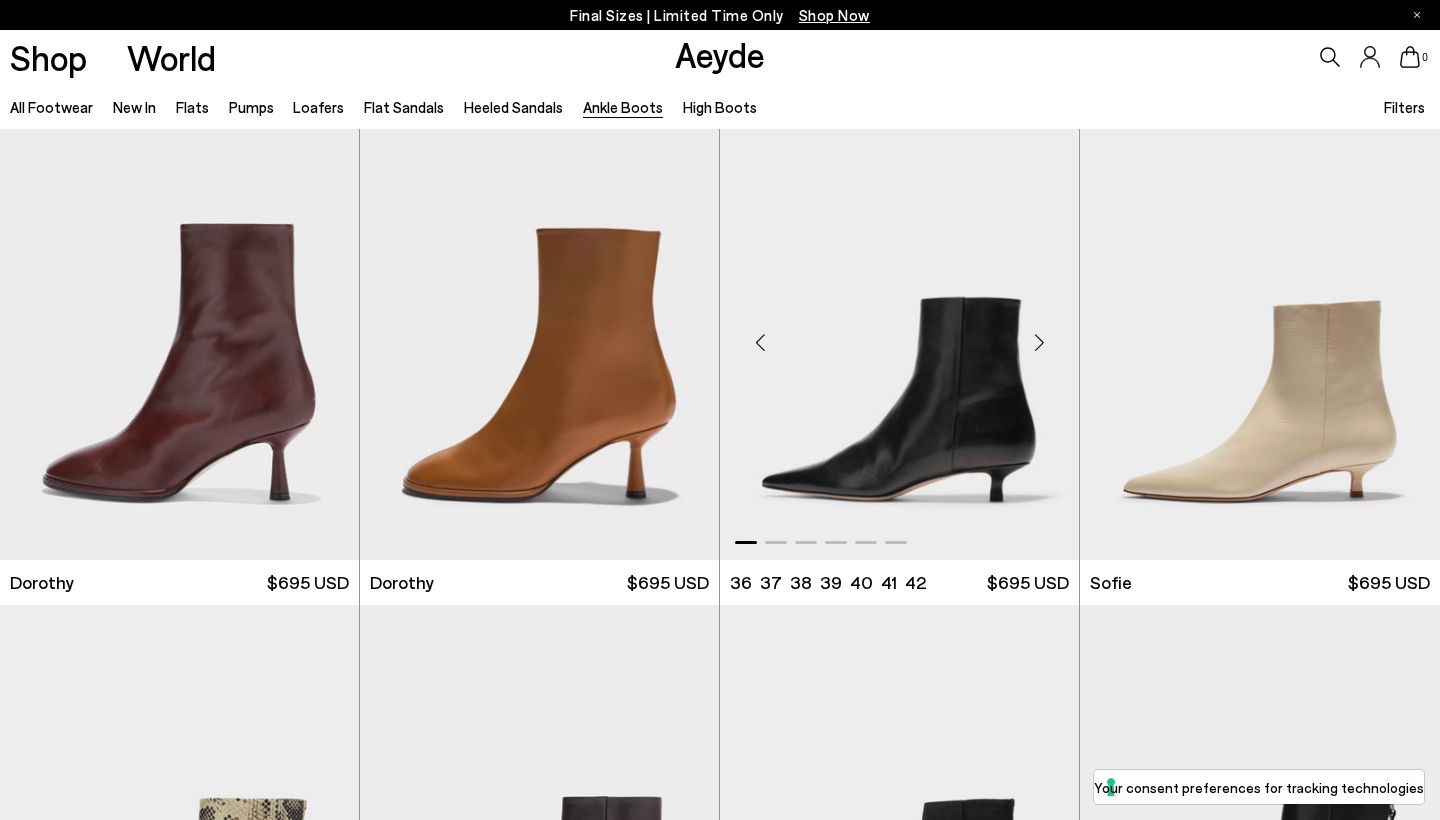 click at bounding box center [1039, 342] 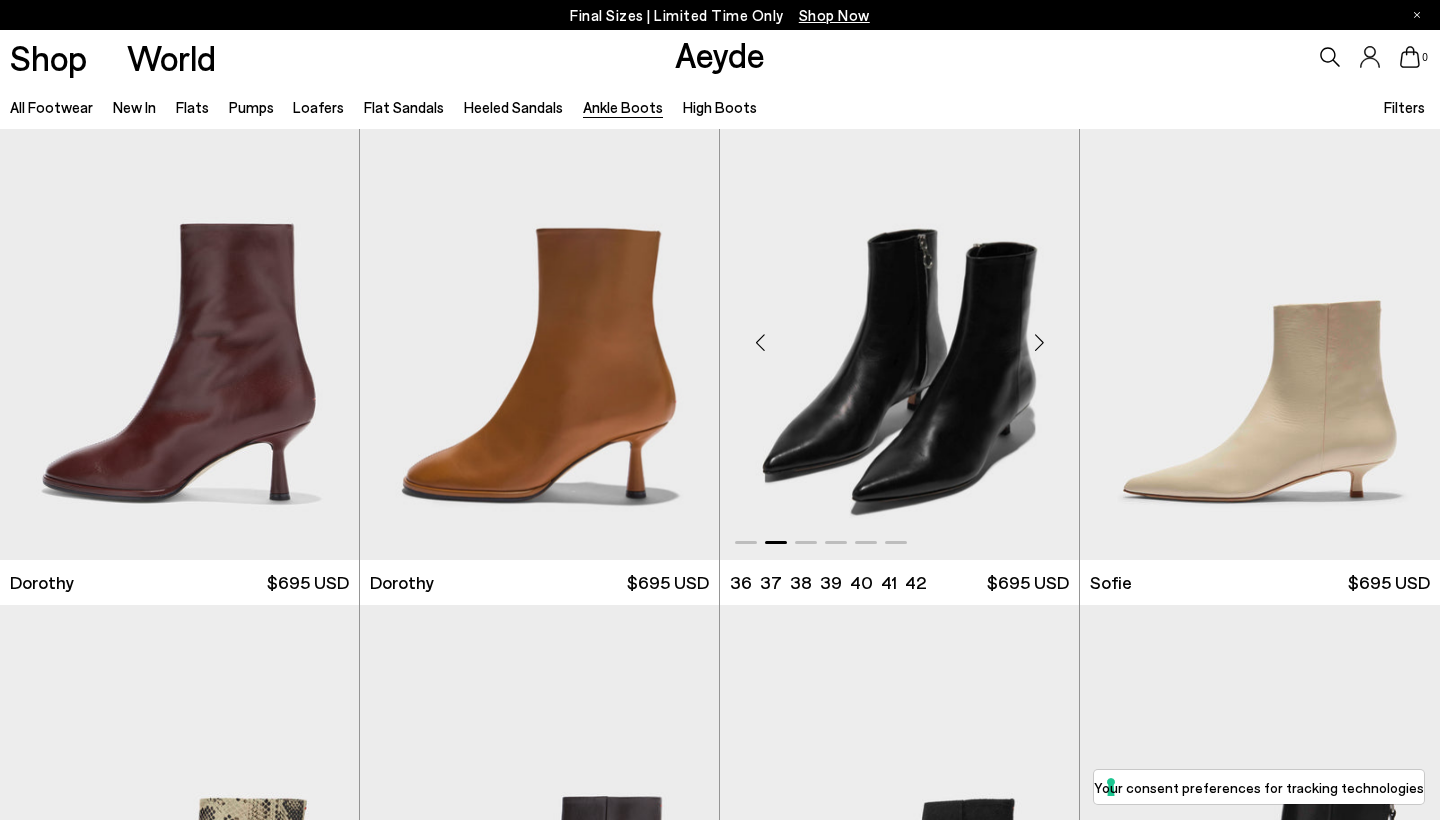 click at bounding box center [1039, 342] 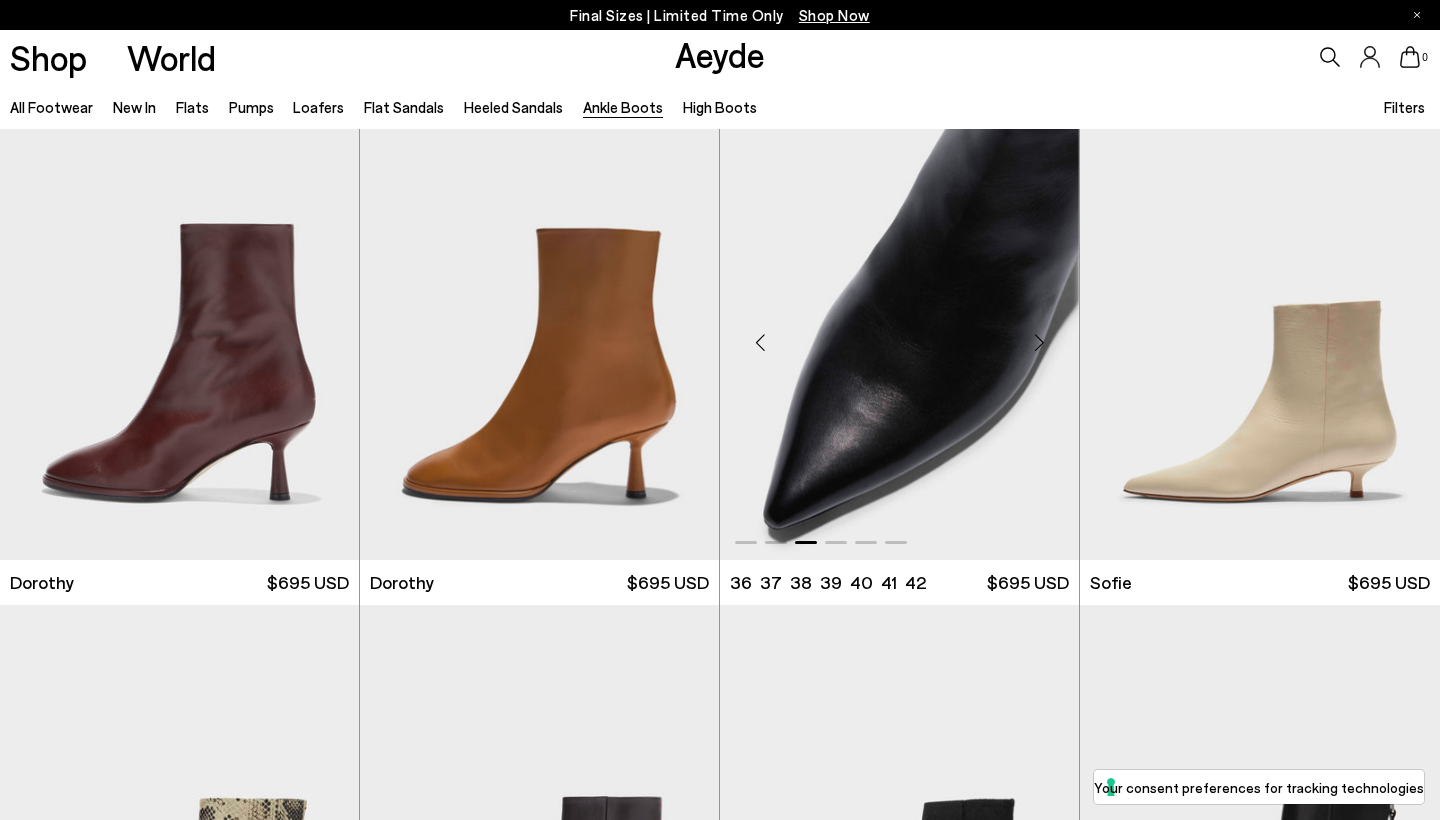 click at bounding box center (1039, 342) 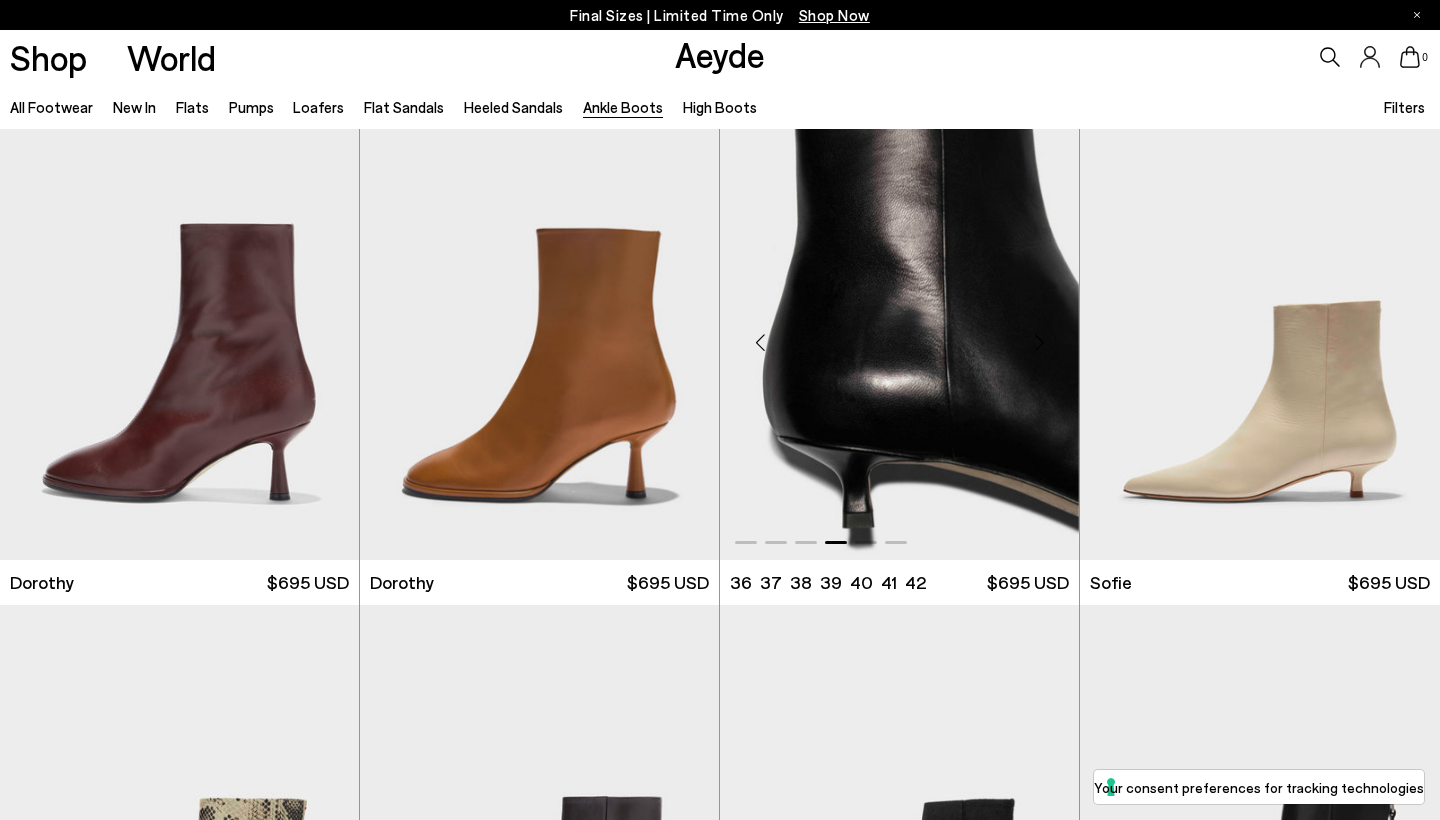 click at bounding box center [1039, 342] 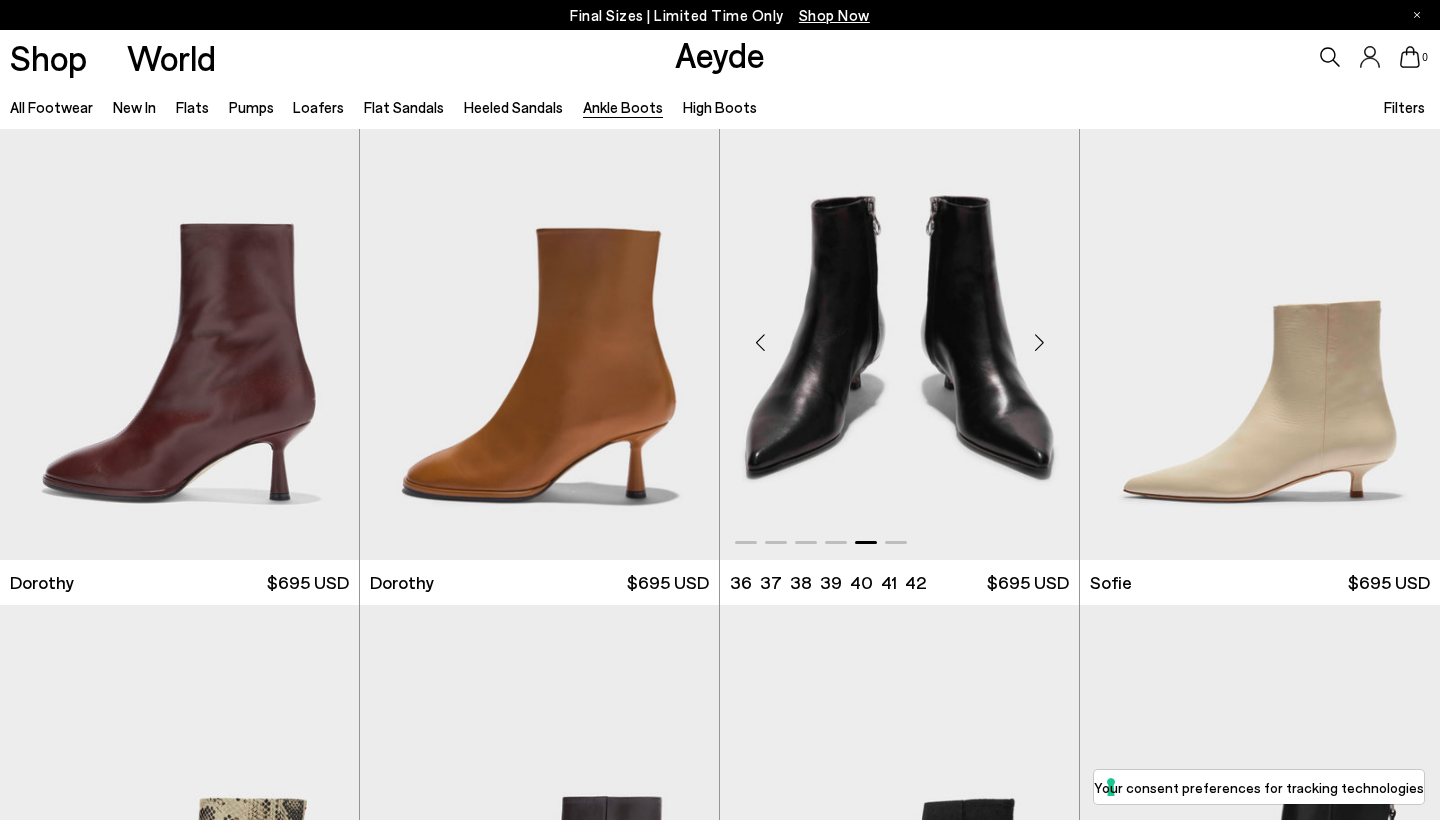 click at bounding box center (1039, 342) 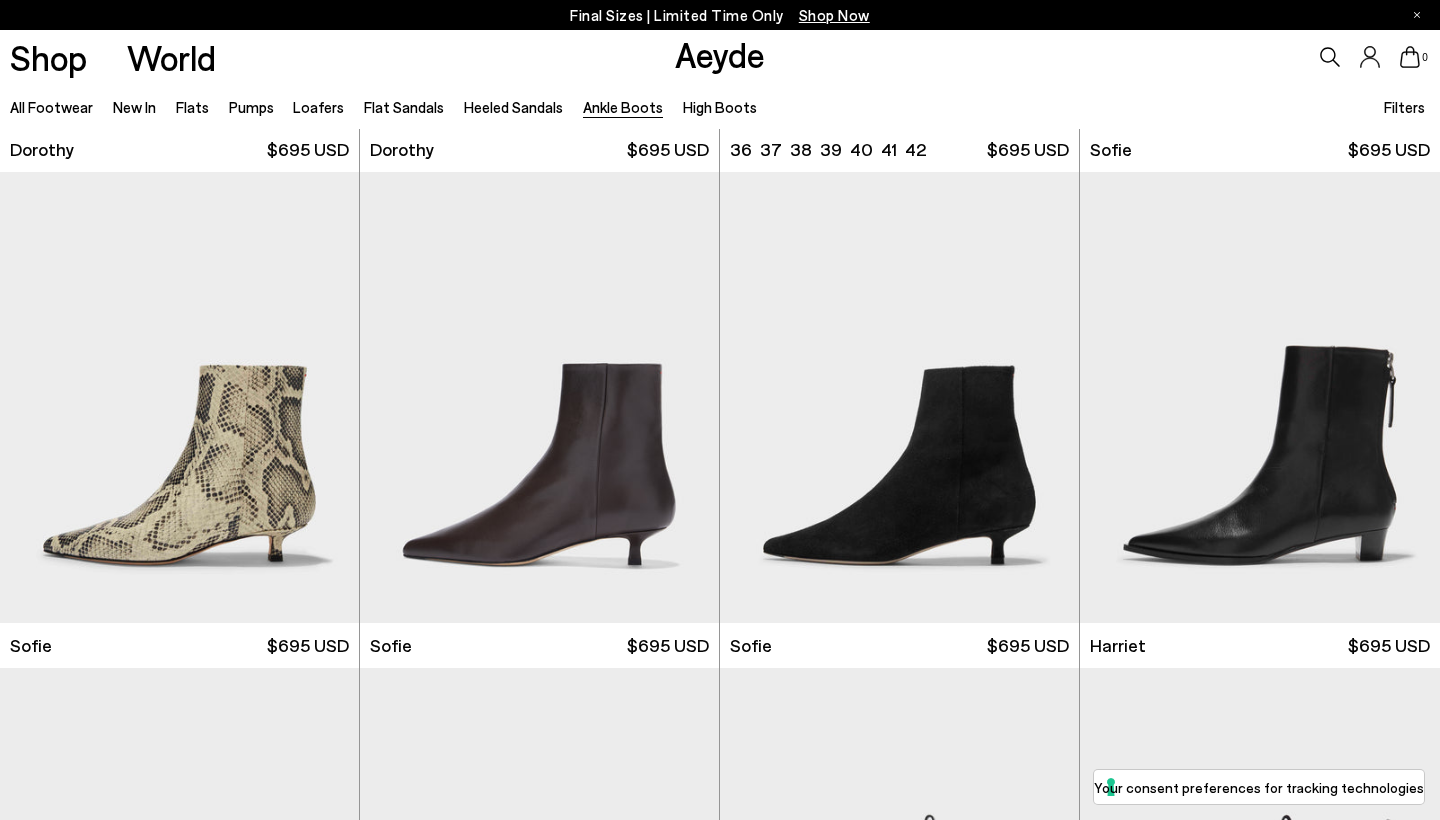 scroll, scrollTop: 1982, scrollLeft: 0, axis: vertical 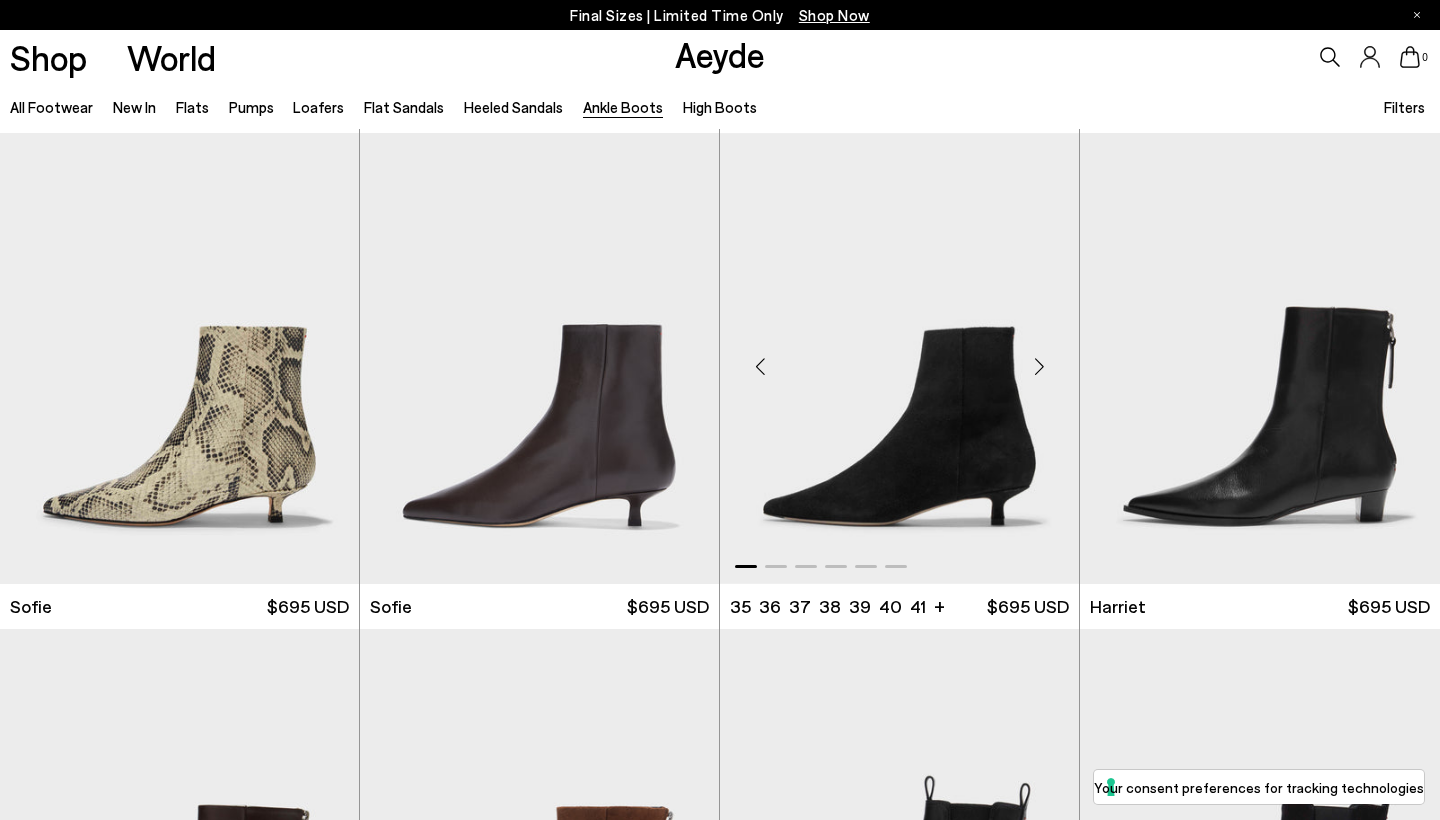 click at bounding box center (1039, 367) 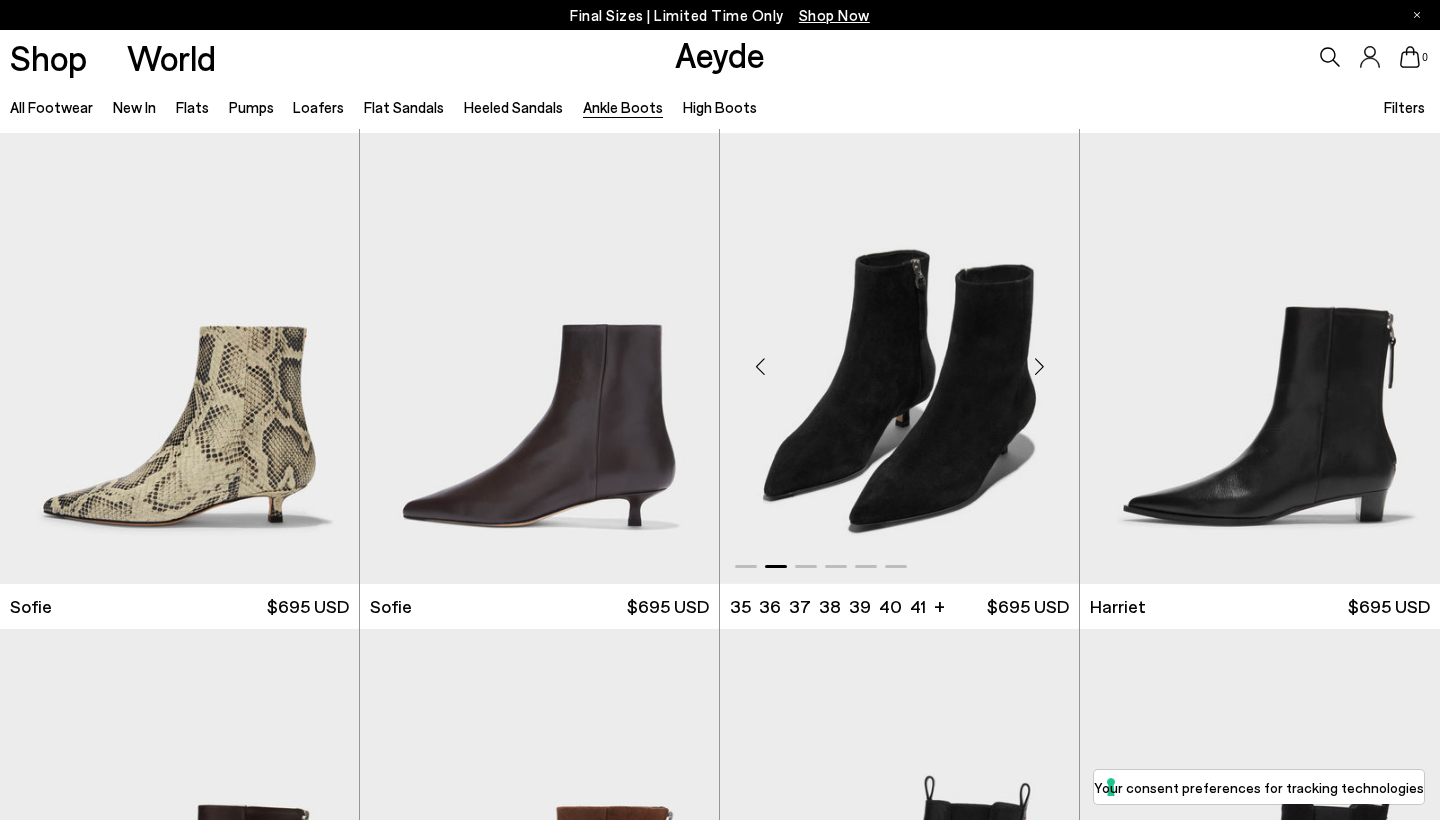click at bounding box center (1039, 367) 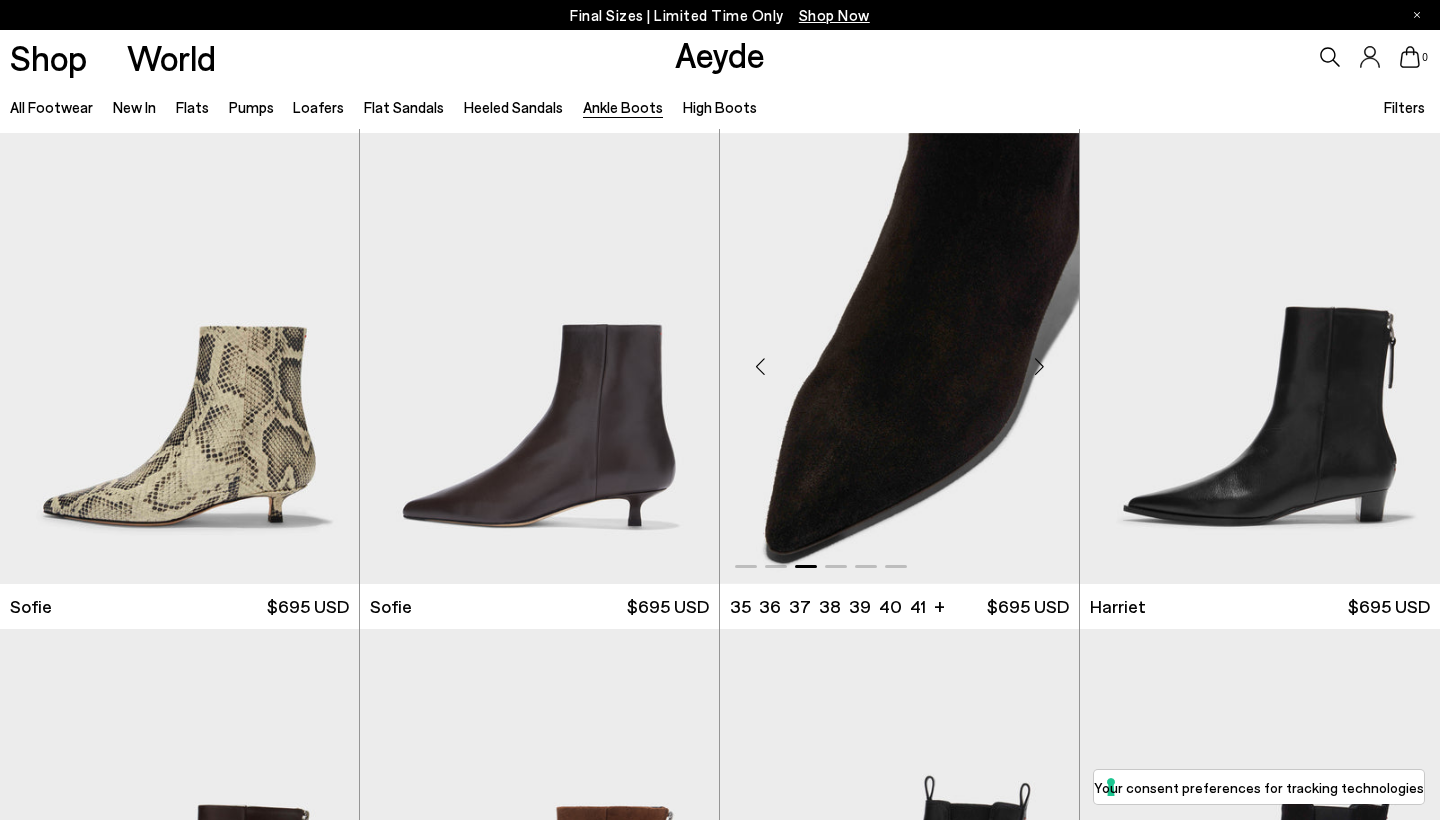 click at bounding box center [1039, 367] 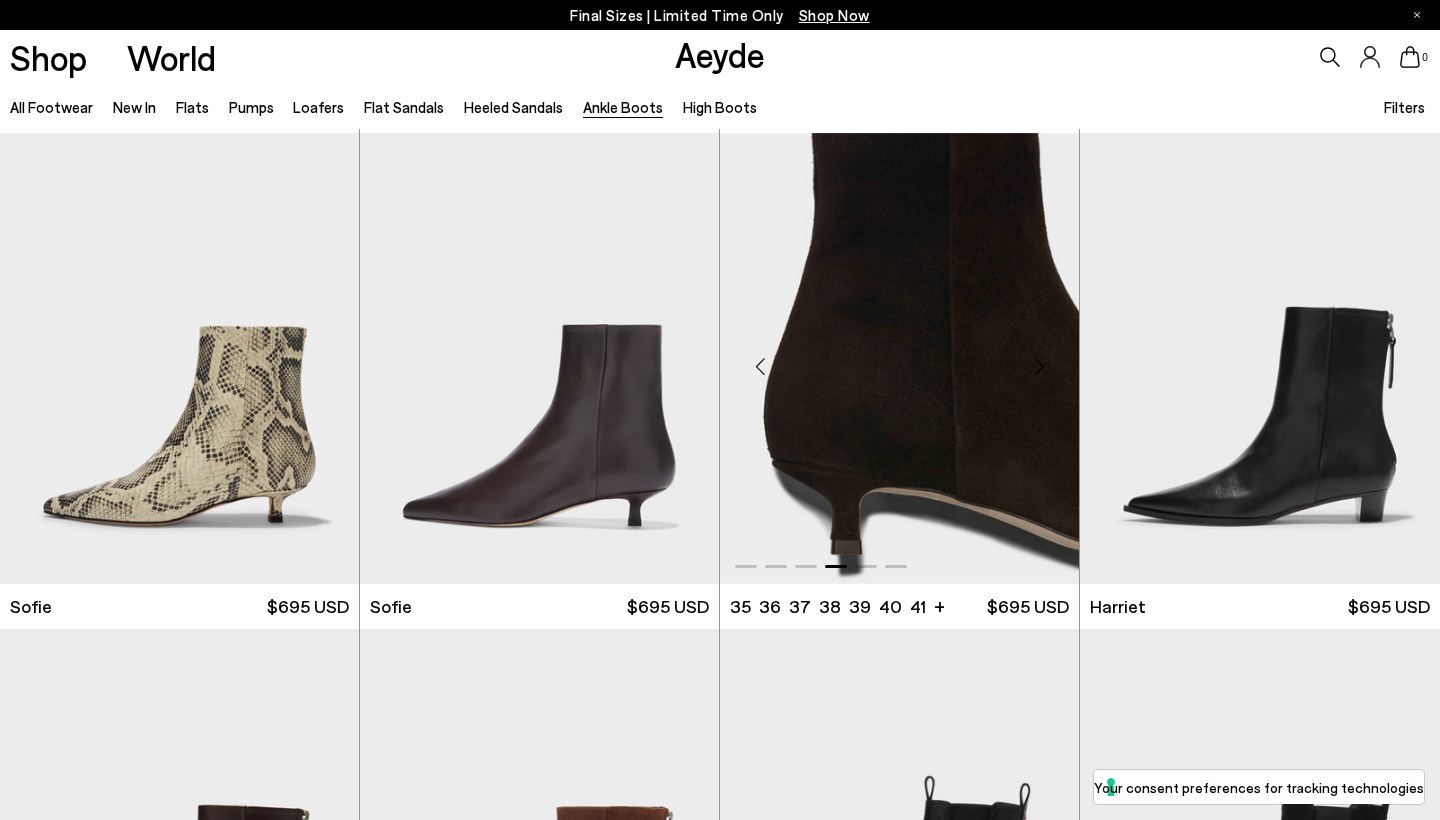 click at bounding box center [1039, 367] 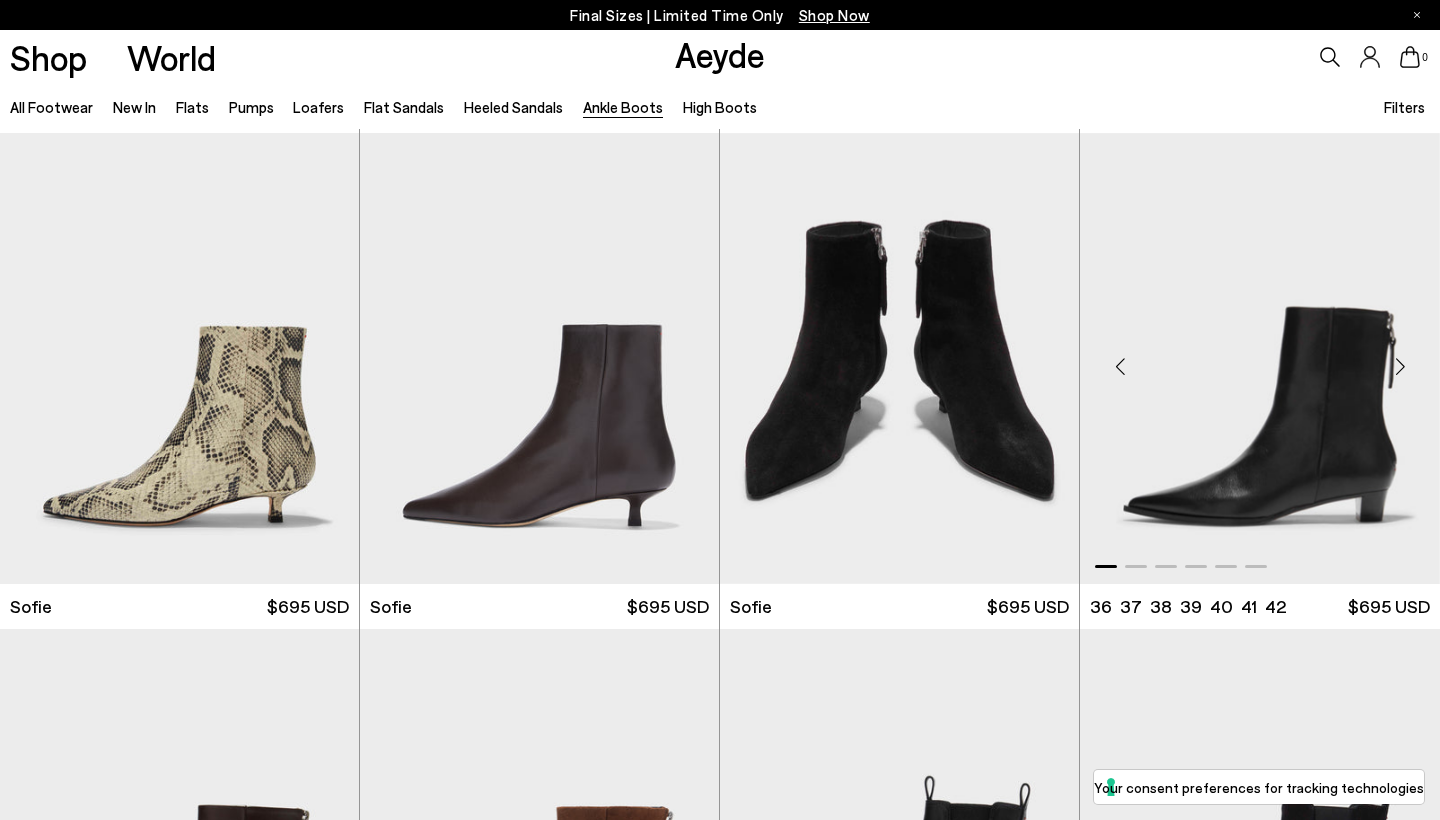 click at bounding box center [1400, 367] 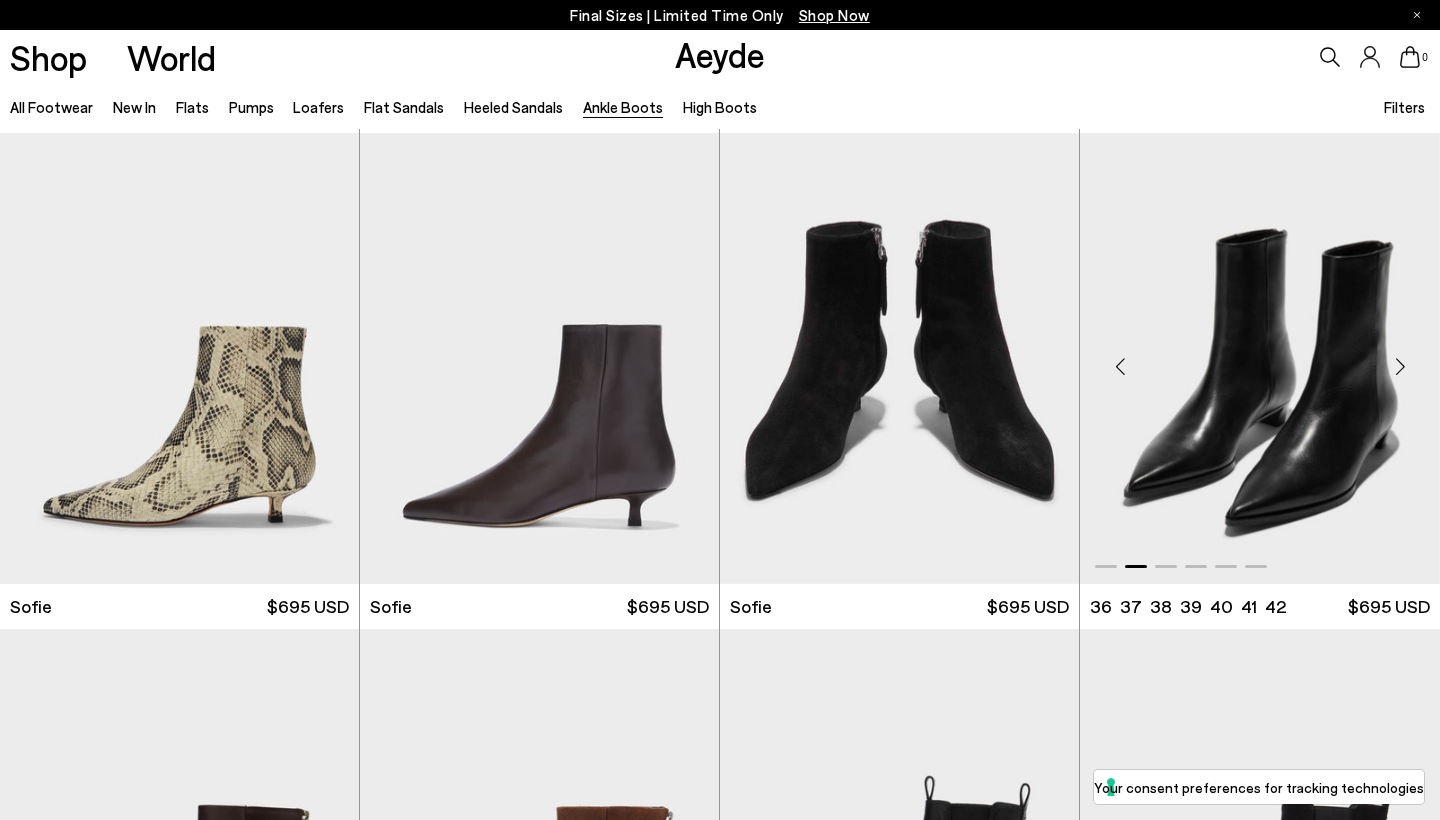 click at bounding box center [1400, 367] 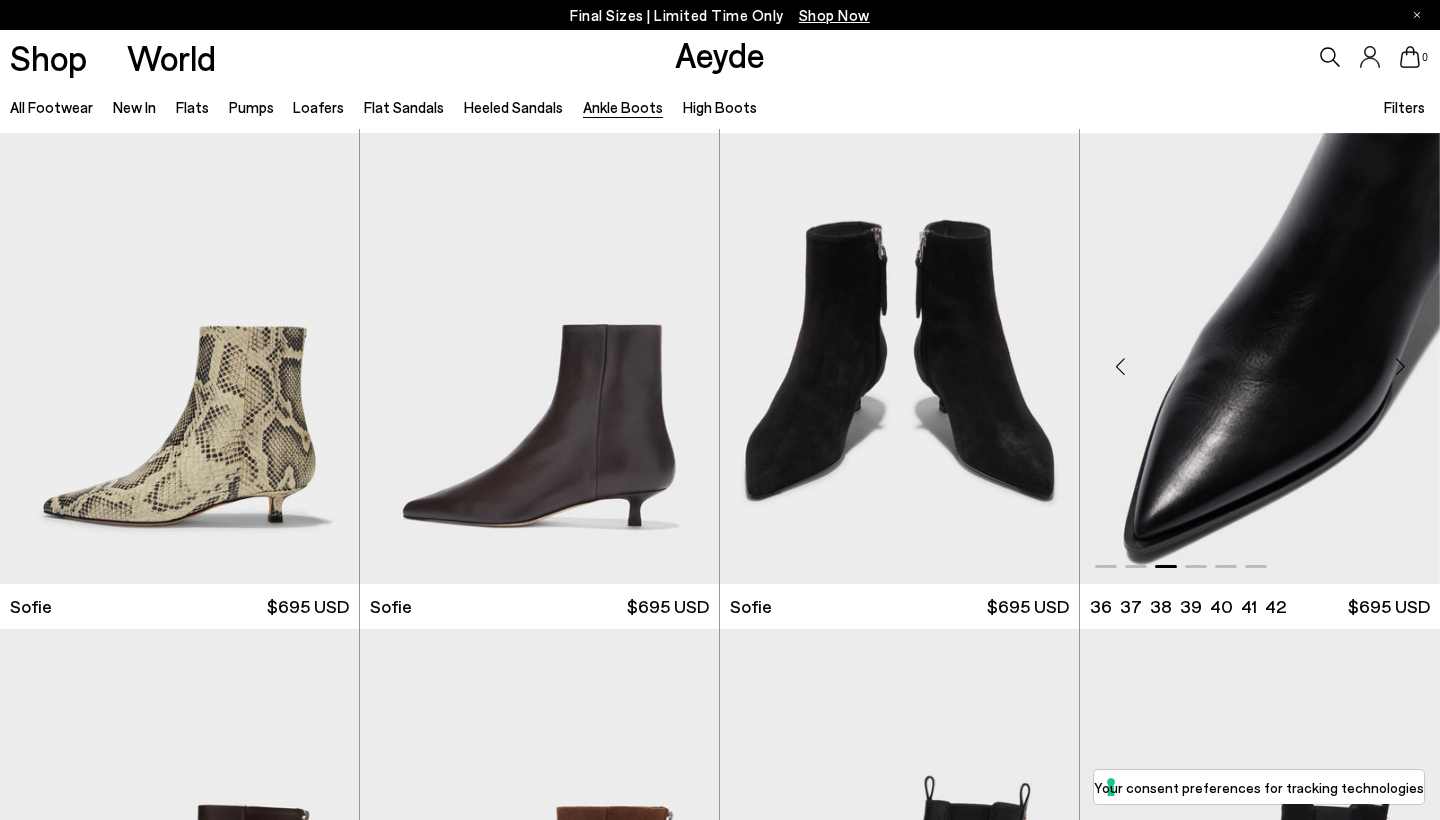 click at bounding box center (1400, 367) 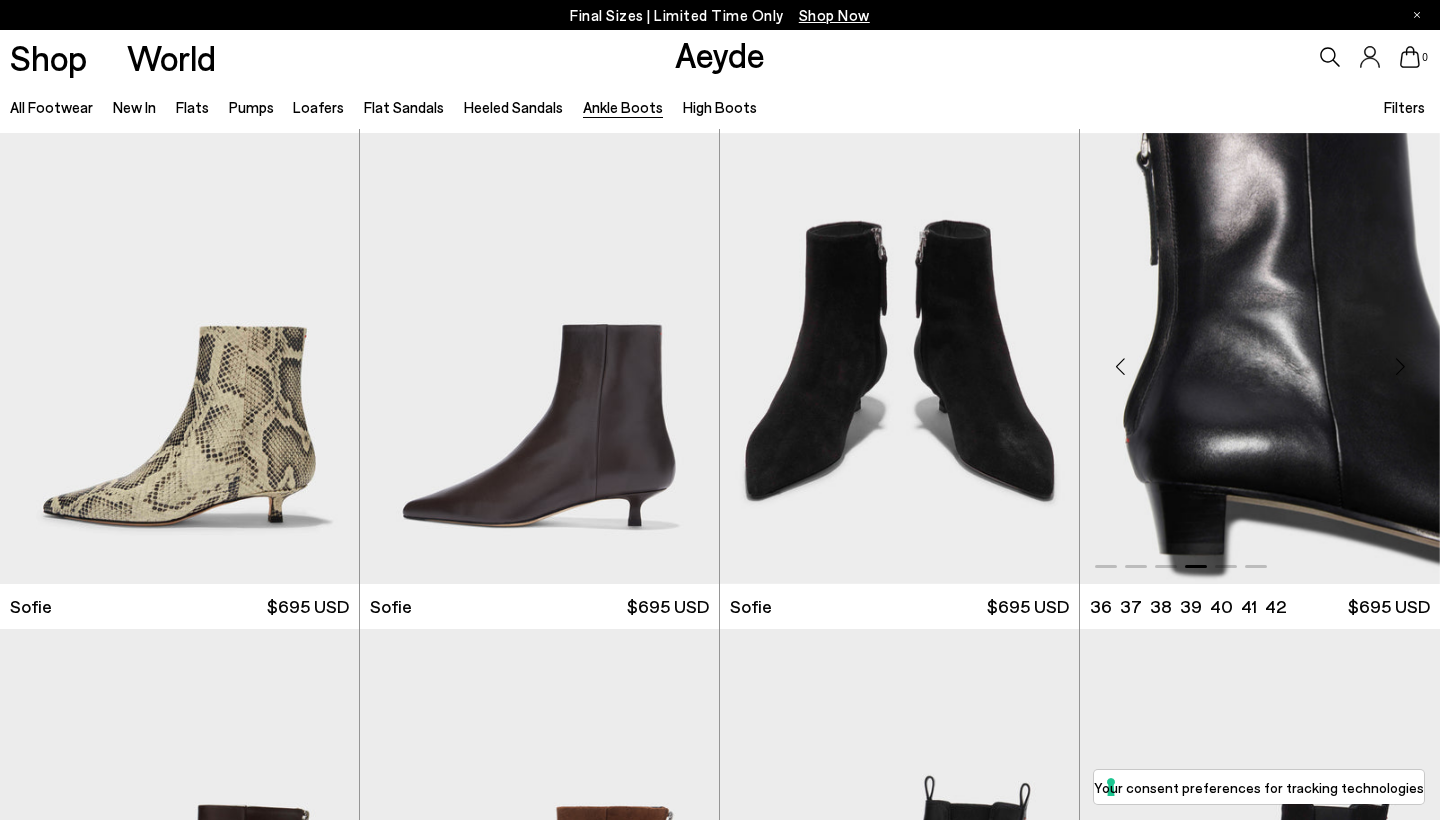 click at bounding box center [1400, 367] 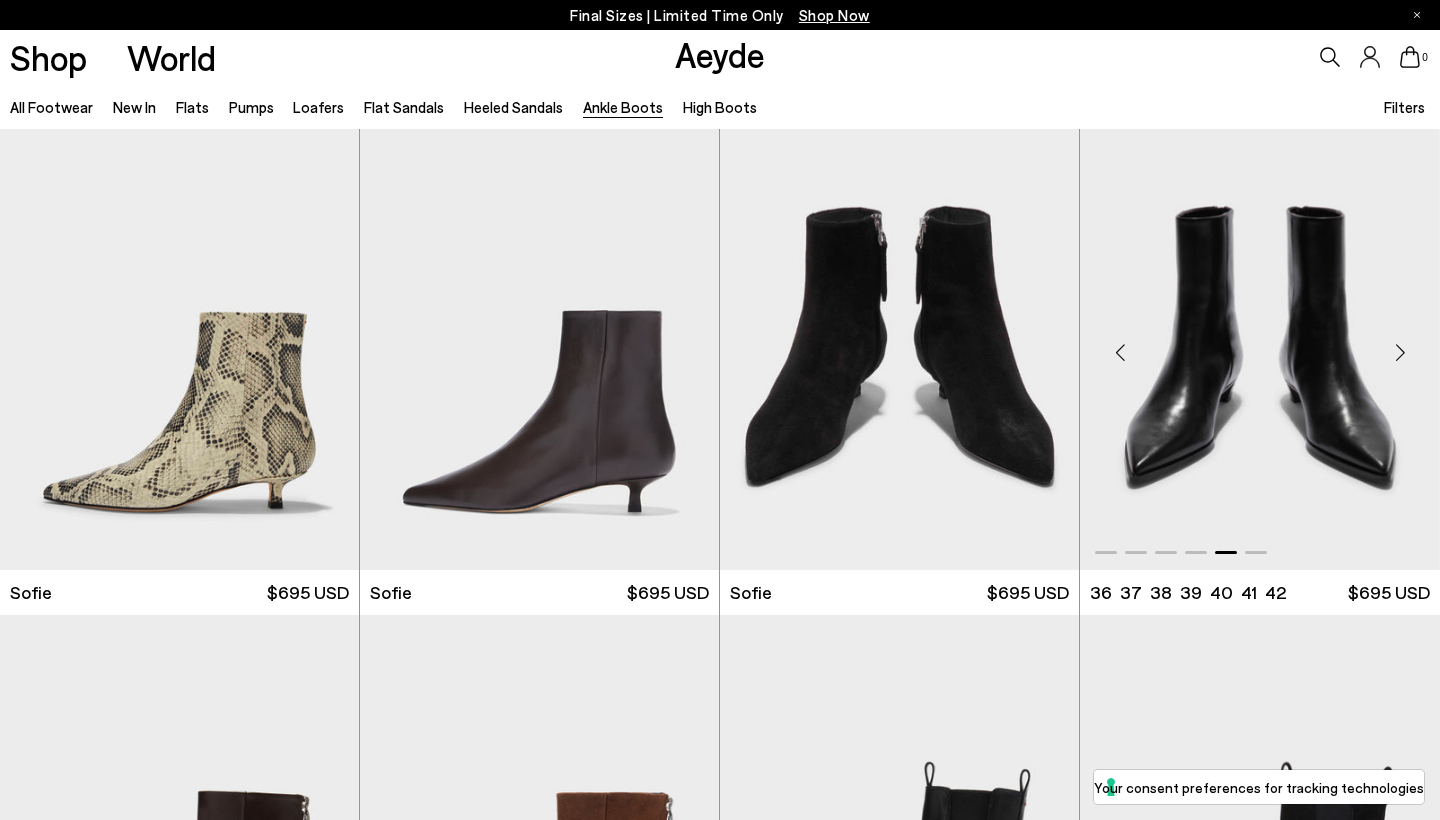 scroll, scrollTop: 1994, scrollLeft: 0, axis: vertical 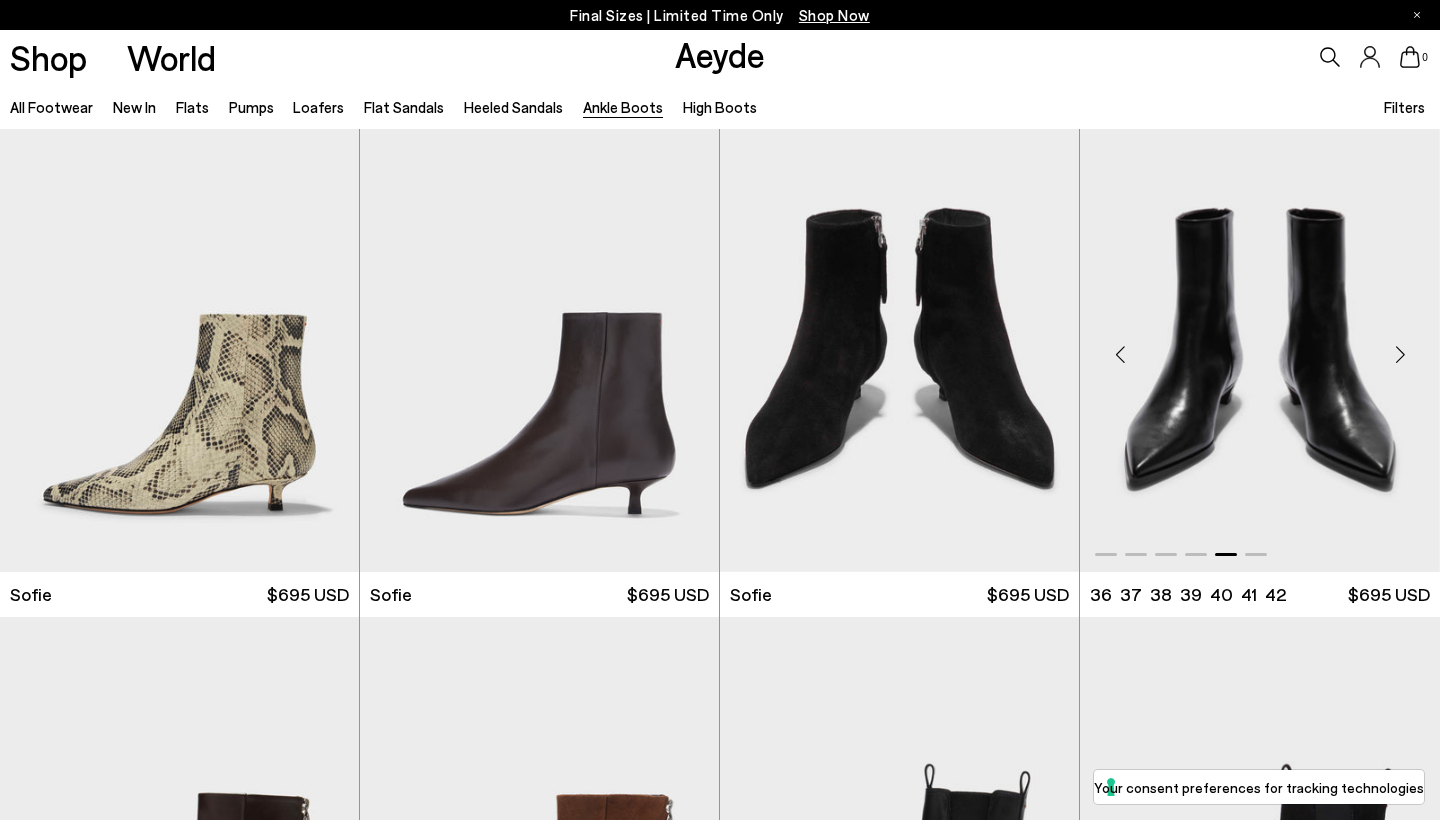 click at bounding box center (1400, 355) 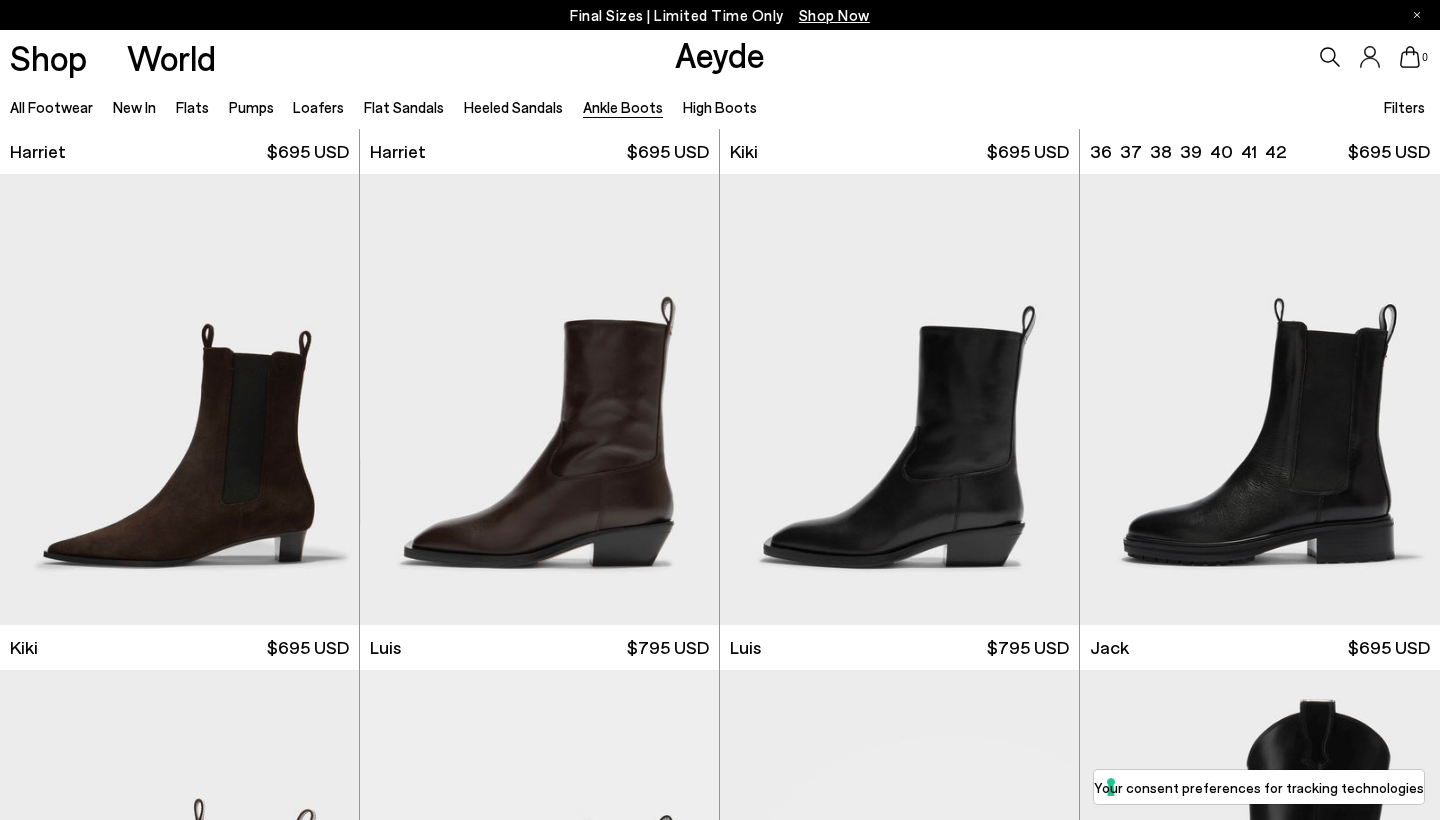 scroll, scrollTop: 2935, scrollLeft: 0, axis: vertical 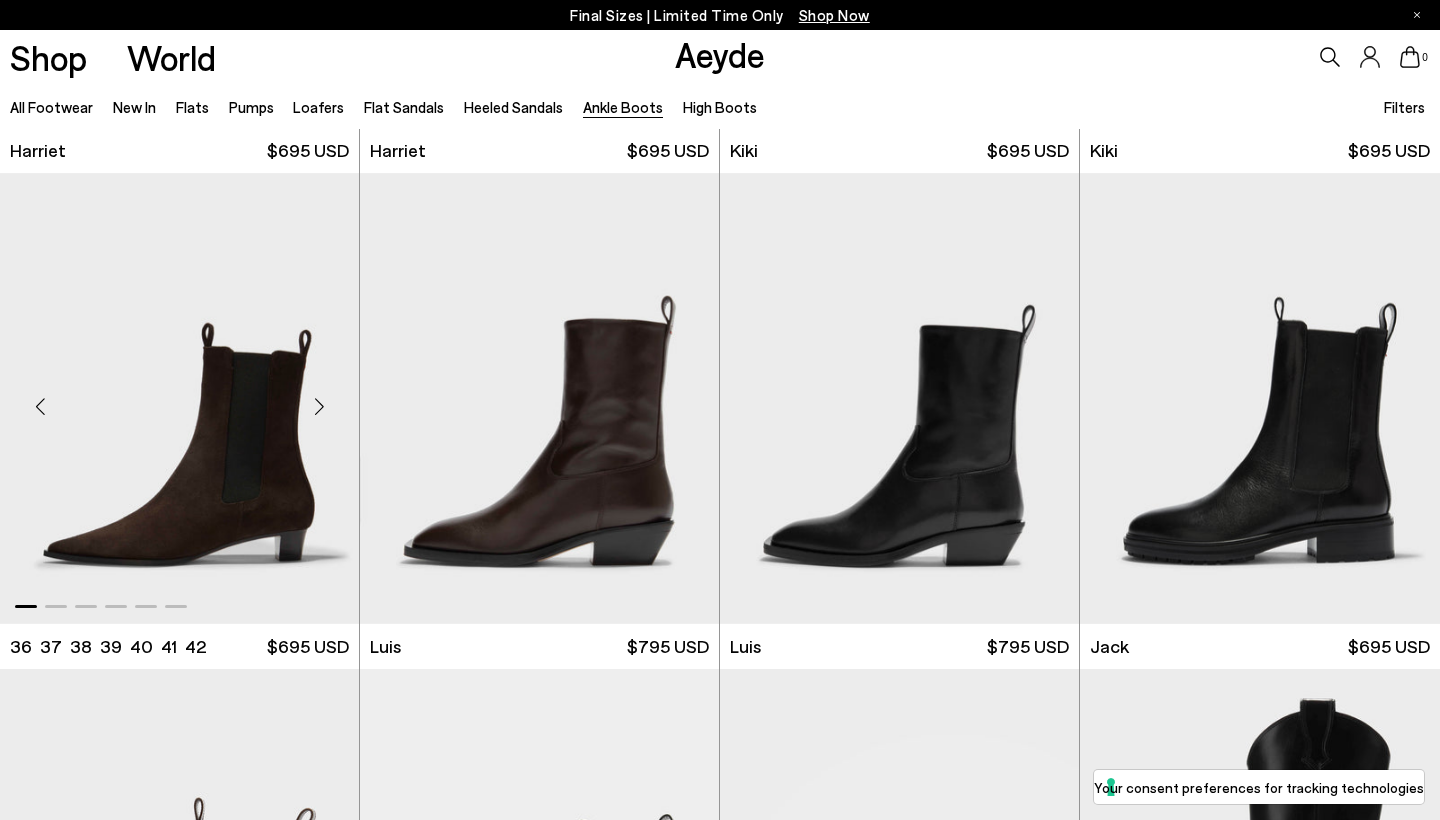 click at bounding box center [319, 406] 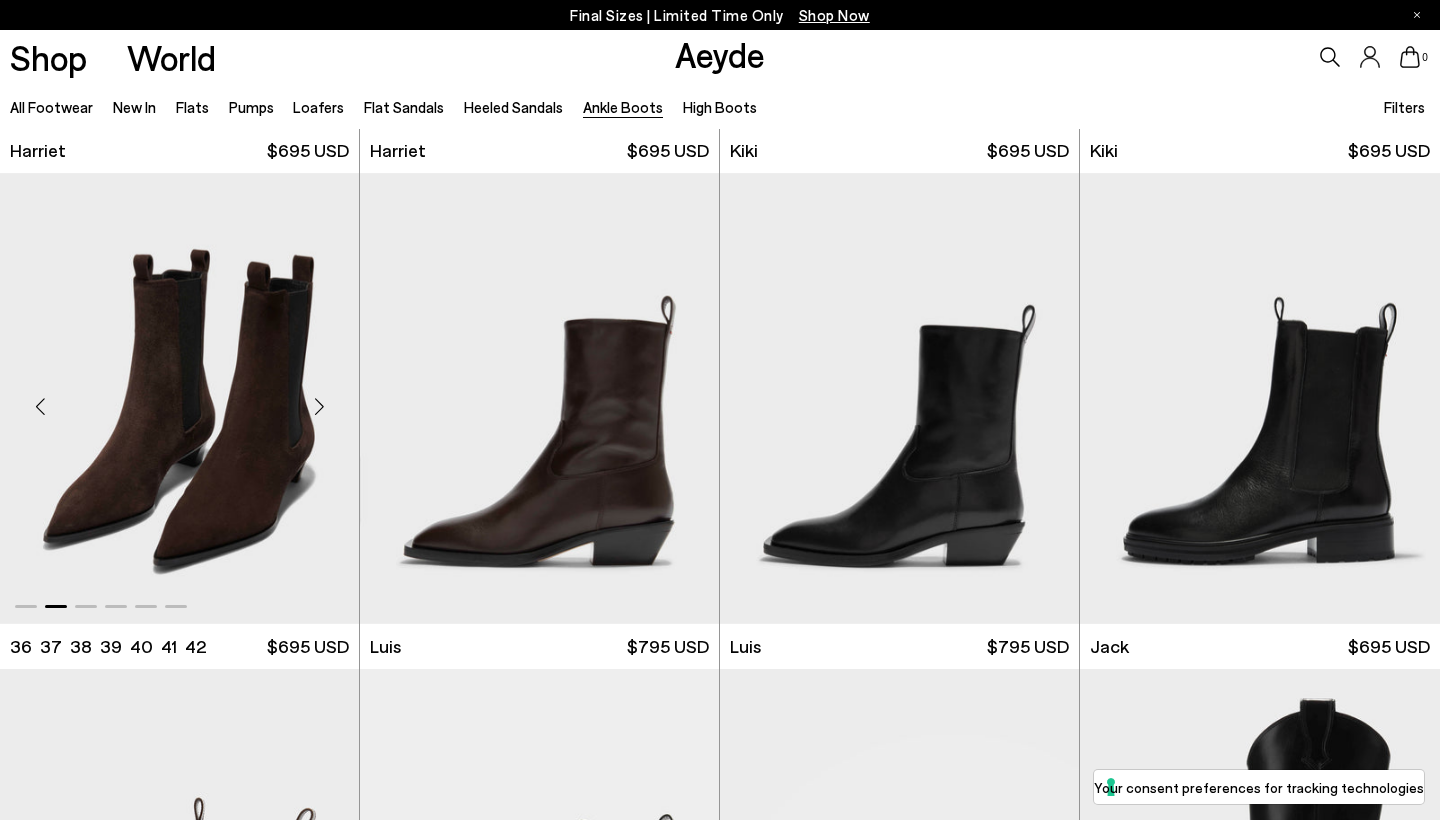 click at bounding box center (319, 406) 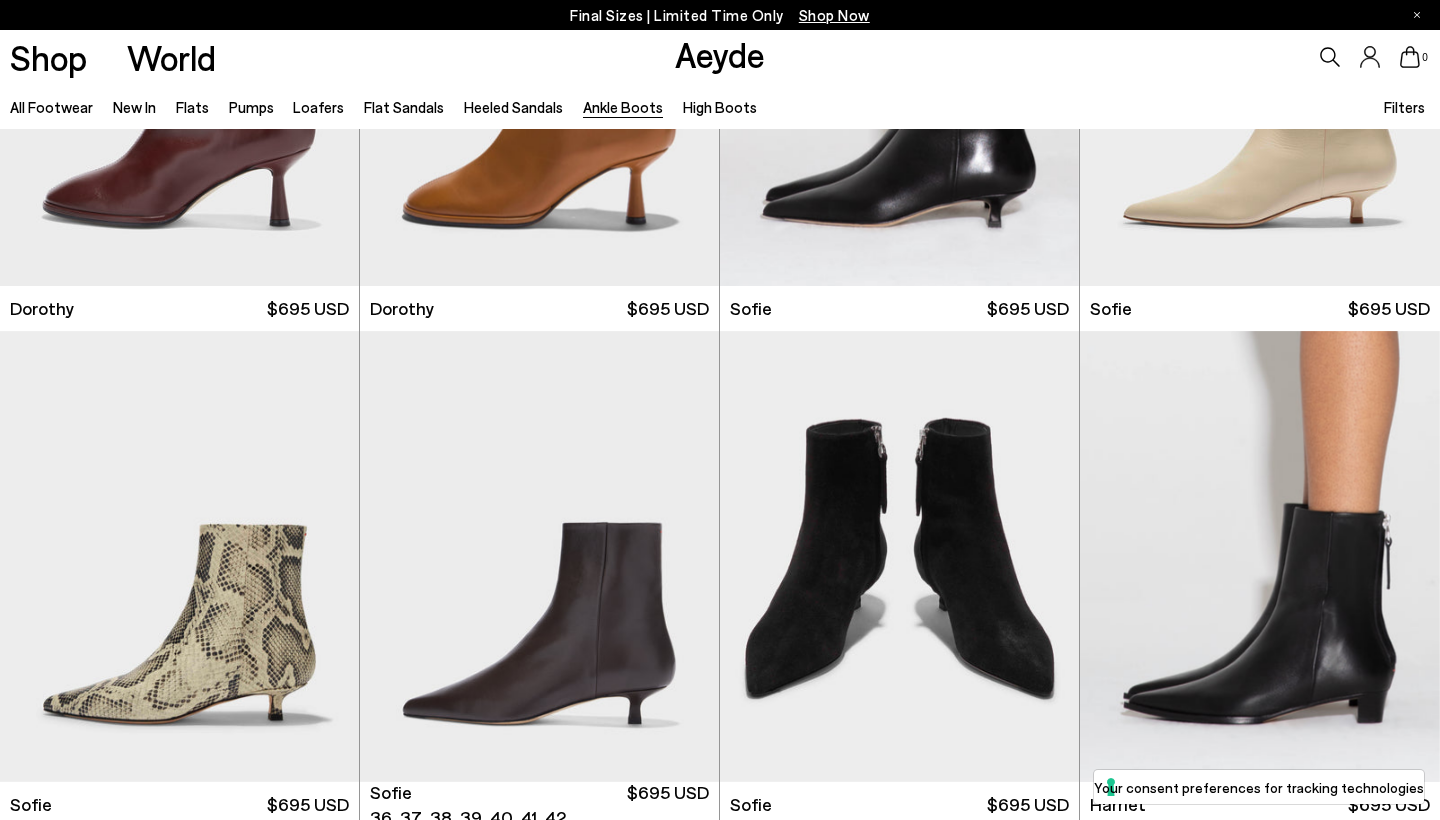scroll, scrollTop: 1269, scrollLeft: 0, axis: vertical 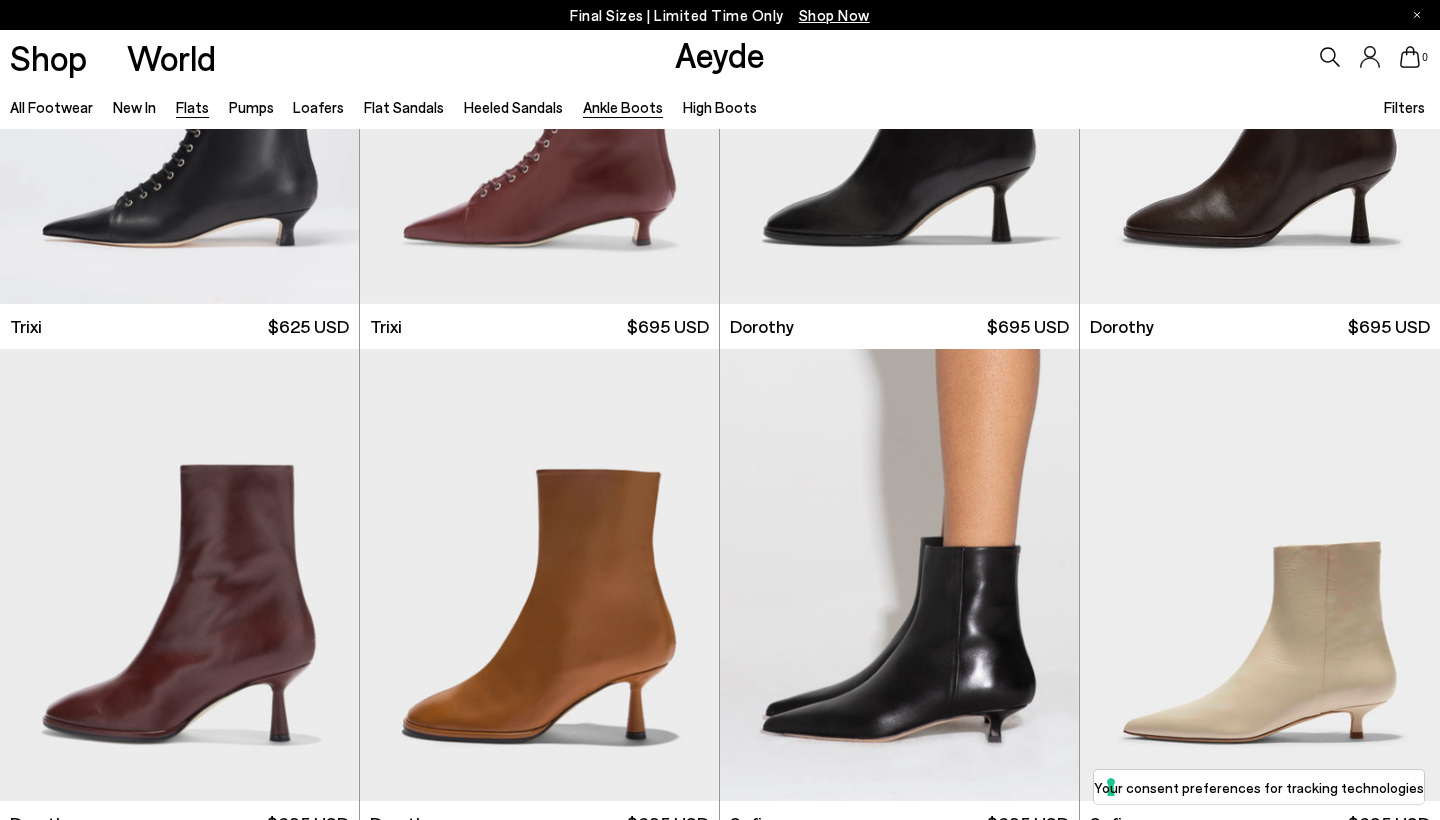 click on "Flats" at bounding box center (192, 107) 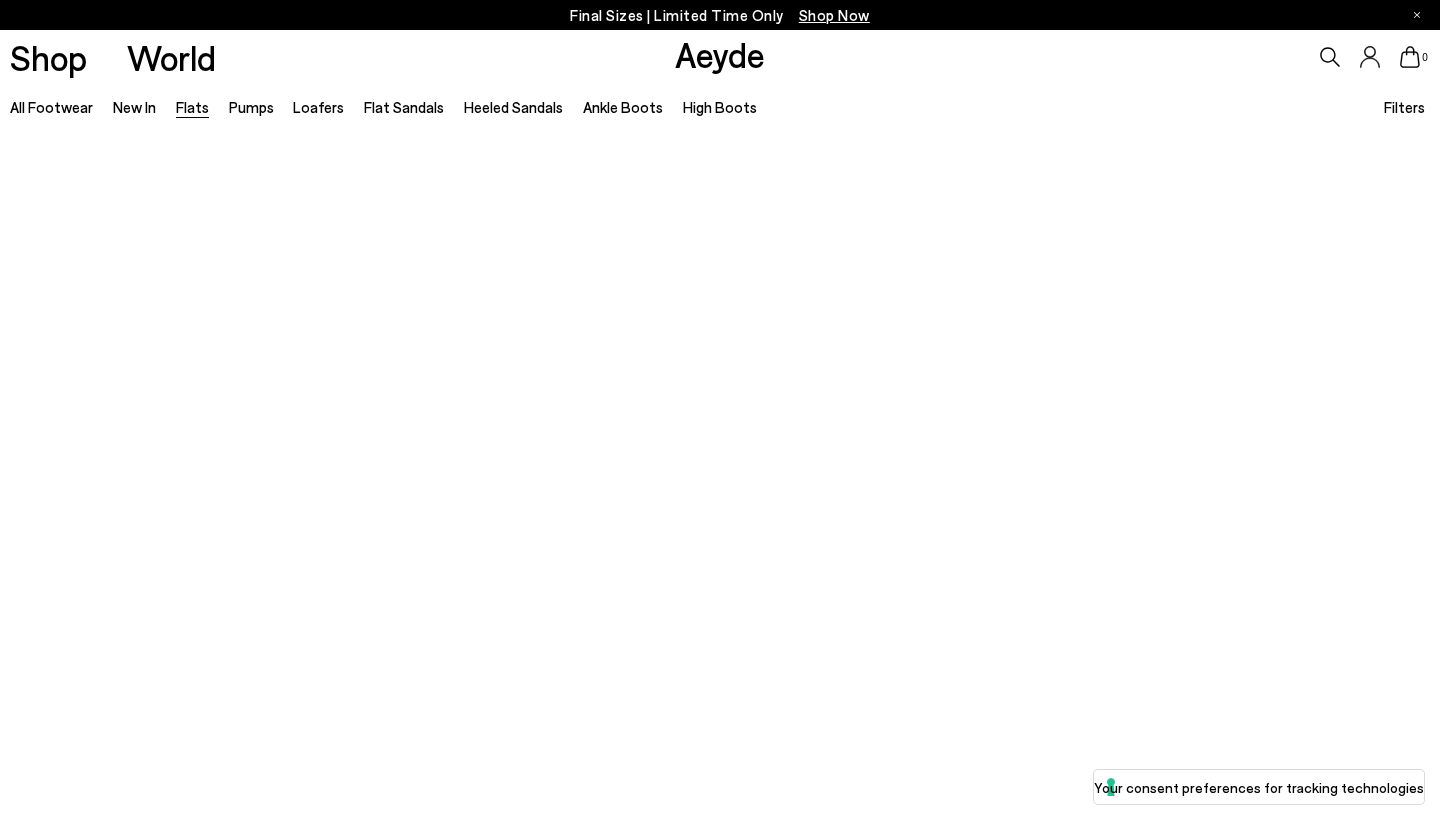 scroll, scrollTop: 0, scrollLeft: 0, axis: both 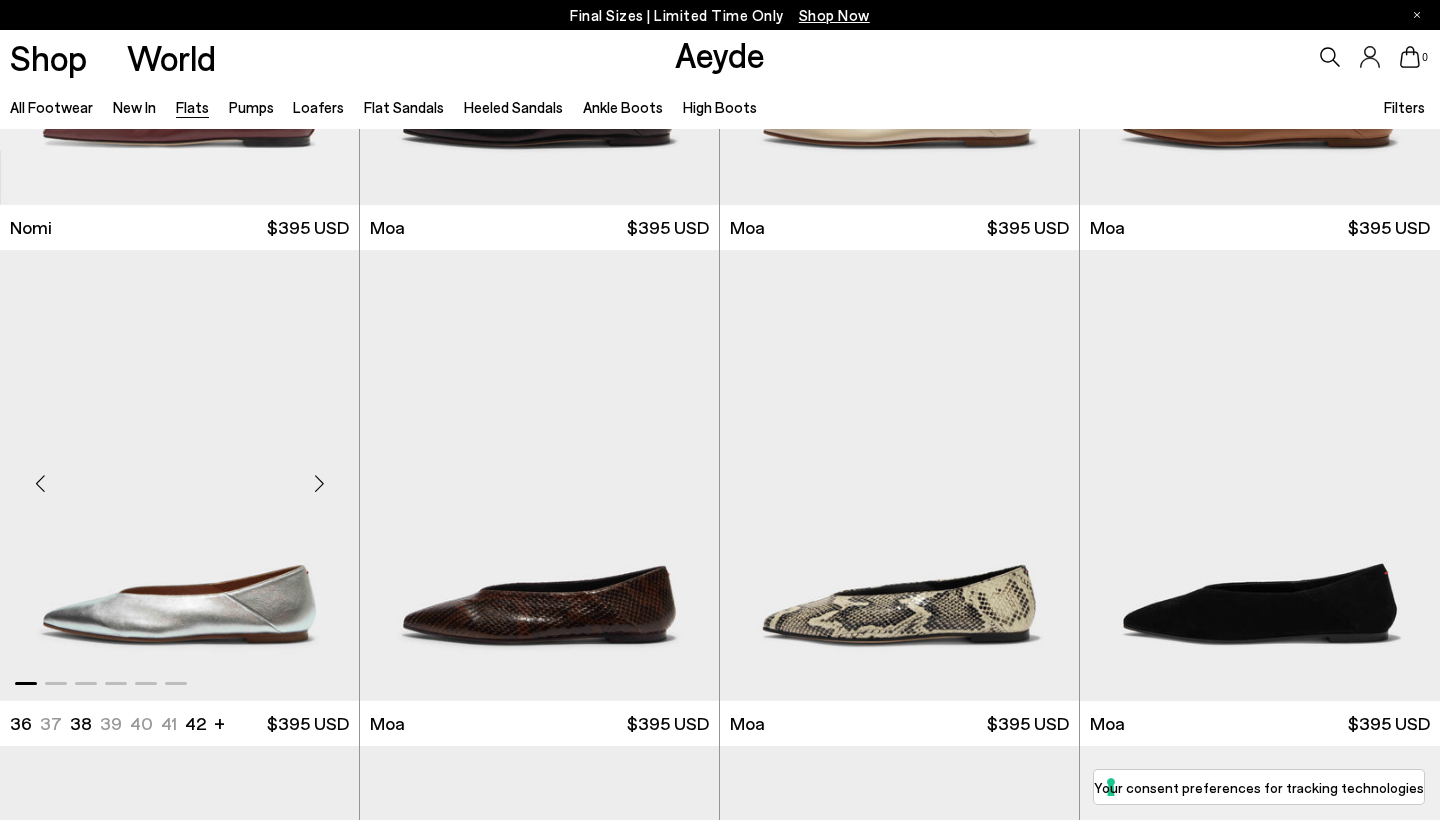 click at bounding box center (319, 484) 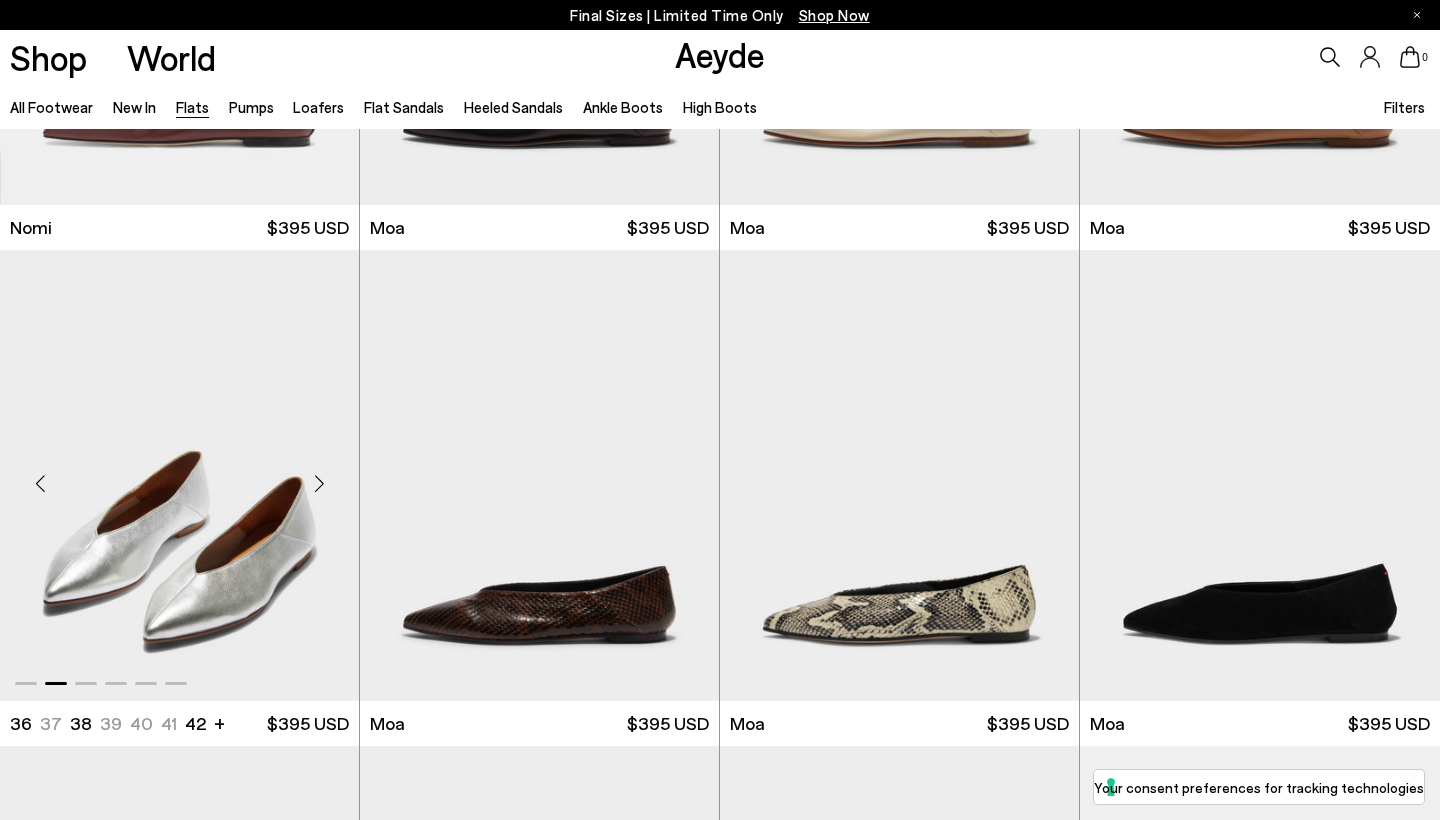 click at bounding box center (319, 484) 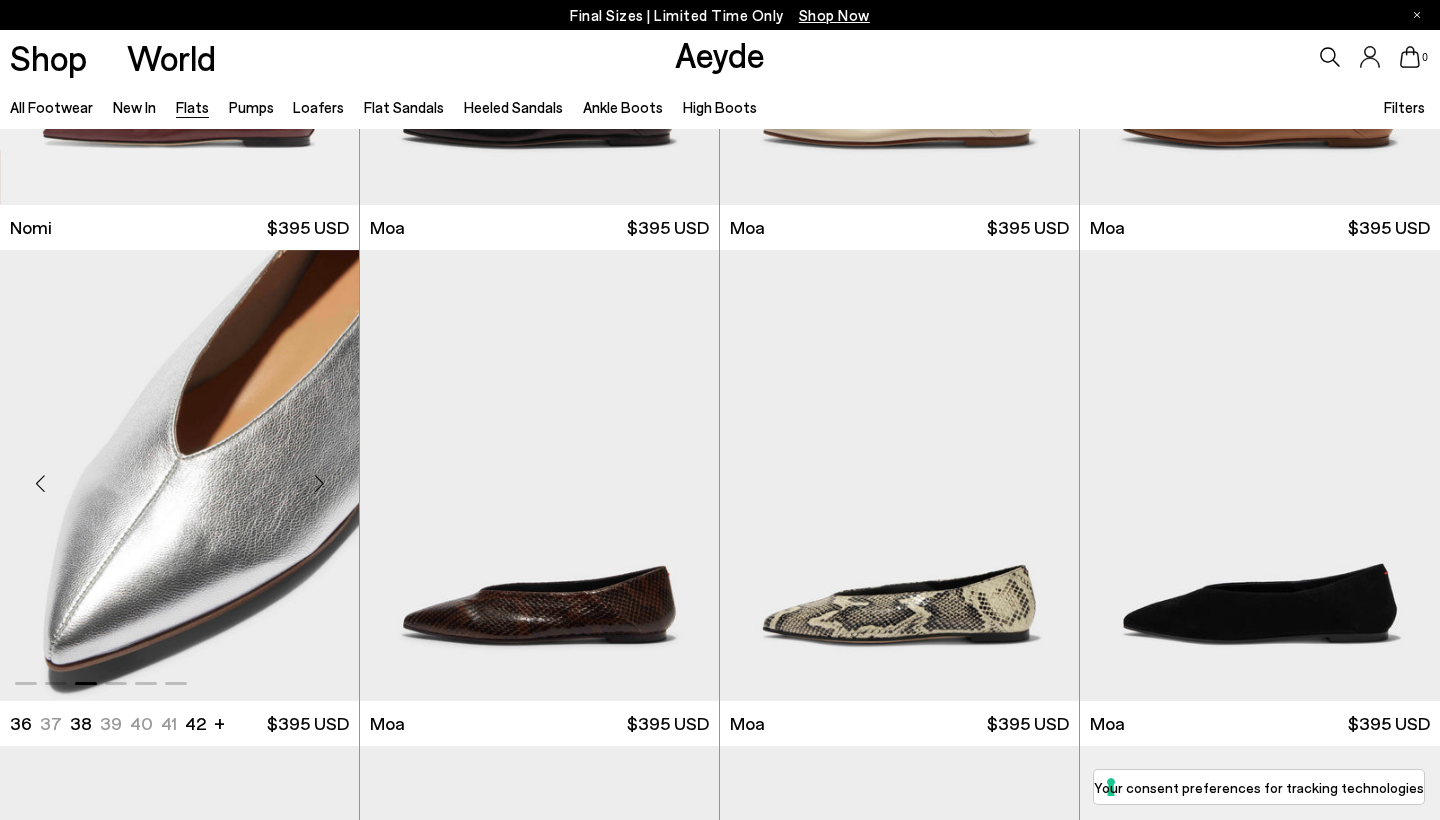 click at bounding box center (319, 484) 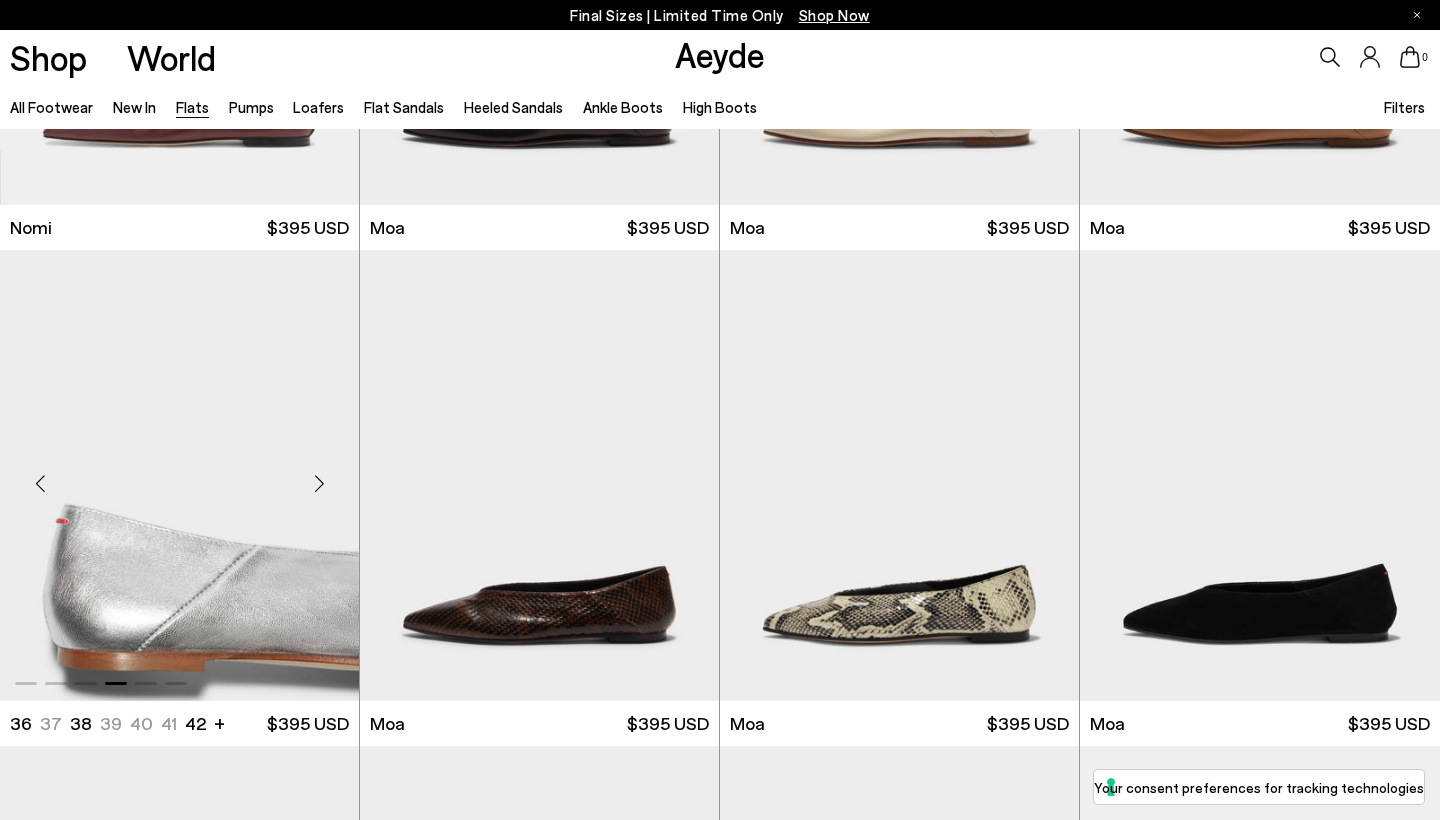 click at bounding box center (319, 484) 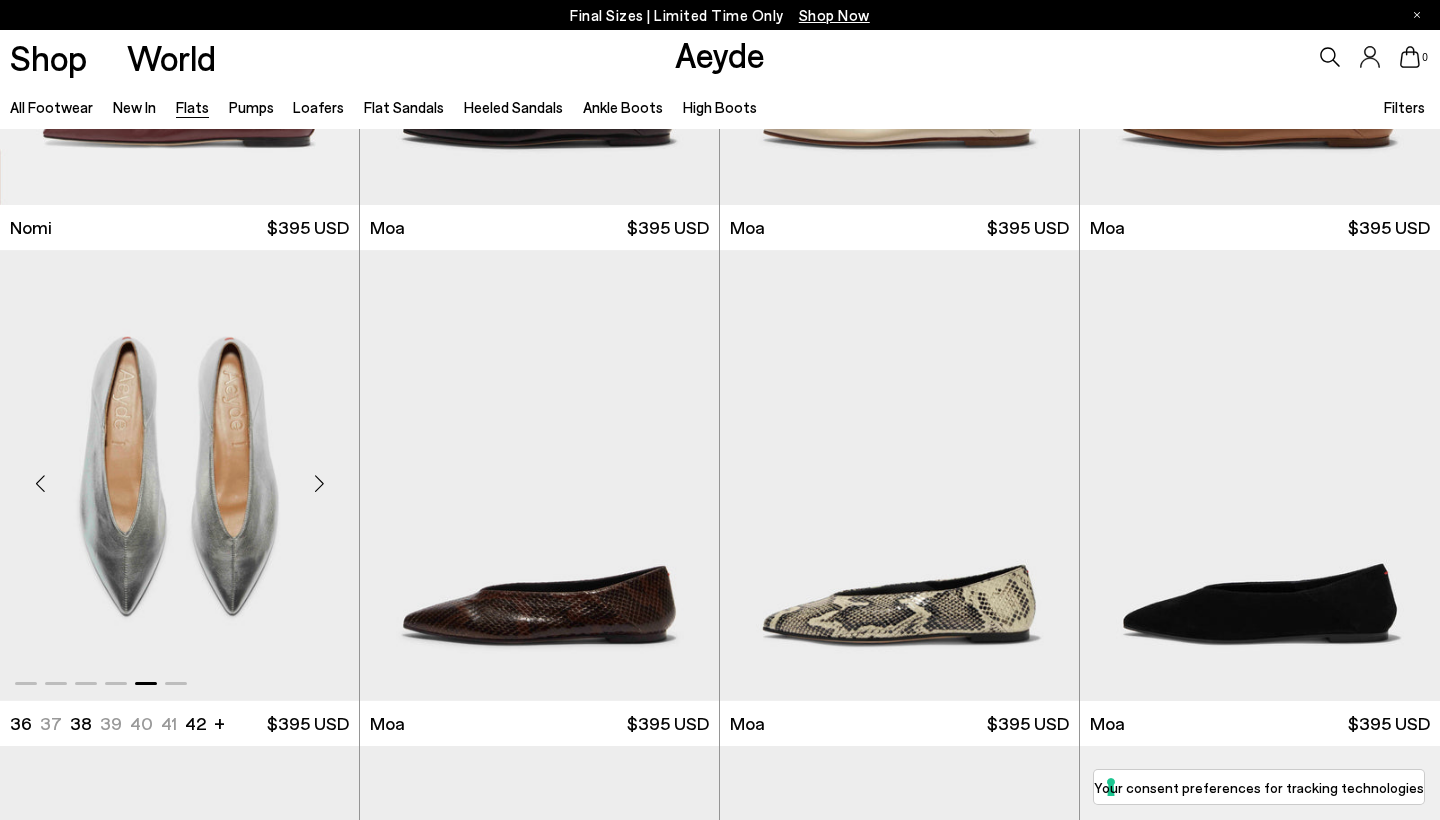click at bounding box center (319, 484) 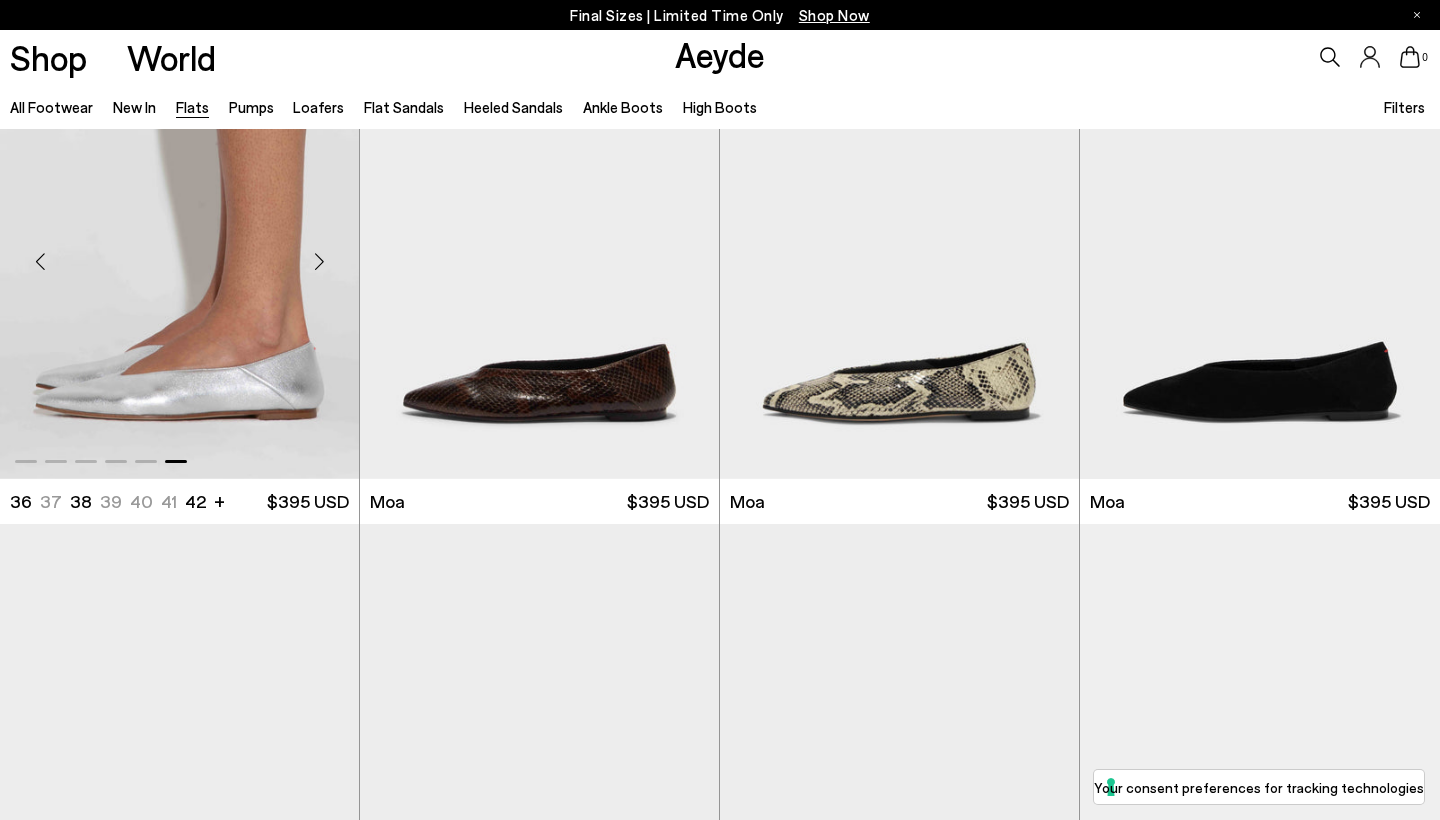 scroll, scrollTop: 2795, scrollLeft: 0, axis: vertical 